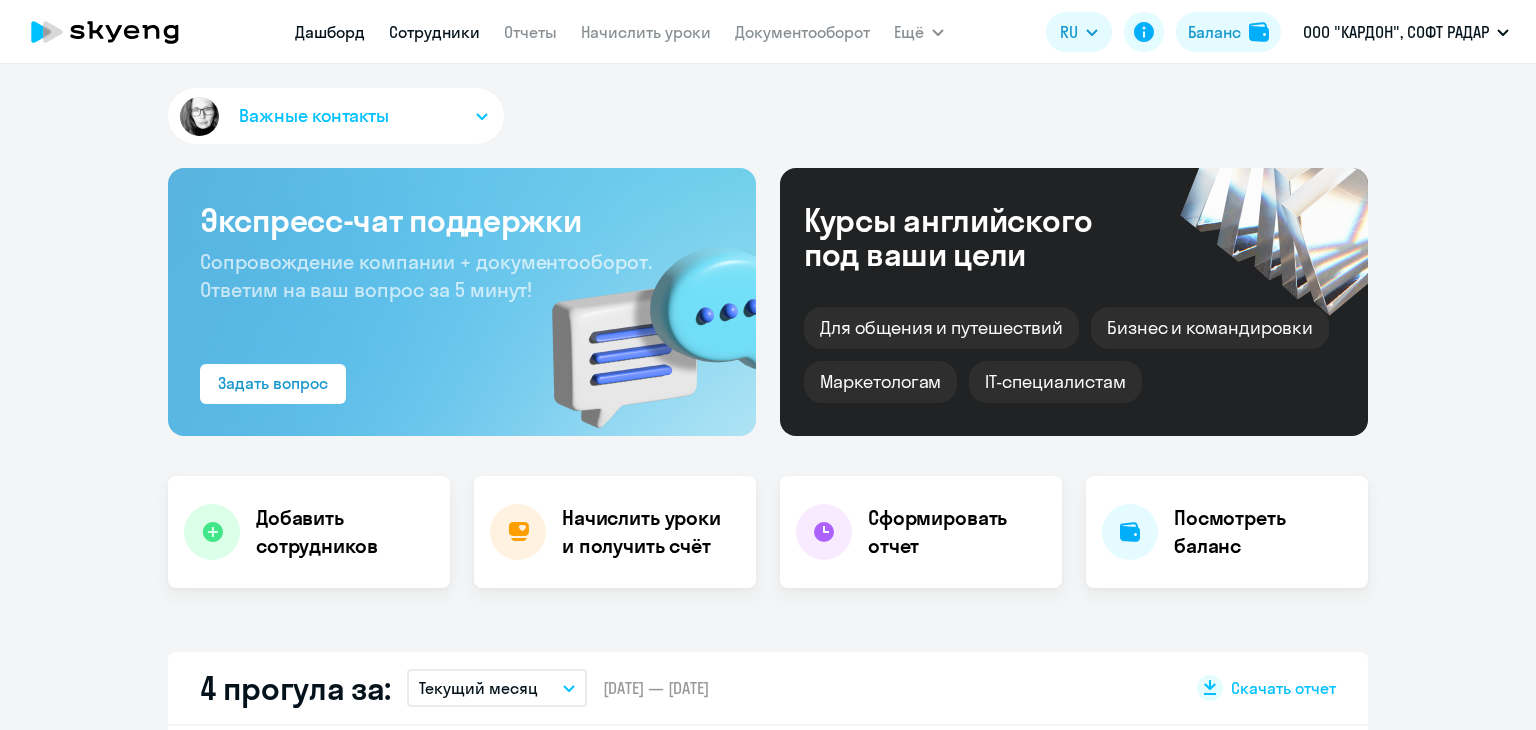 scroll, scrollTop: 0, scrollLeft: 0, axis: both 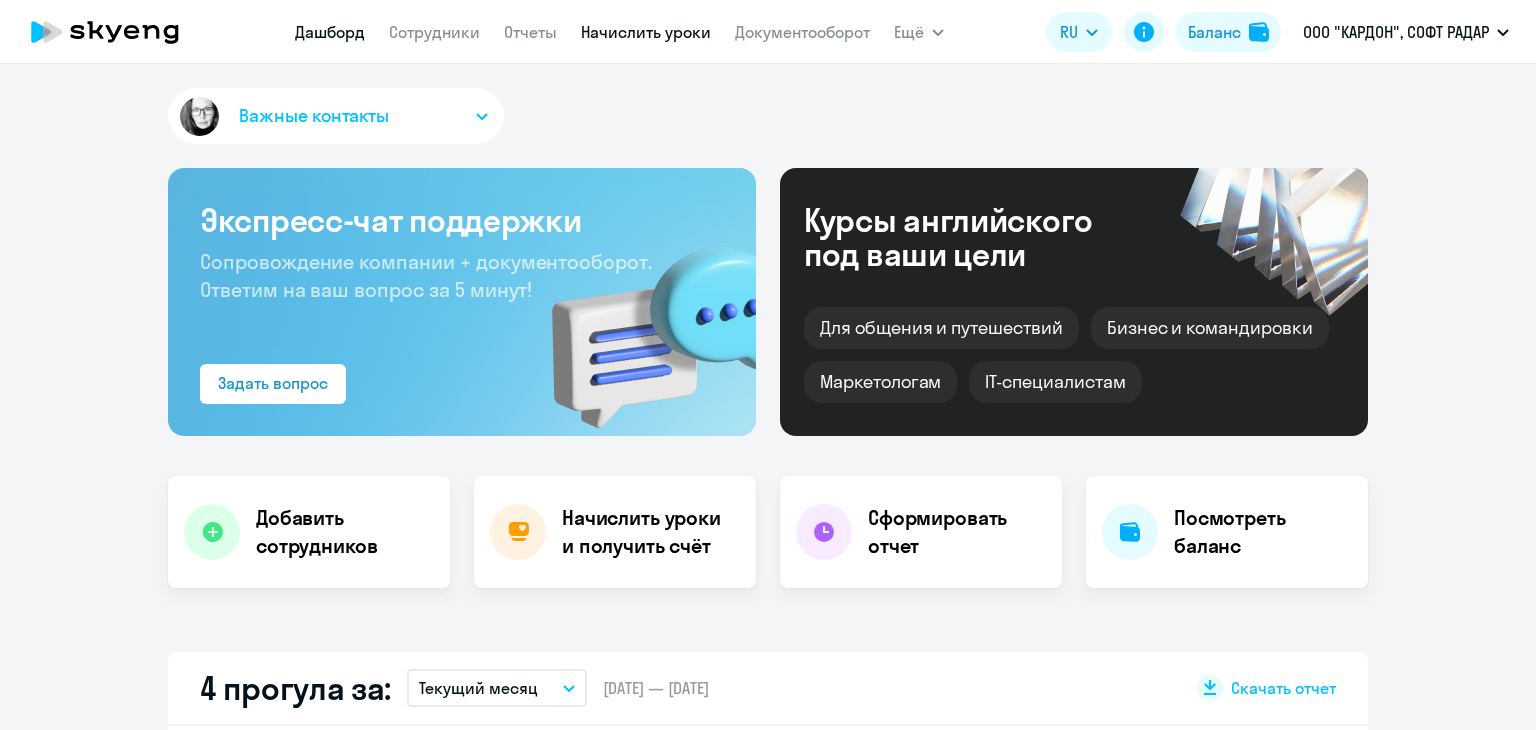 click on "Начислить уроки" at bounding box center (646, 32) 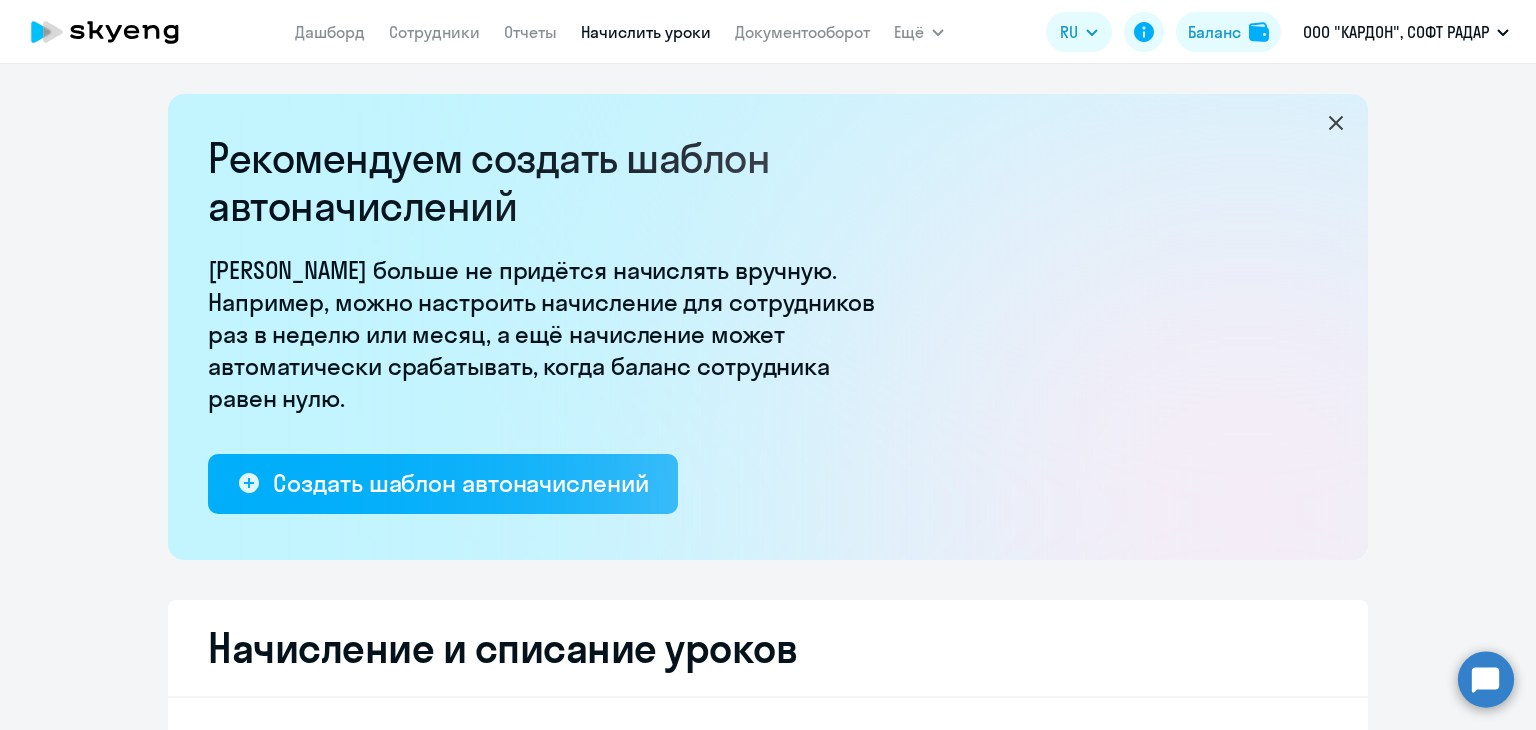 select on "10" 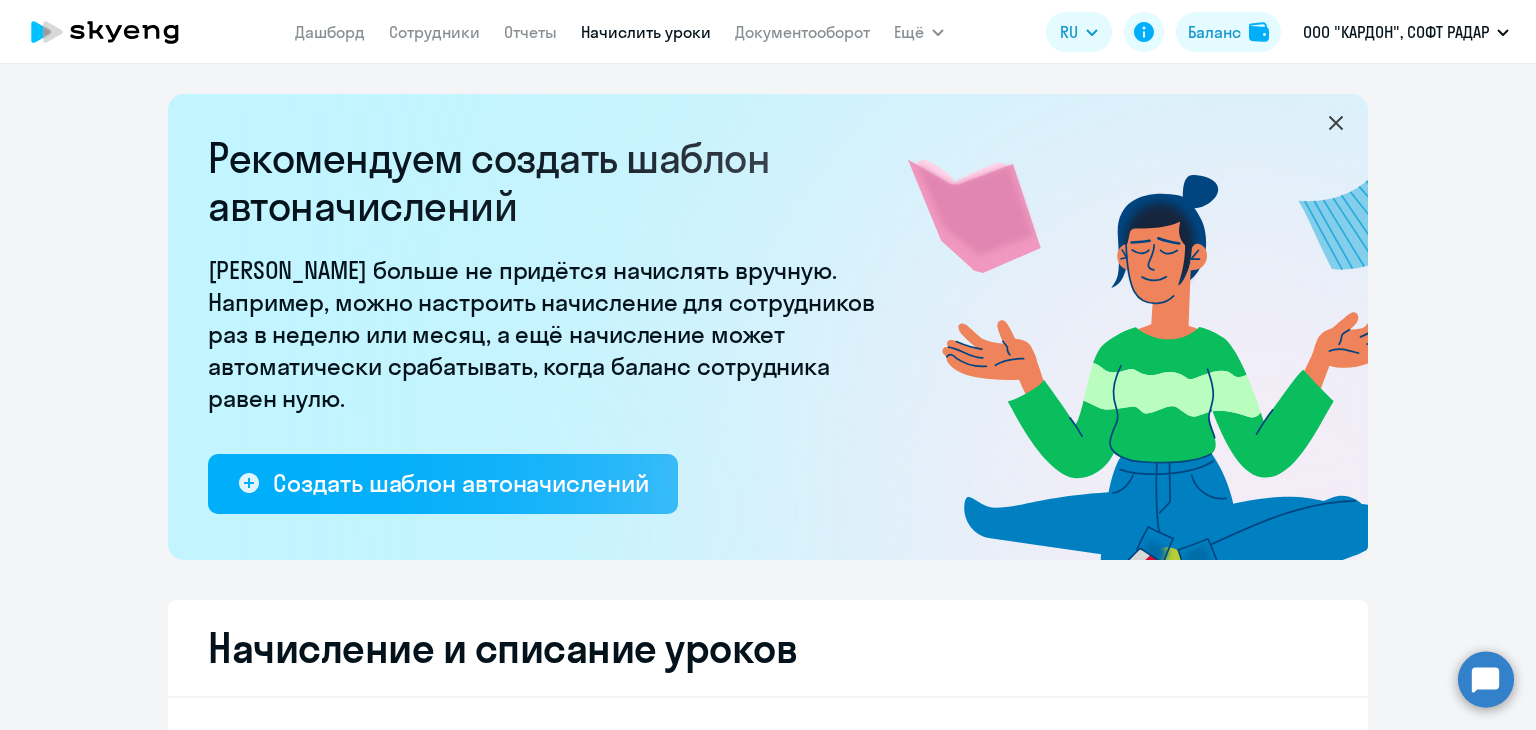 scroll, scrollTop: 400, scrollLeft: 0, axis: vertical 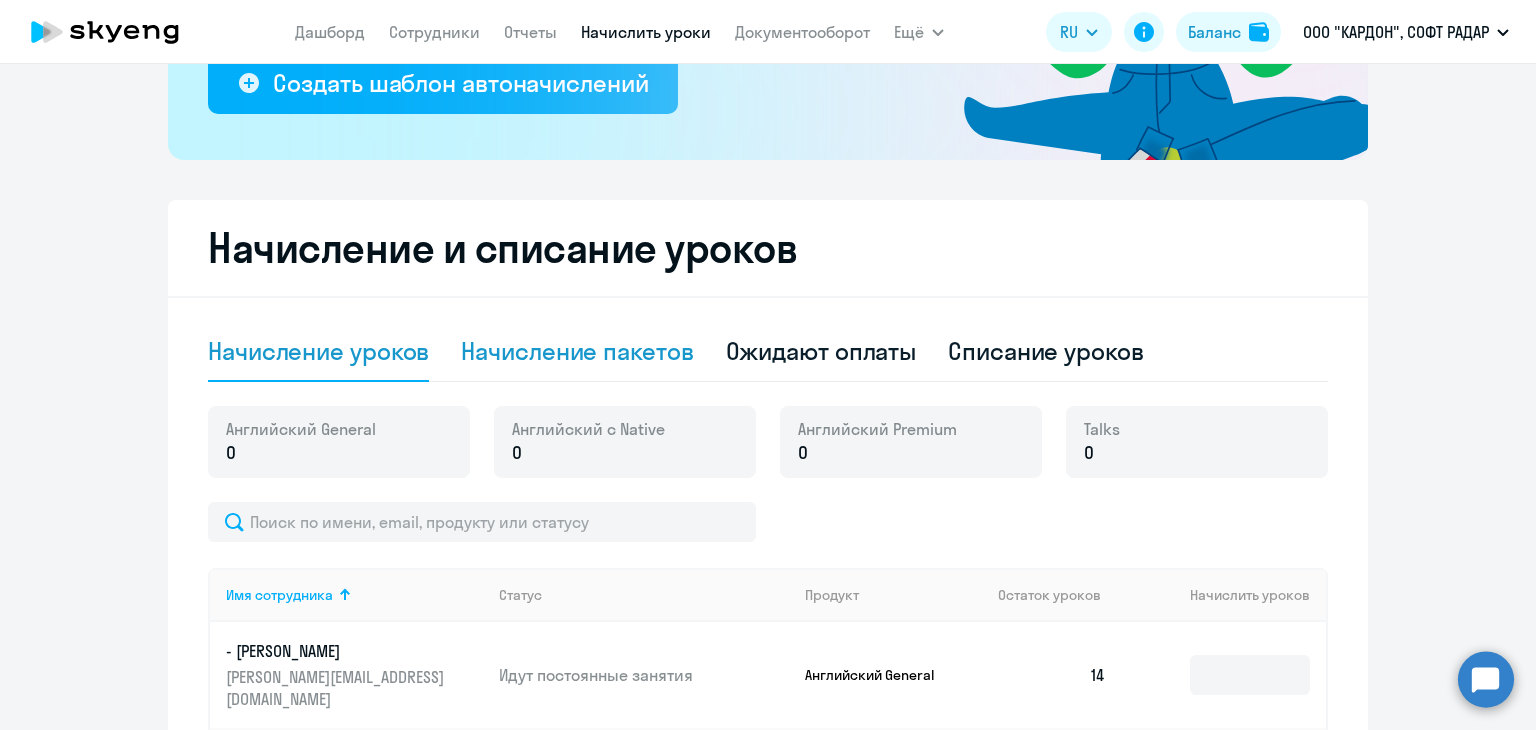 click on "Начисление пакетов" 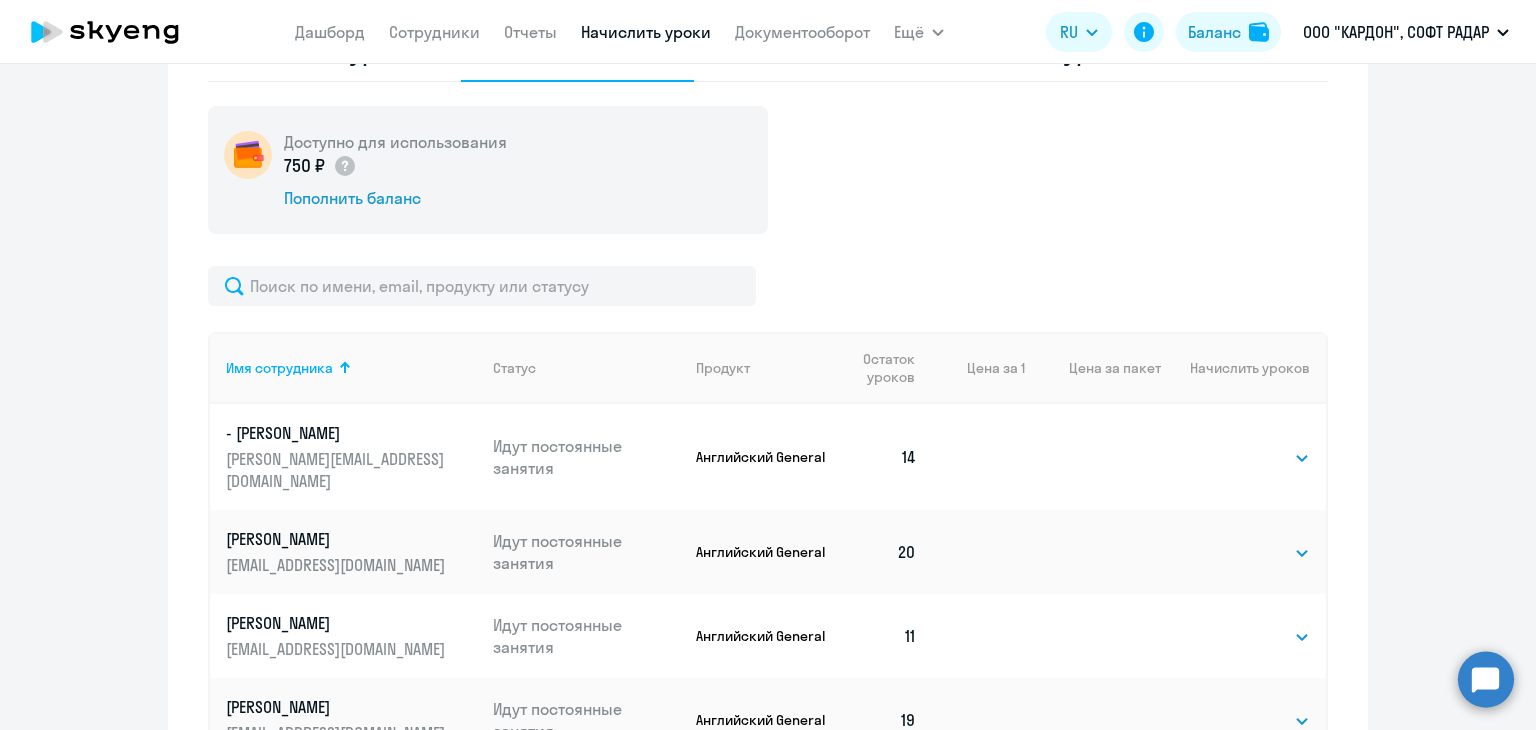 scroll, scrollTop: 400, scrollLeft: 0, axis: vertical 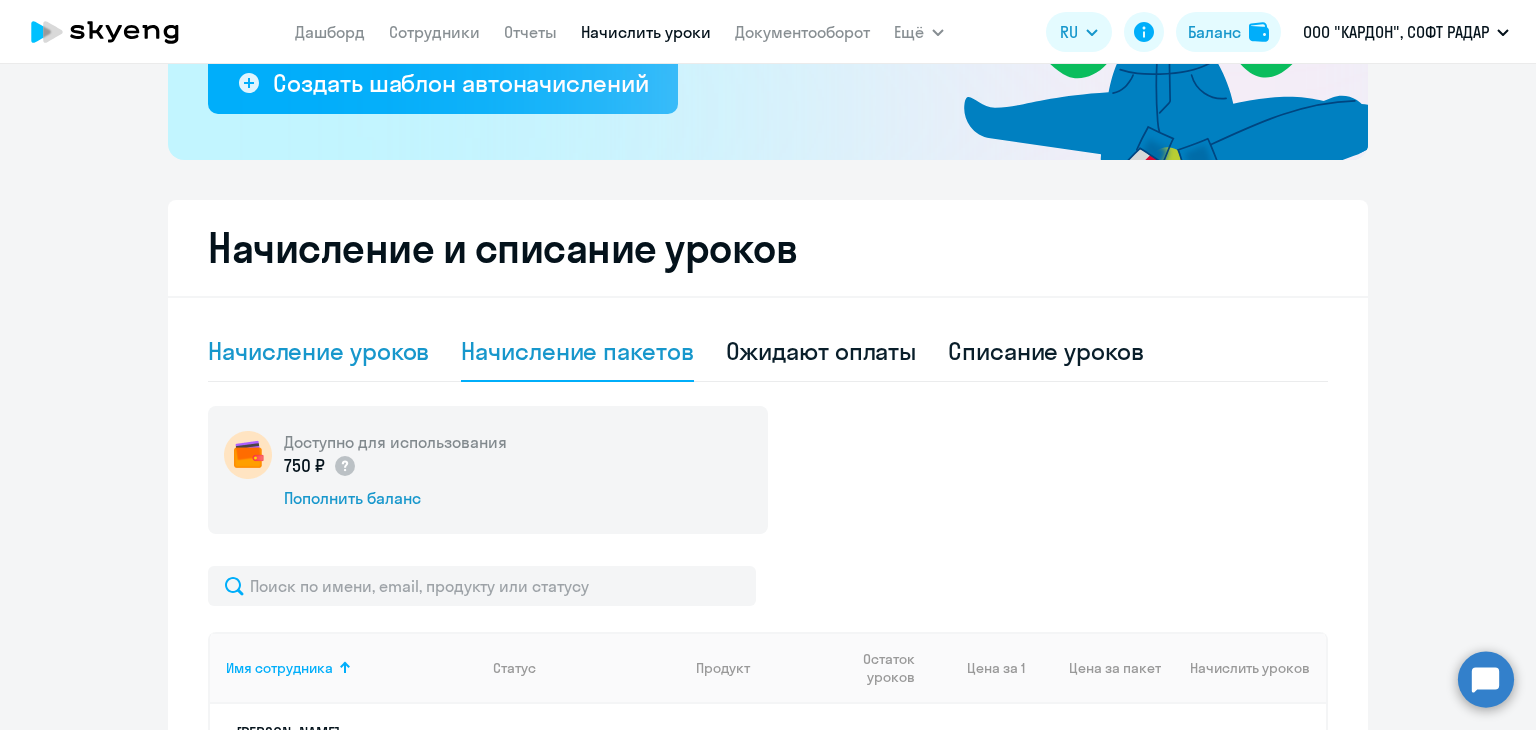 click on "Начисление уроков" 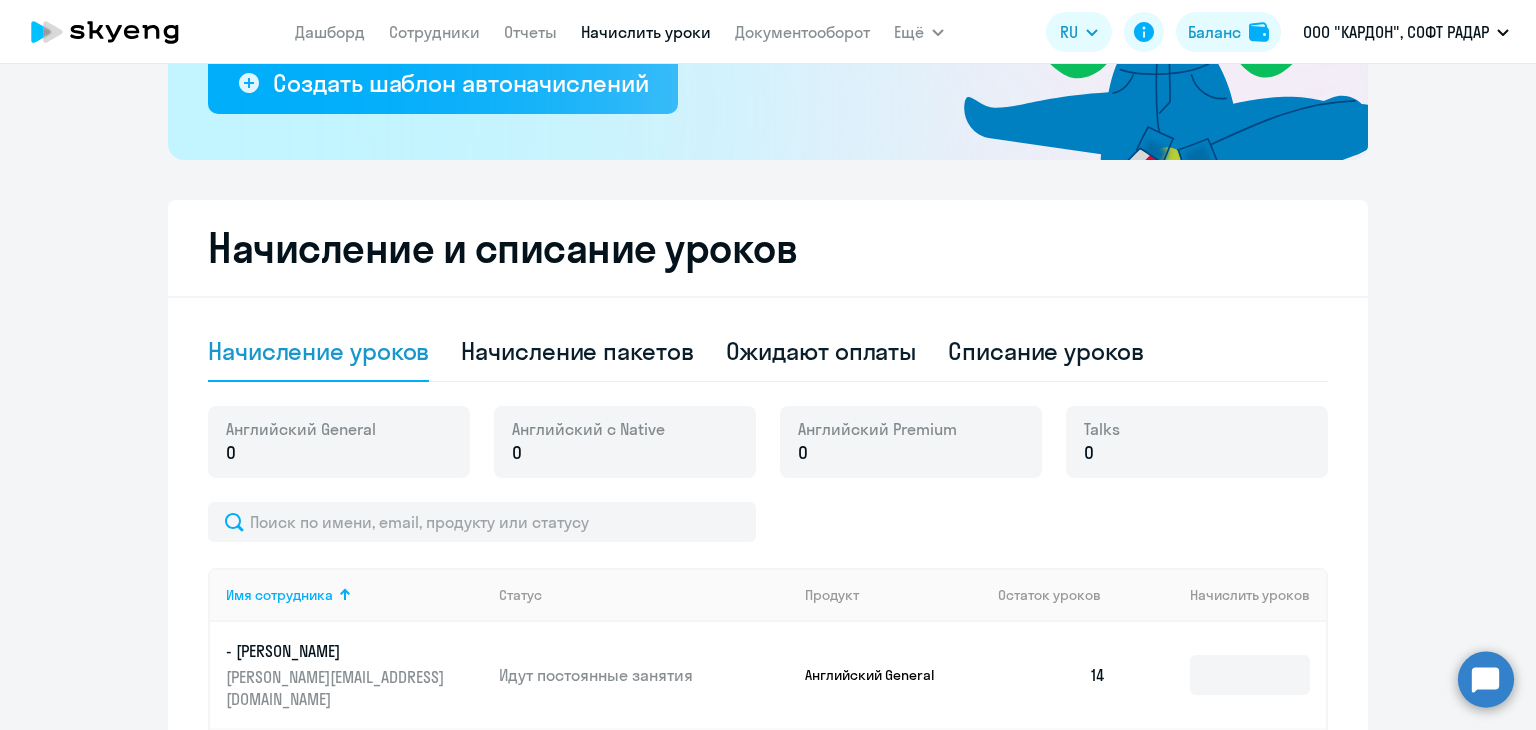 drag, startPoint x: 140, startPoint y: 293, endPoint x: 202, endPoint y: 316, distance: 66.12866 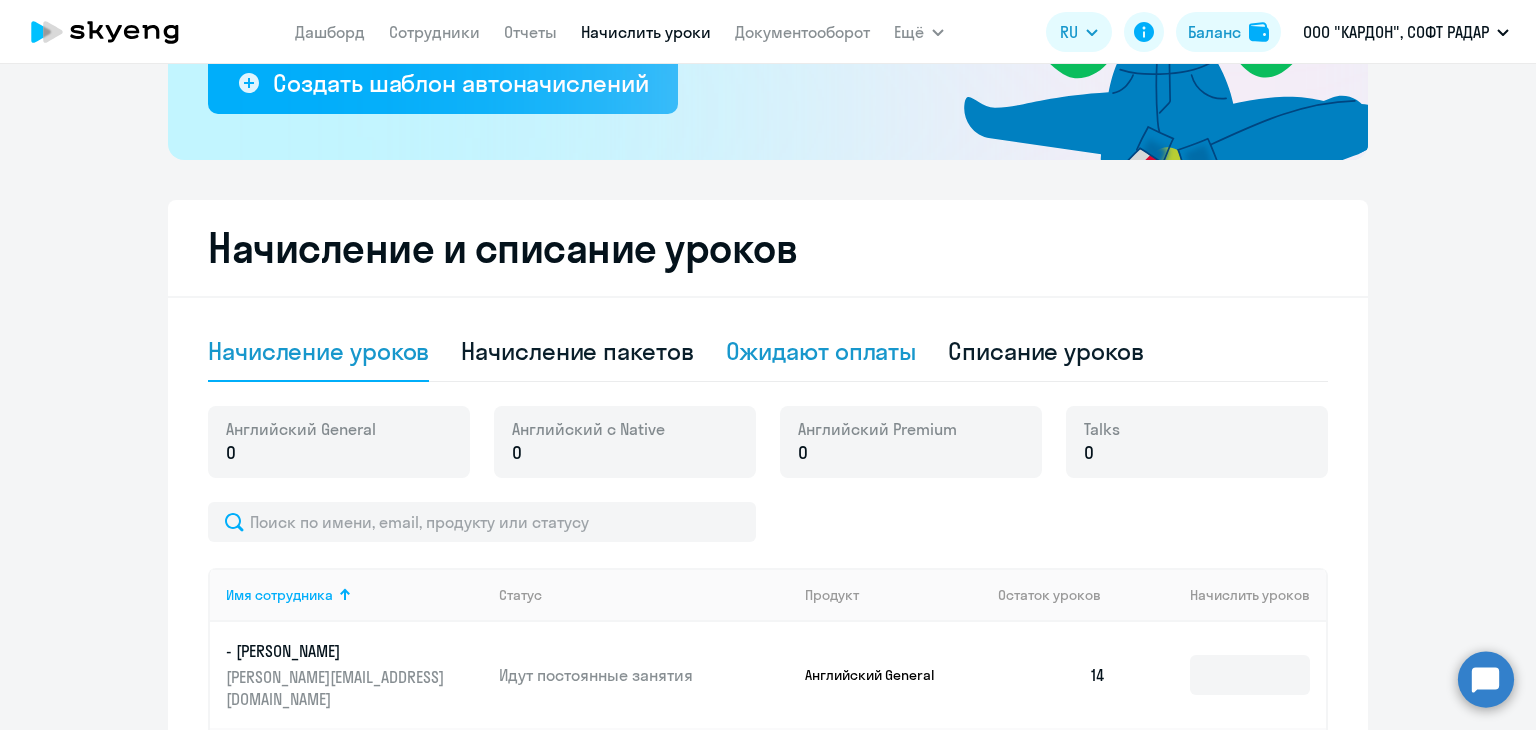 click on "Ожидают оплаты" 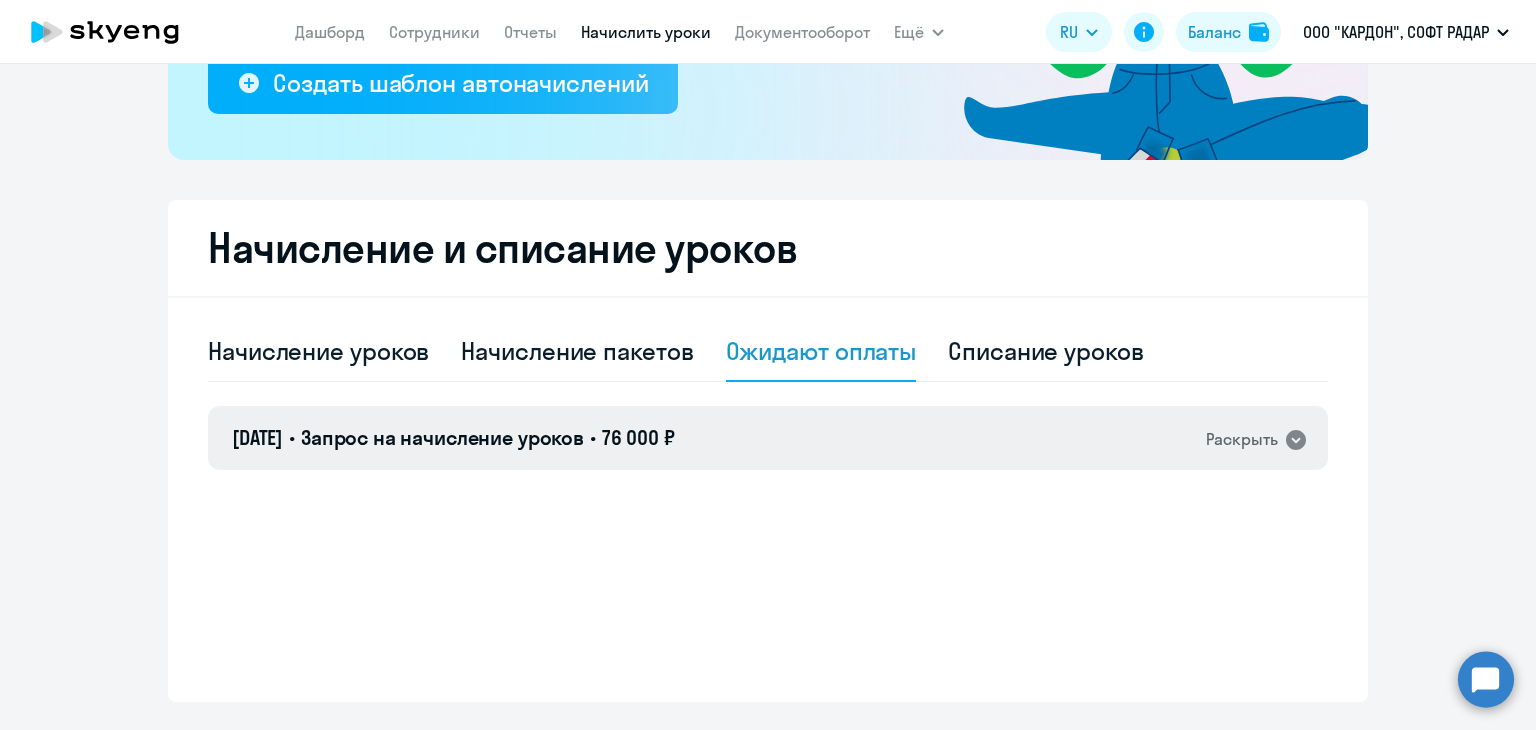 click on "Запрос на начисление уроков" 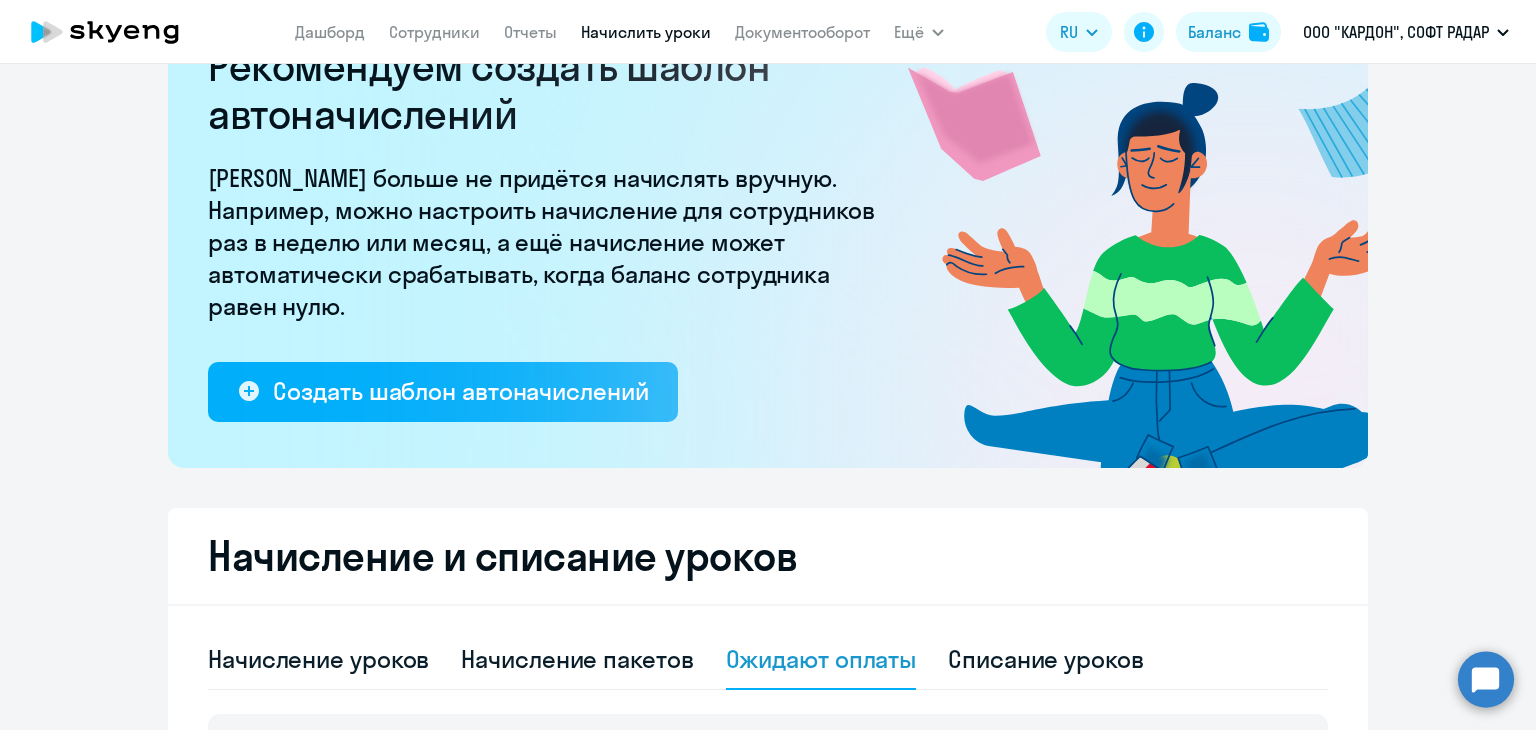 scroll, scrollTop: 73, scrollLeft: 0, axis: vertical 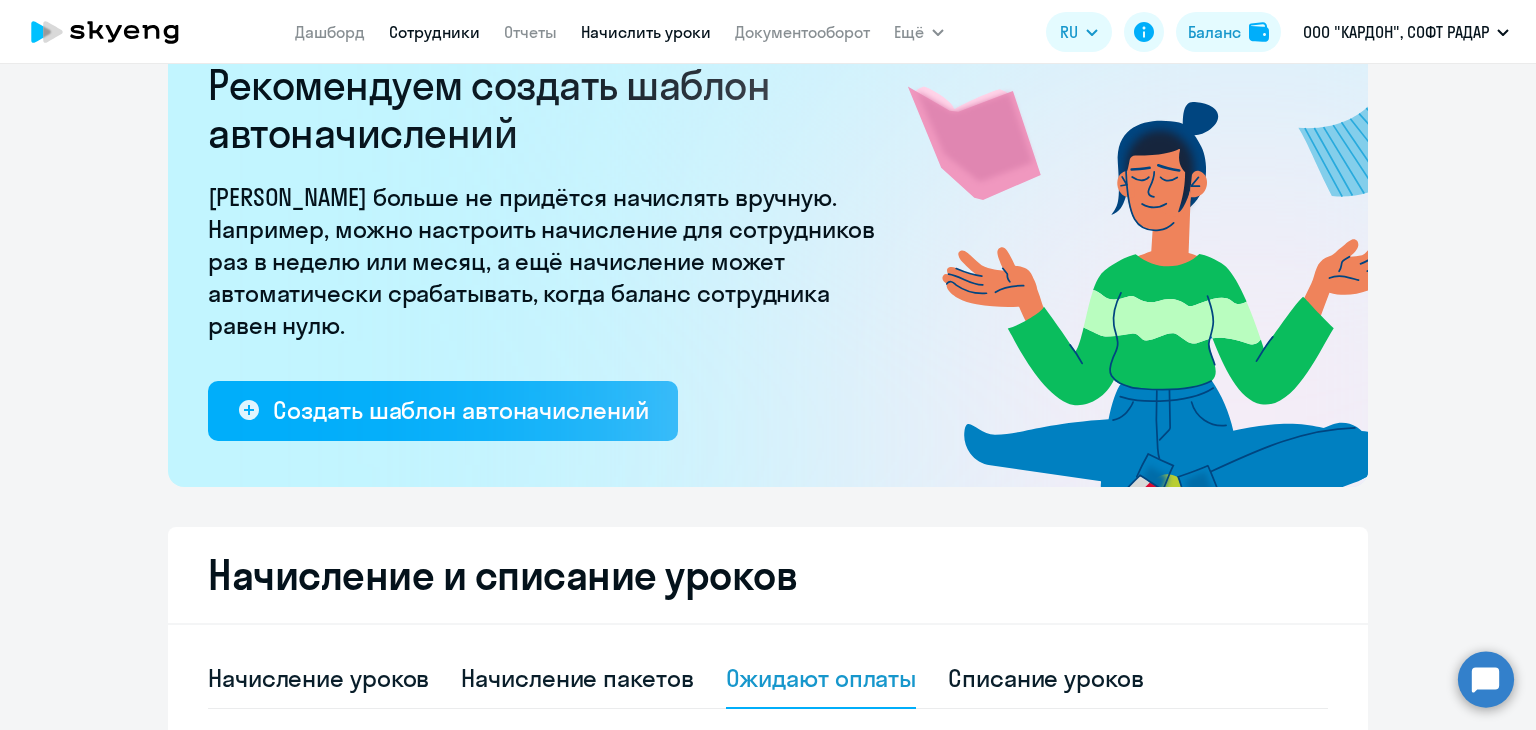 click on "Сотрудники" at bounding box center [434, 32] 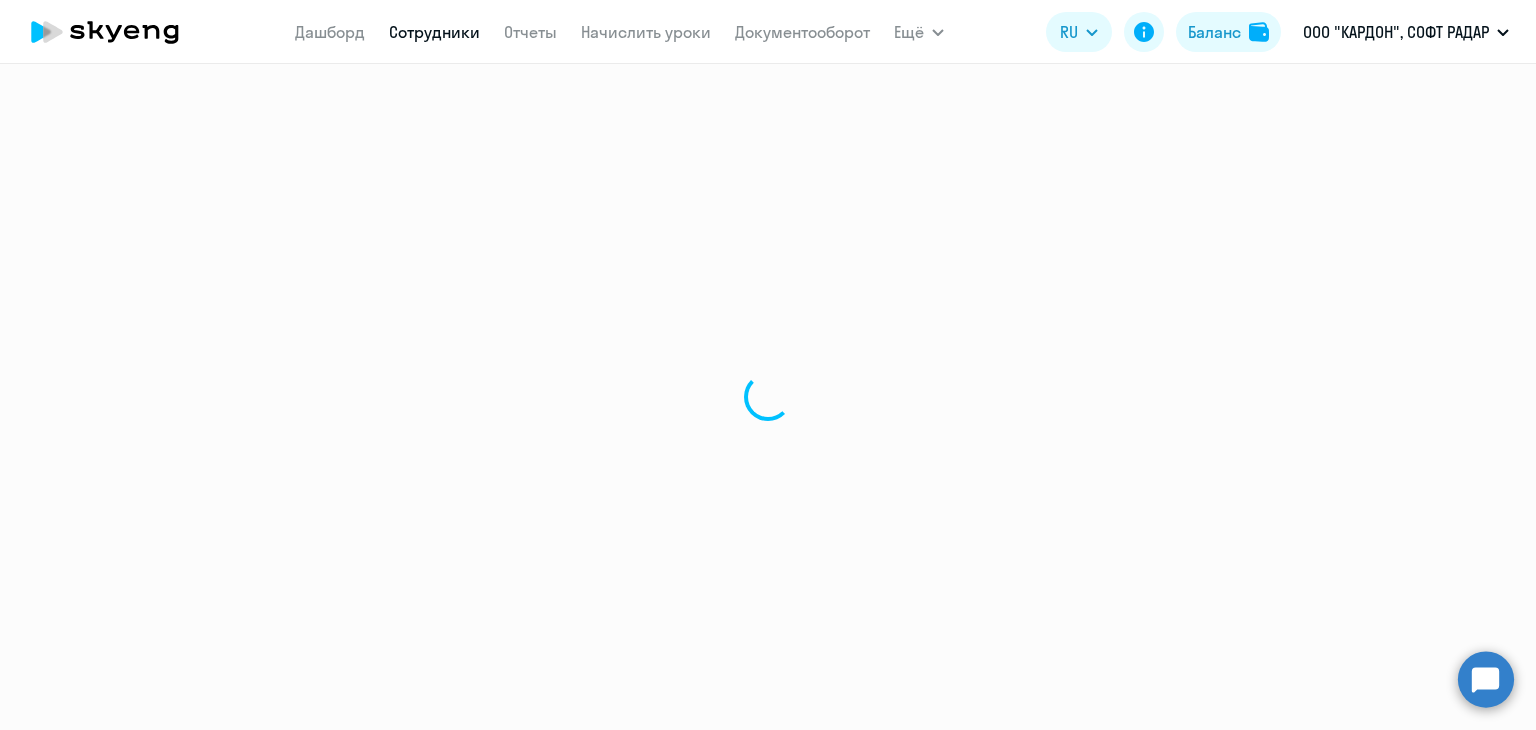 scroll, scrollTop: 0, scrollLeft: 0, axis: both 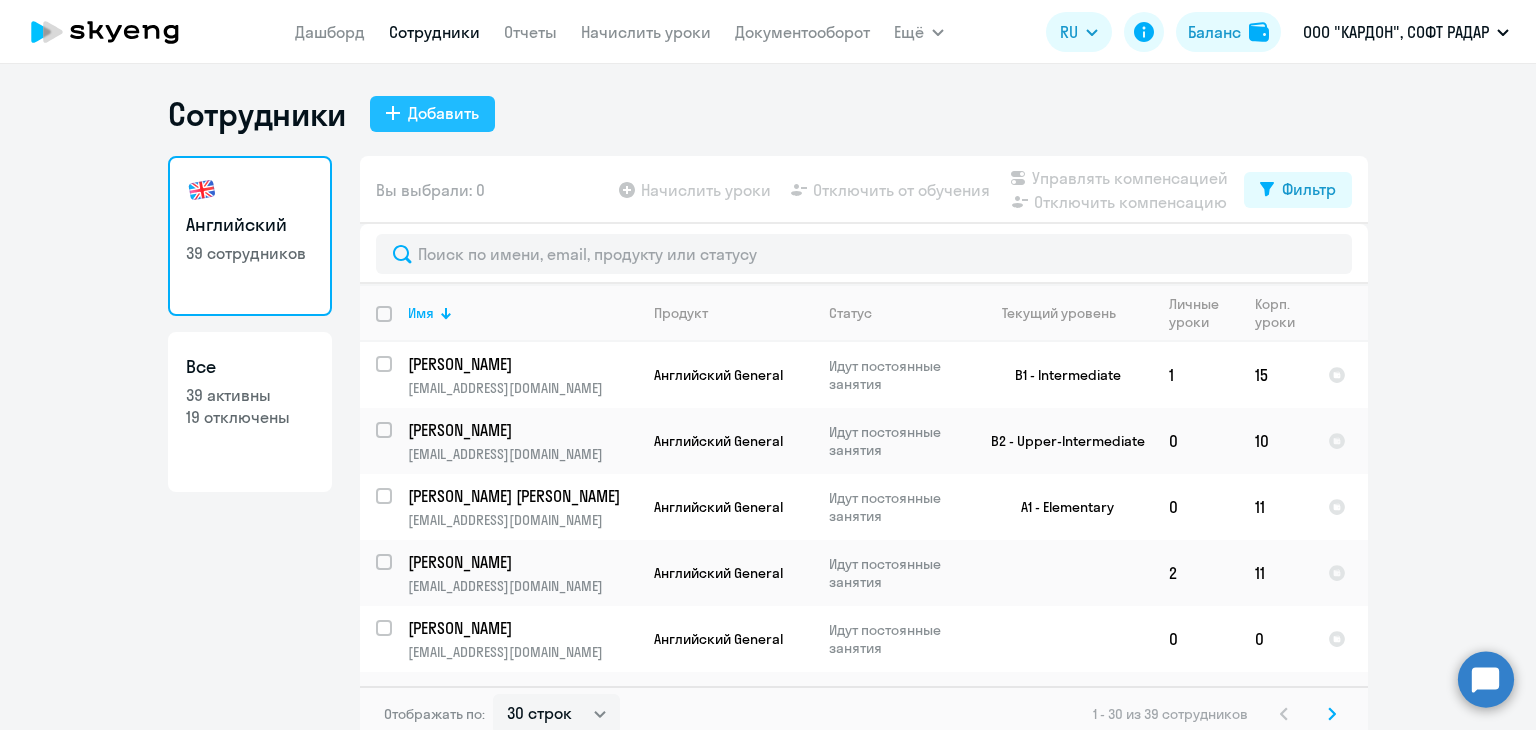 click on "Добавить" 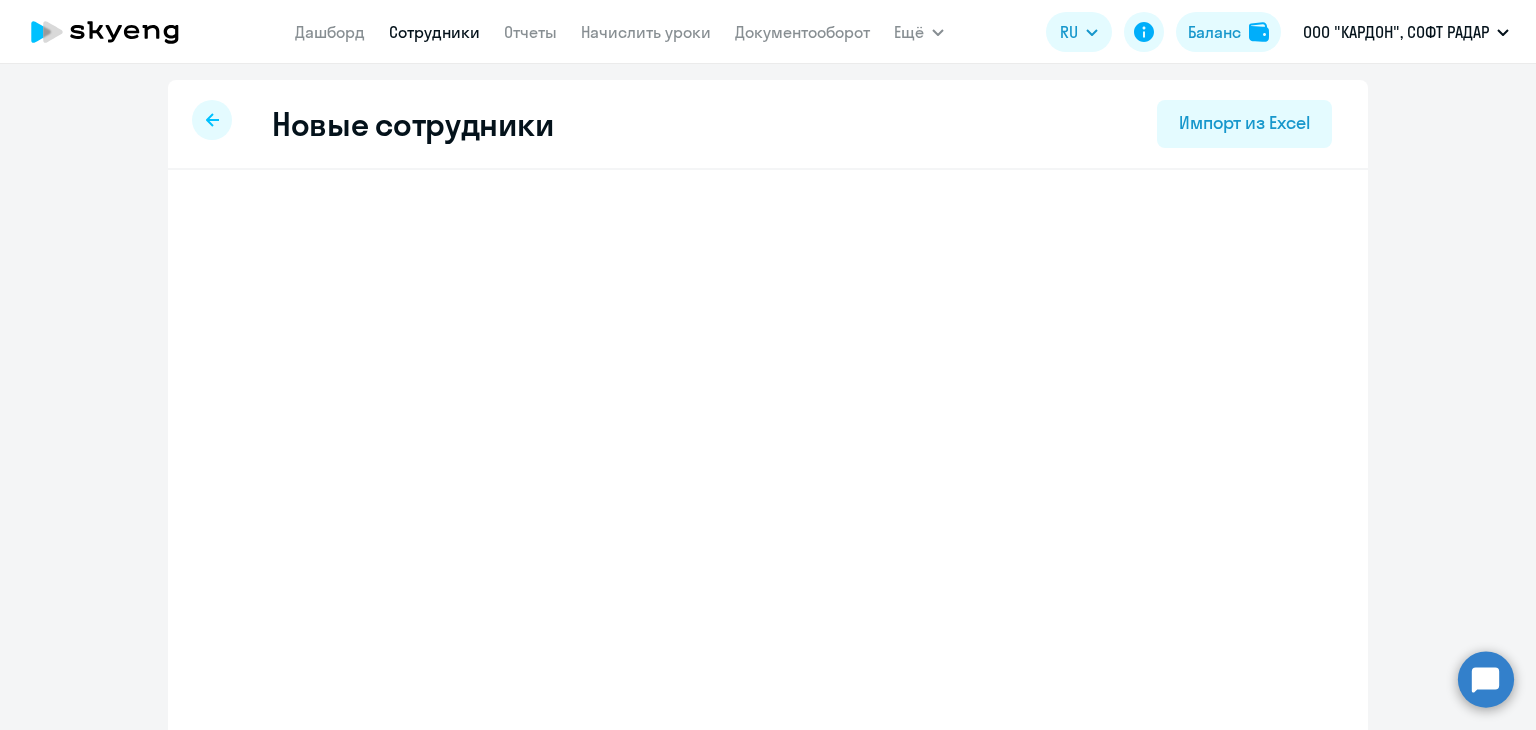 select on "english_adult_not_native_speaker" 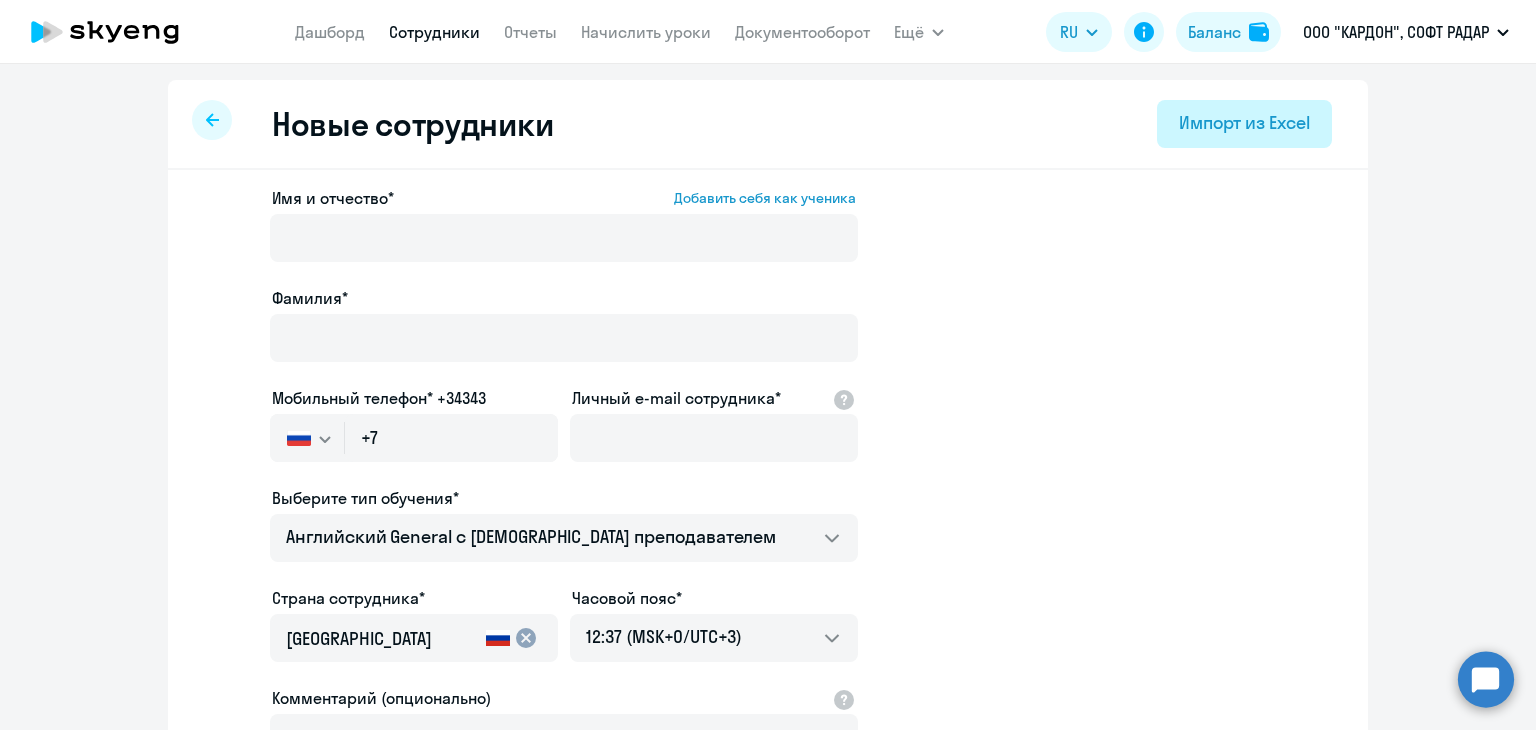 click on "Импорт из Excel" 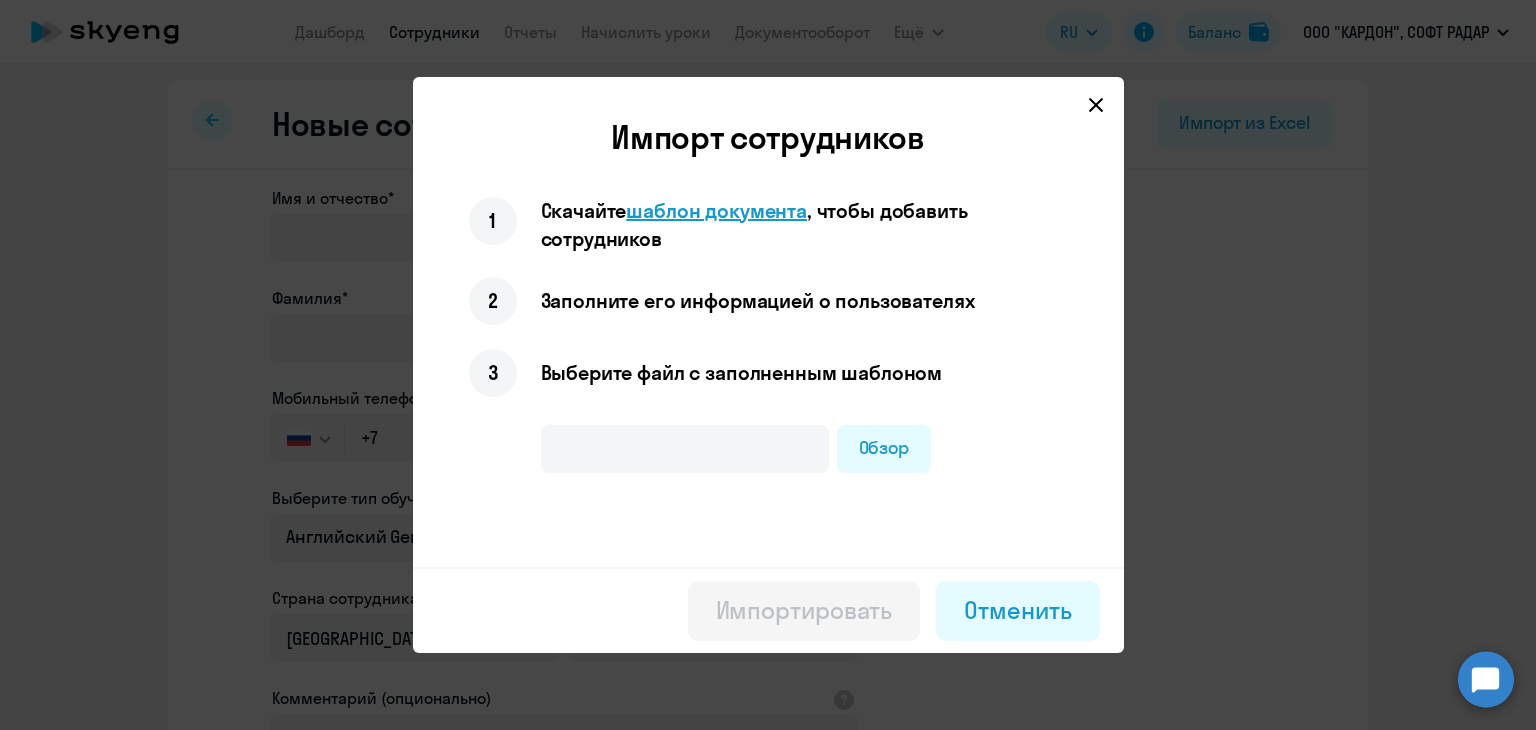 click on "шаблон документа" at bounding box center (716, 210) 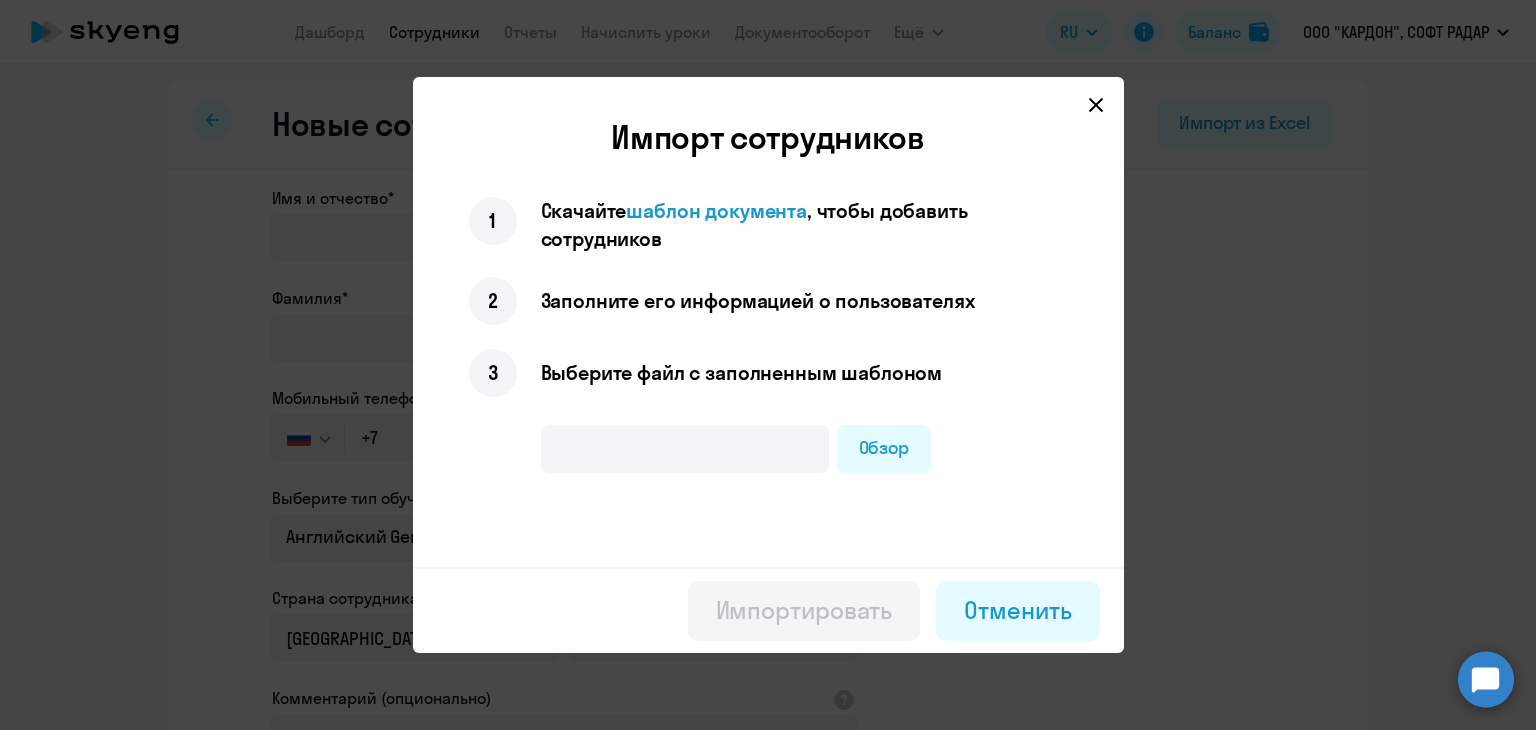click at bounding box center [1096, 105] 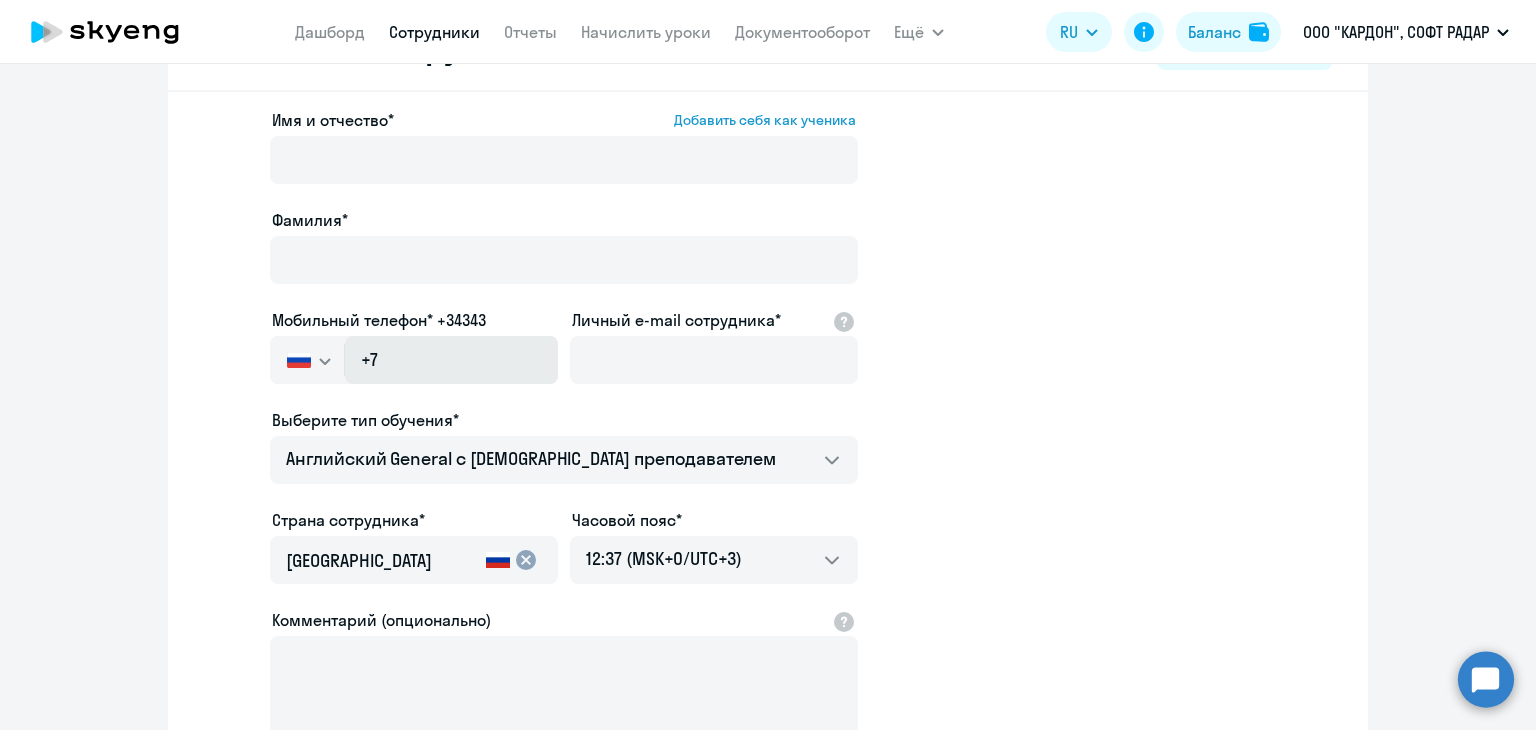 scroll, scrollTop: 100, scrollLeft: 0, axis: vertical 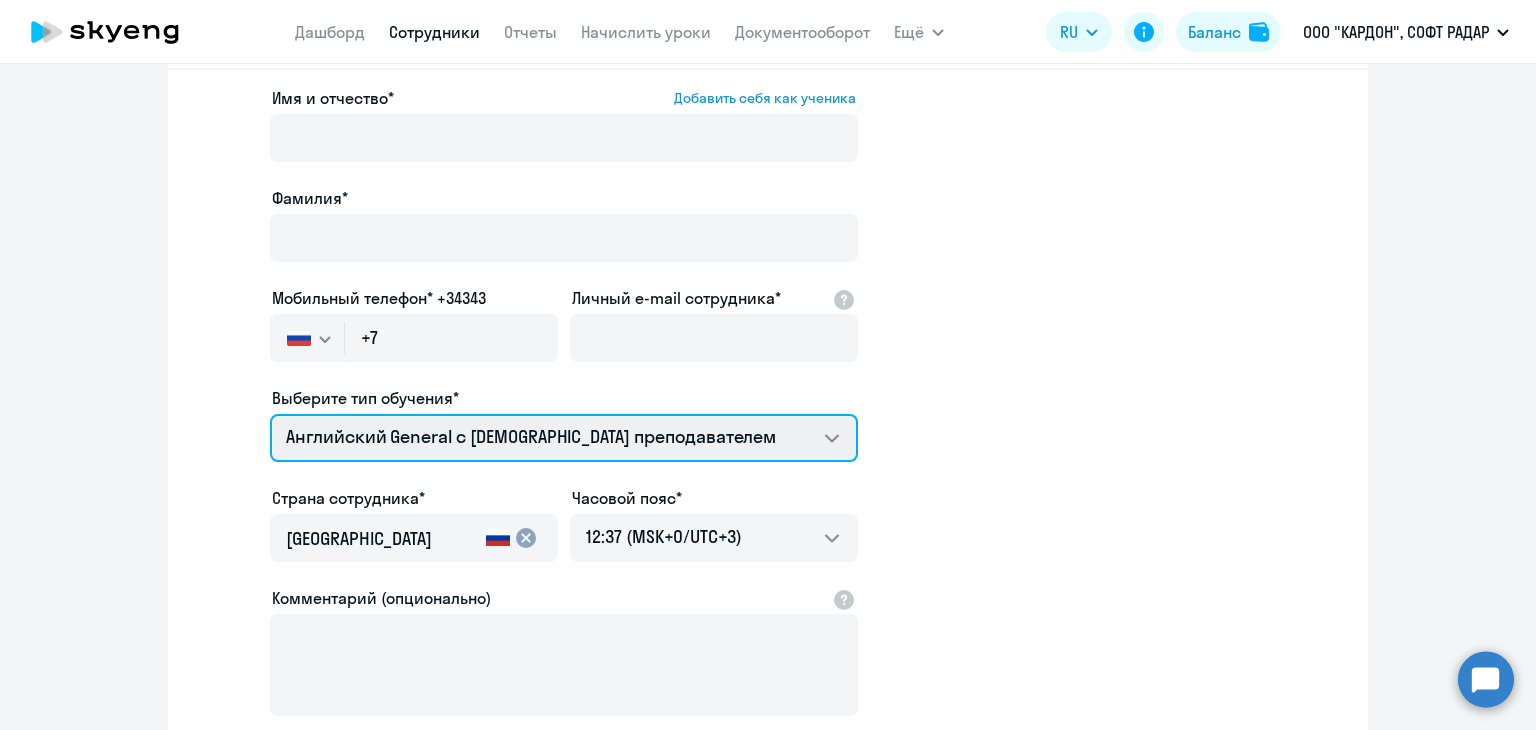 click on "Английский General с [DEMOGRAPHIC_DATA] преподавателем   Английский General с [DEMOGRAPHIC_DATA] преподавателем" at bounding box center (564, 438) 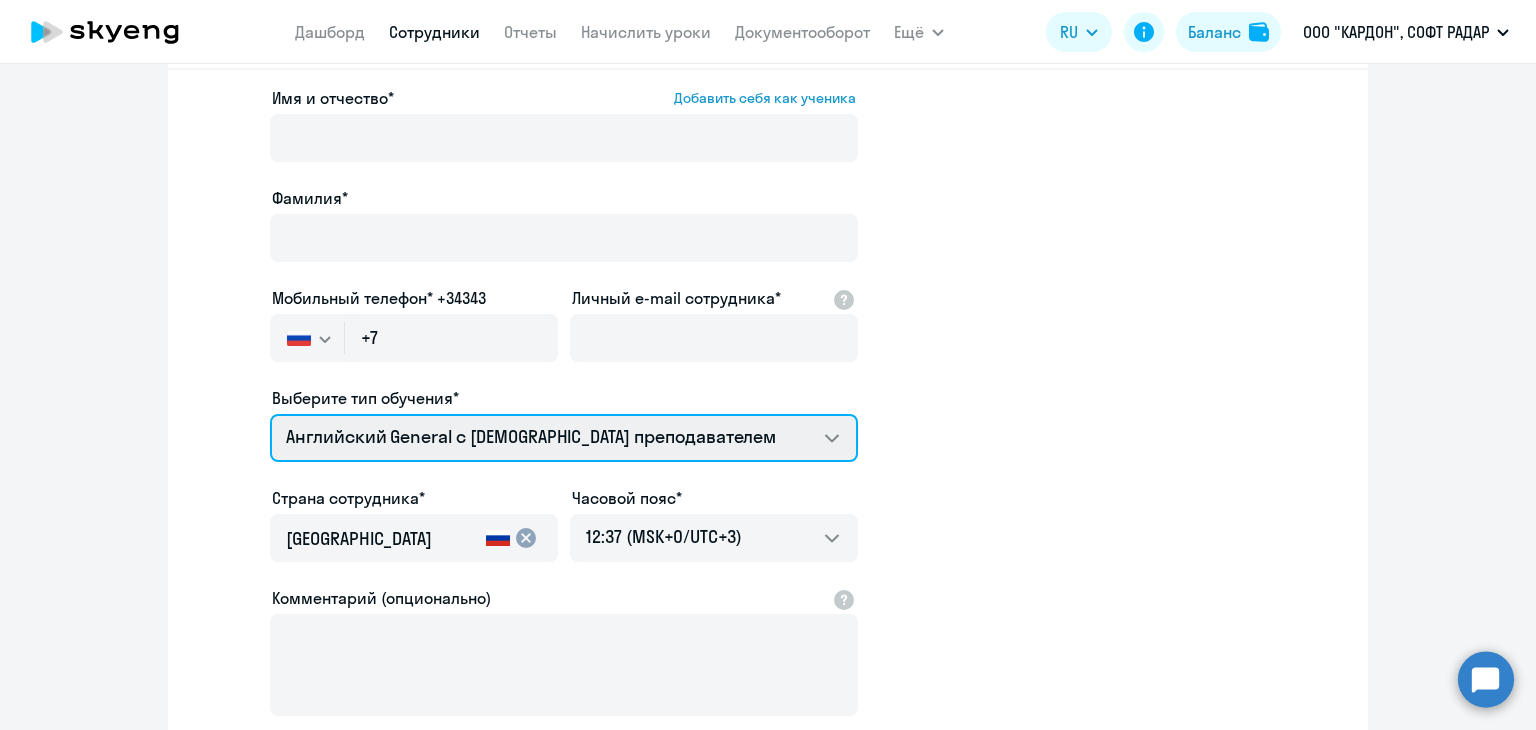 click on "Английский General с [DEMOGRAPHIC_DATA] преподавателем   Английский General с [DEMOGRAPHIC_DATA] преподавателем" at bounding box center (564, 438) 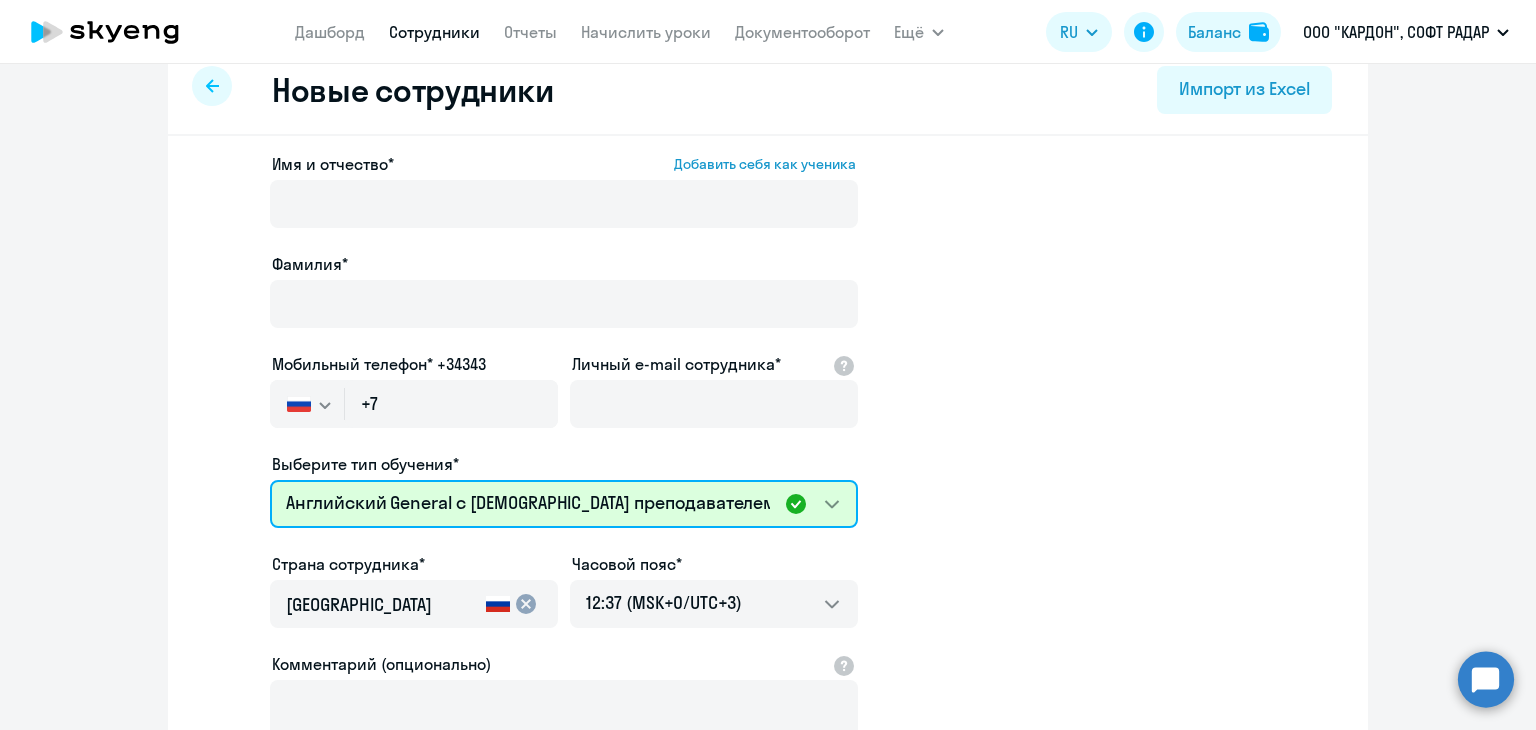 scroll, scrollTop: 0, scrollLeft: 0, axis: both 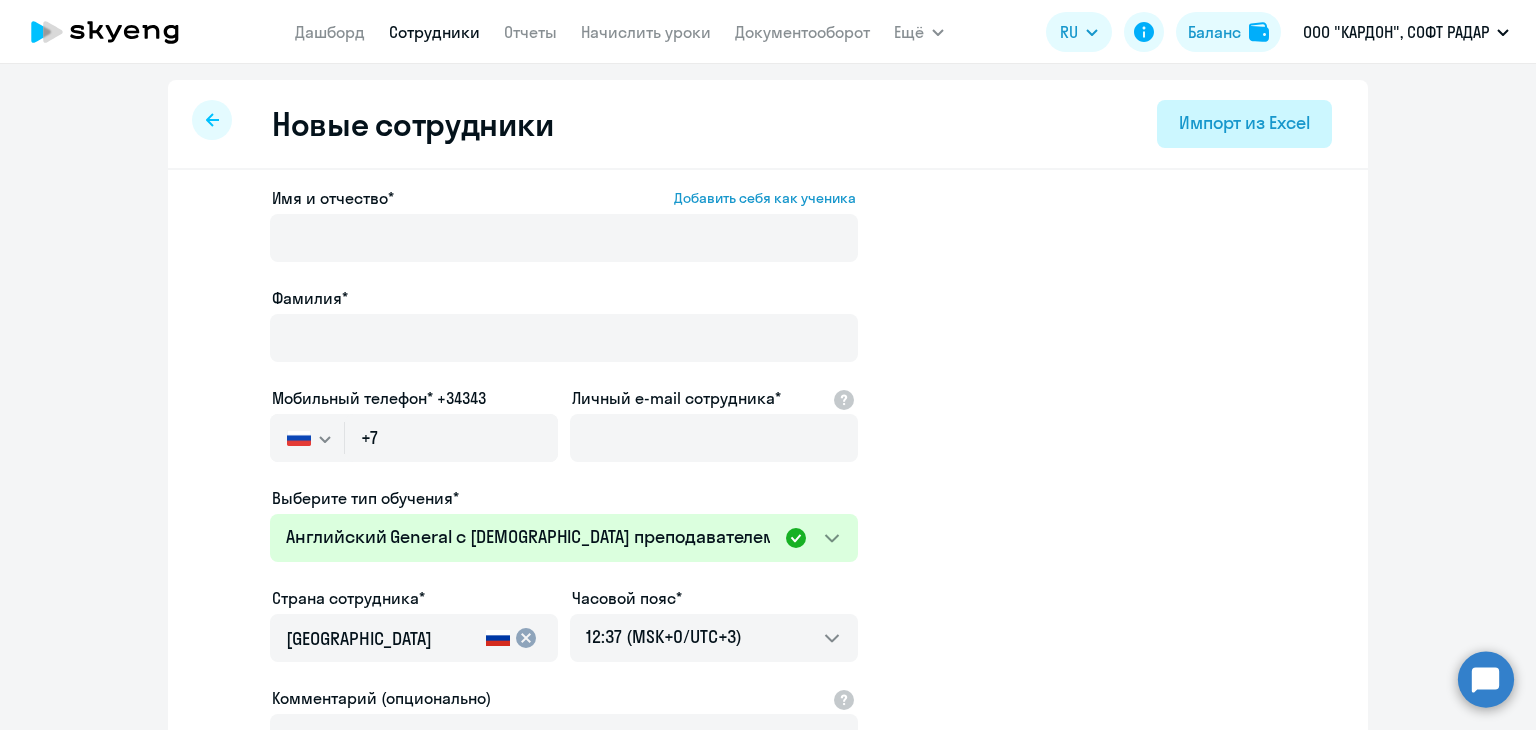 click on "Импорт из Excel" 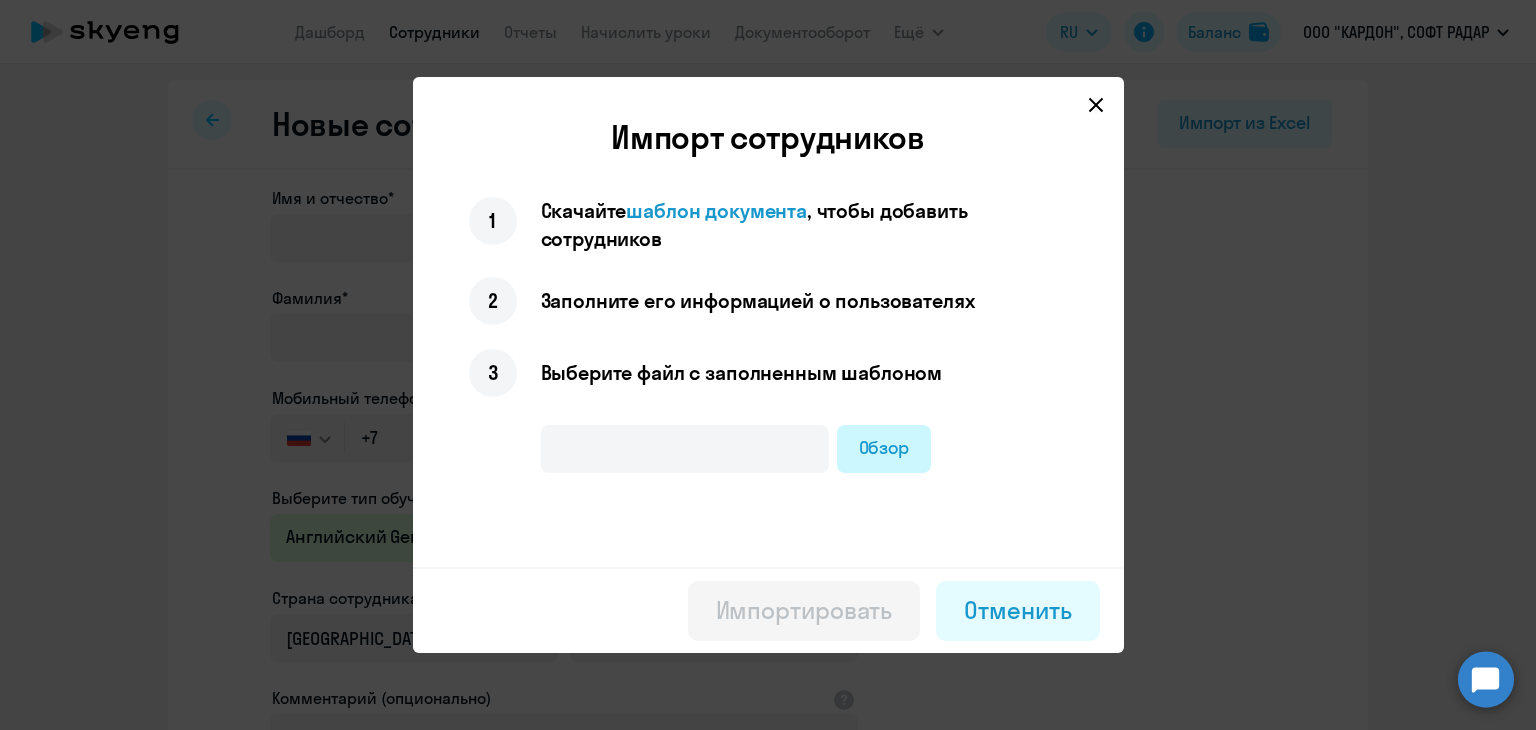 click on "Обзор" 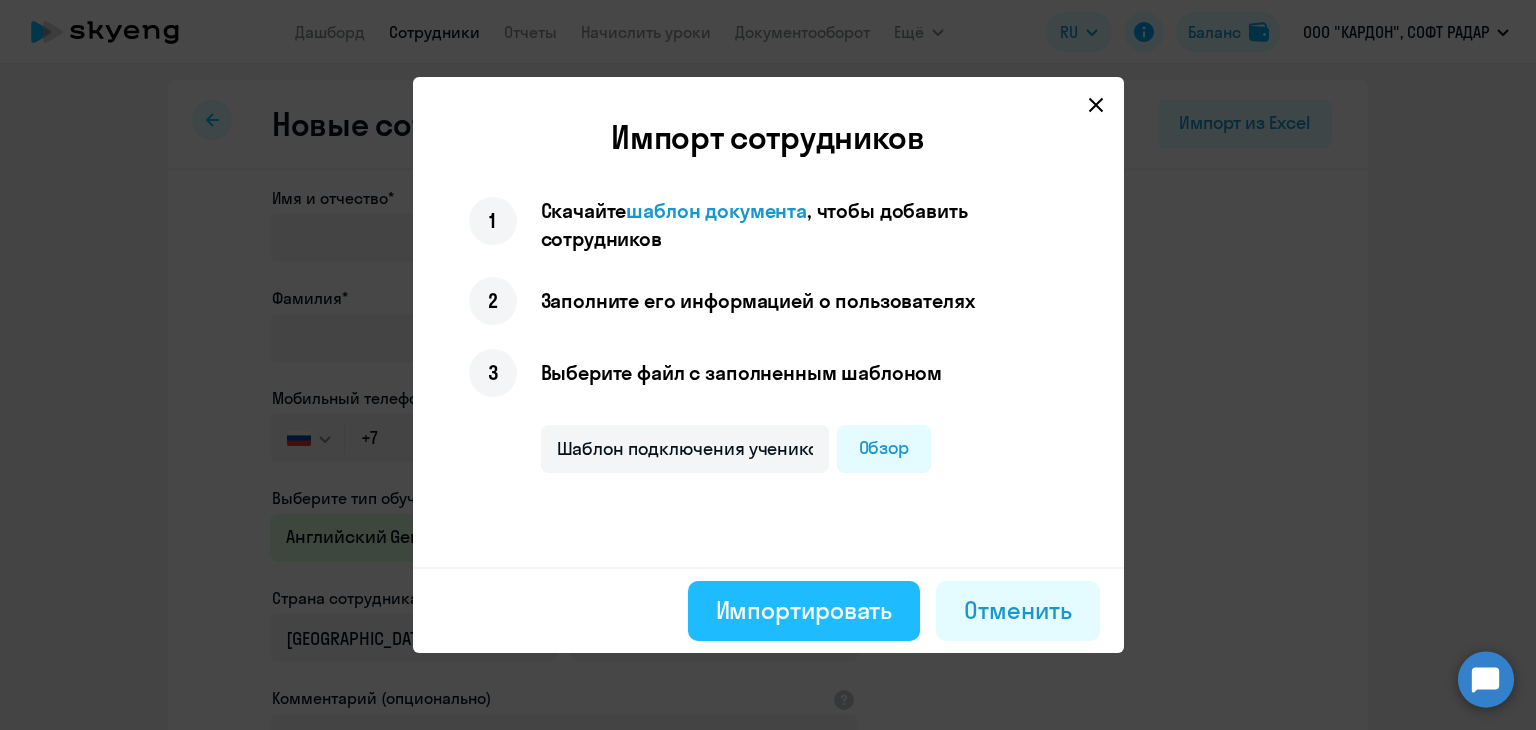 click on "Импортировать" at bounding box center [804, 610] 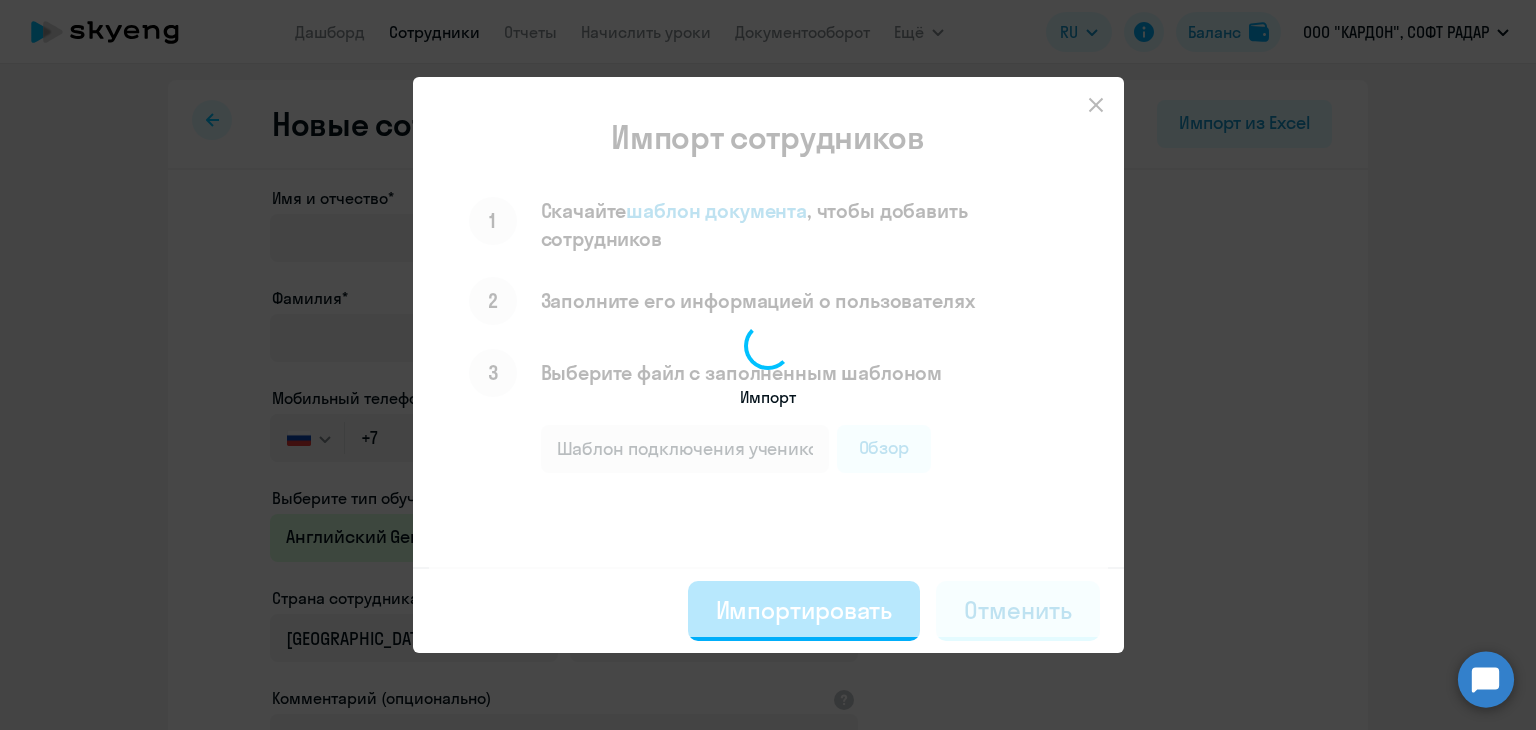 select on "english_adult_not_native_speaker" 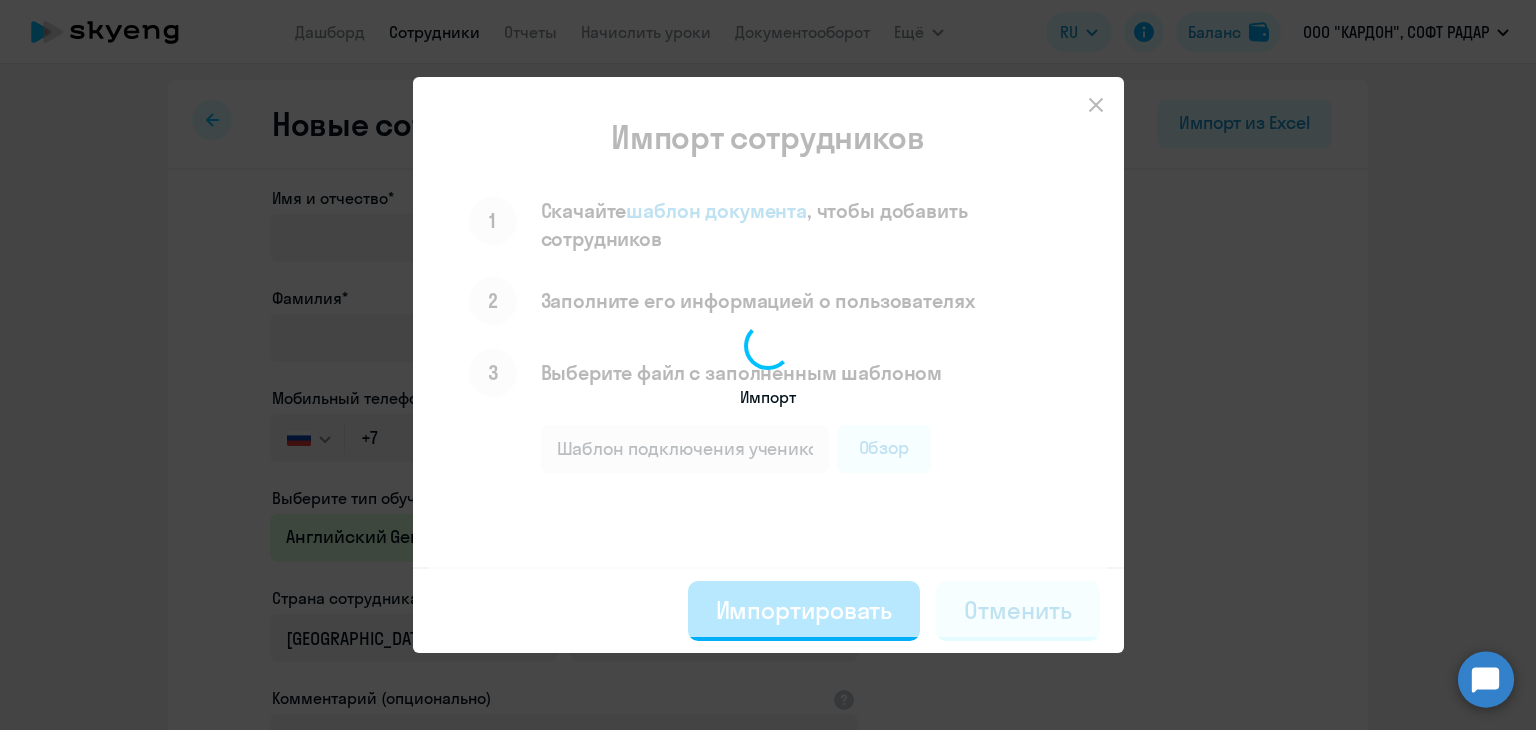 select on "3" 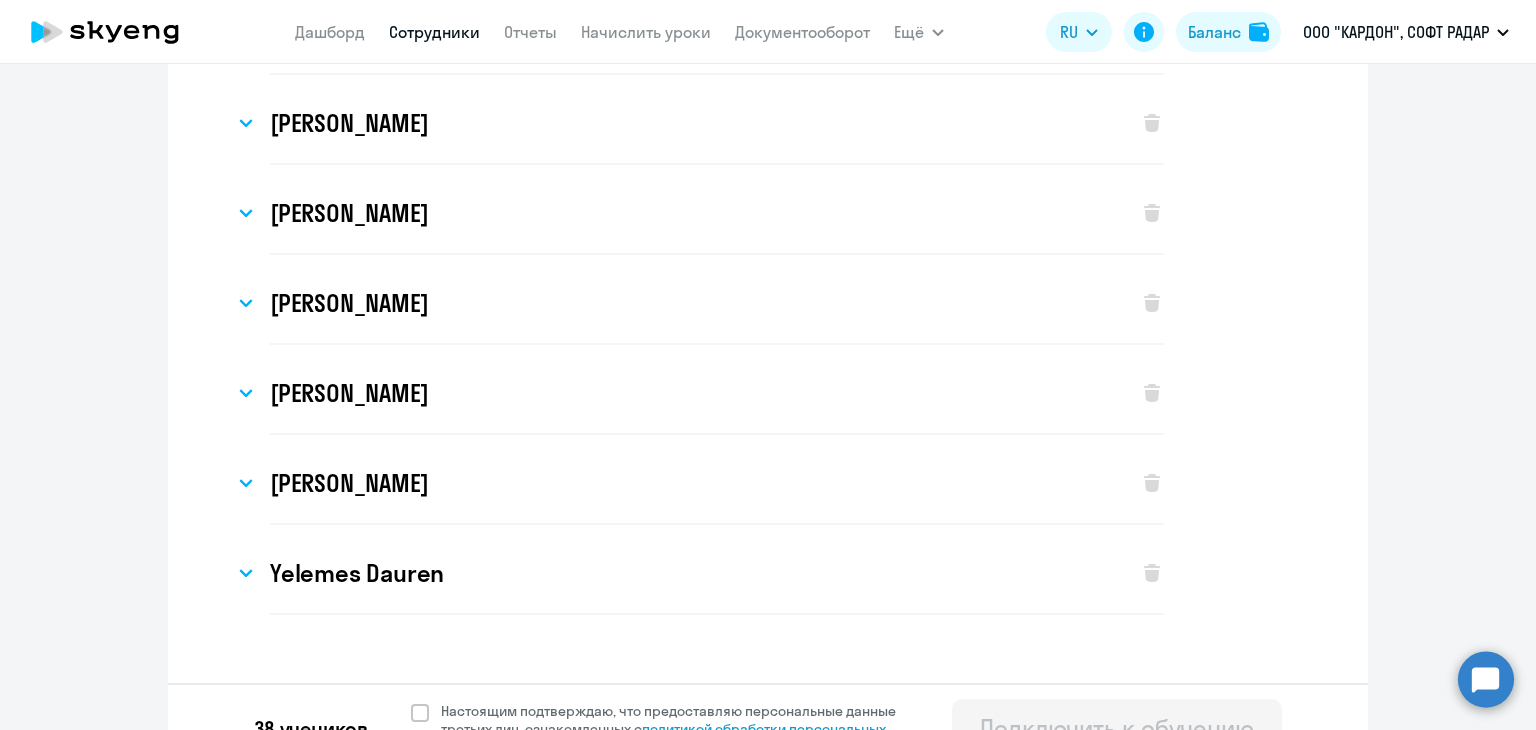 scroll, scrollTop: 3026, scrollLeft: 0, axis: vertical 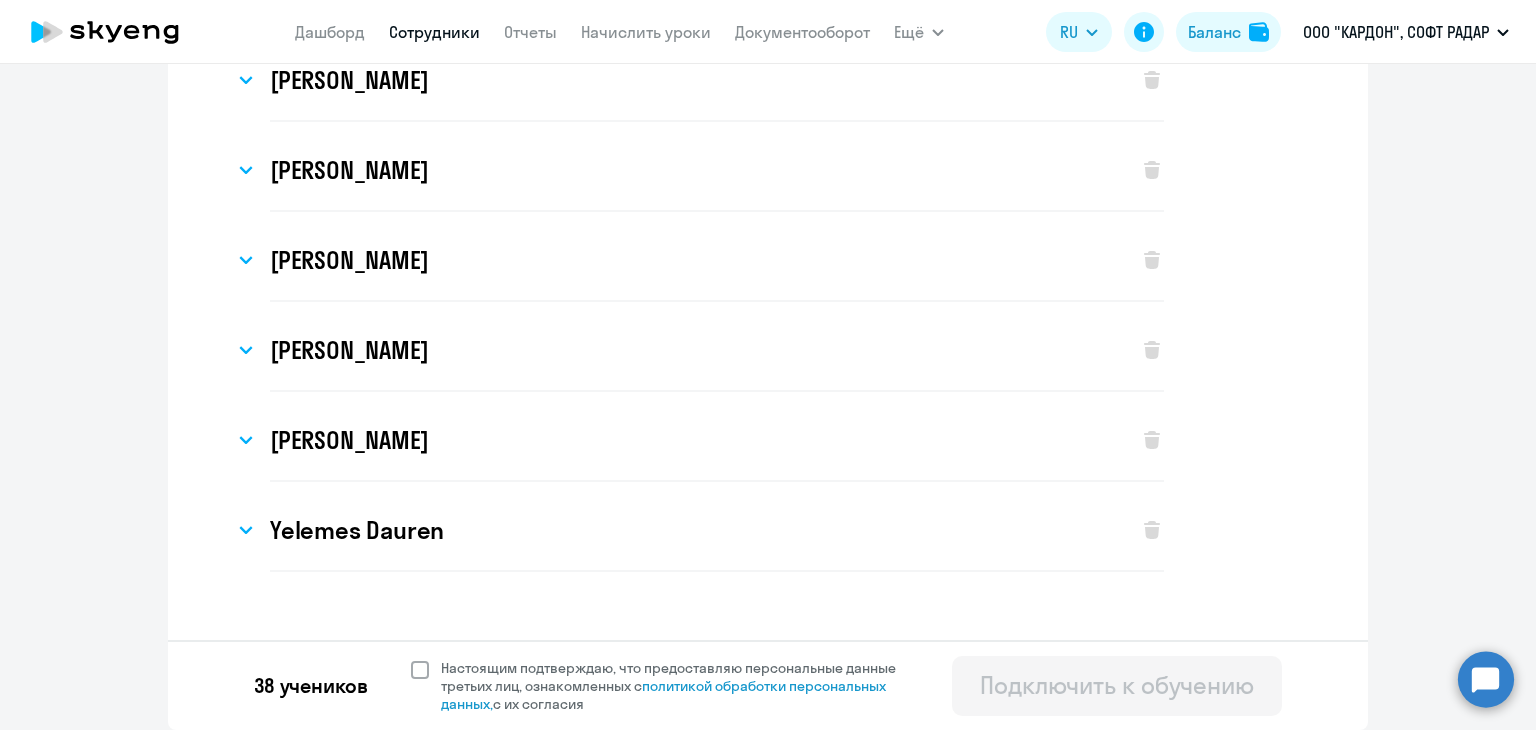 click 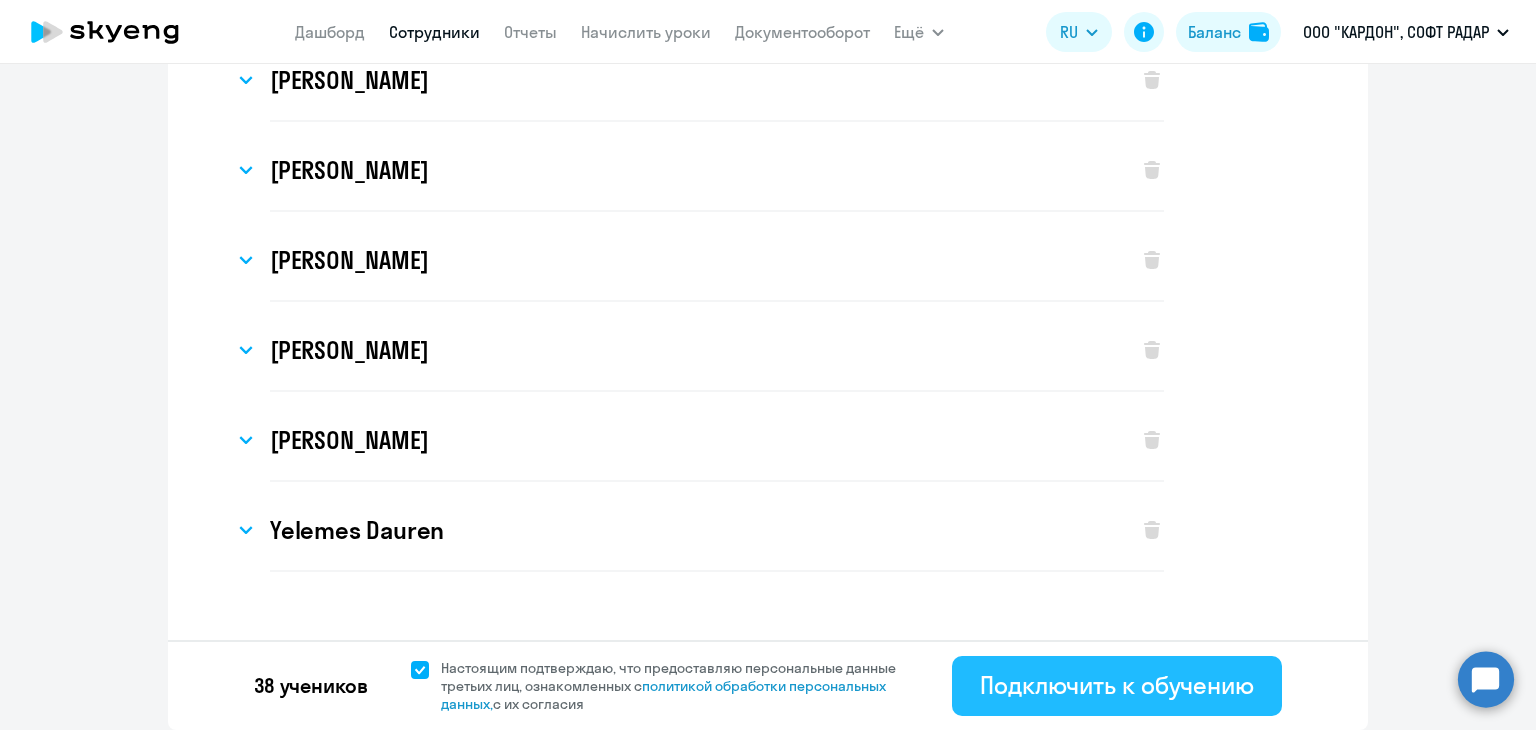 click on "Подключить к обучению" 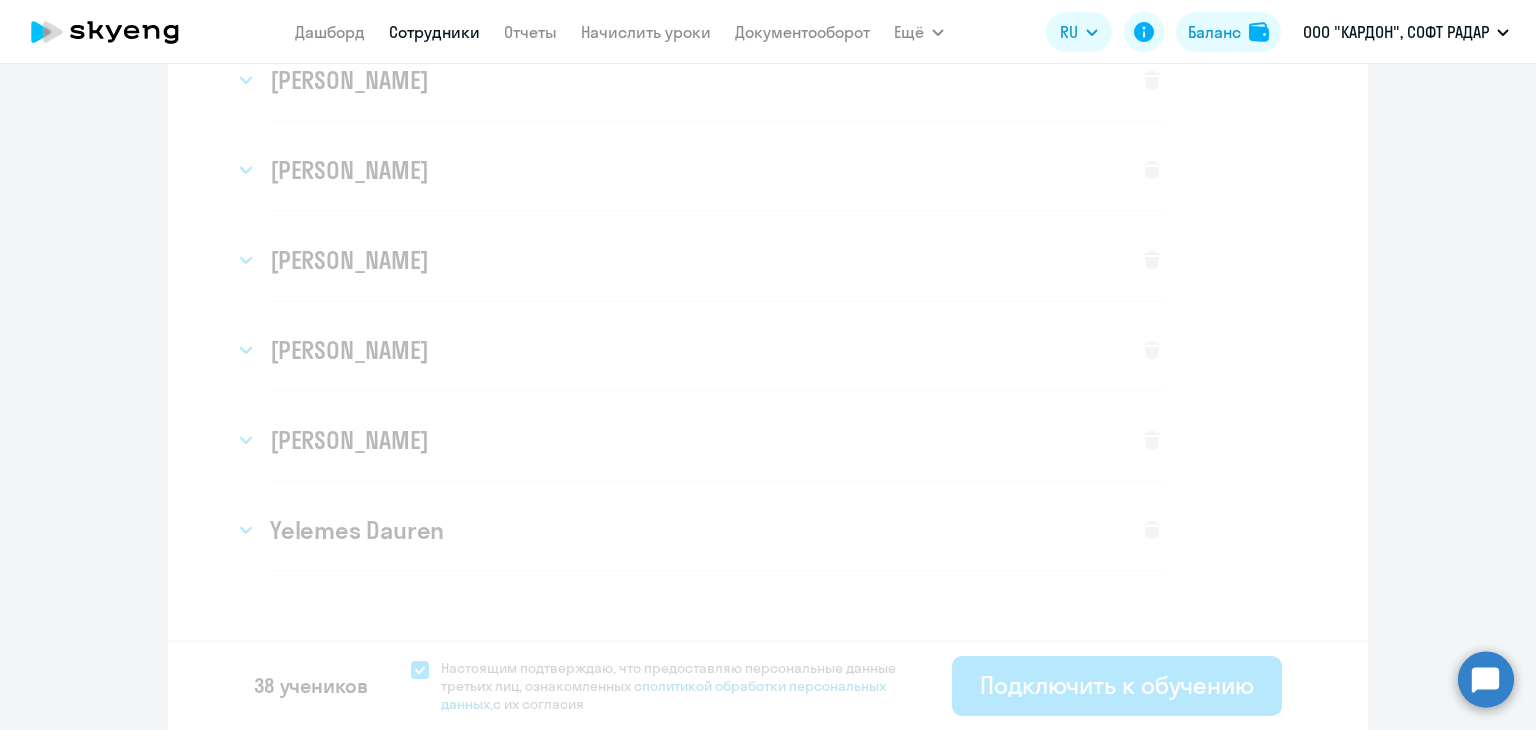 select on "english_adult_not_native_speaker" 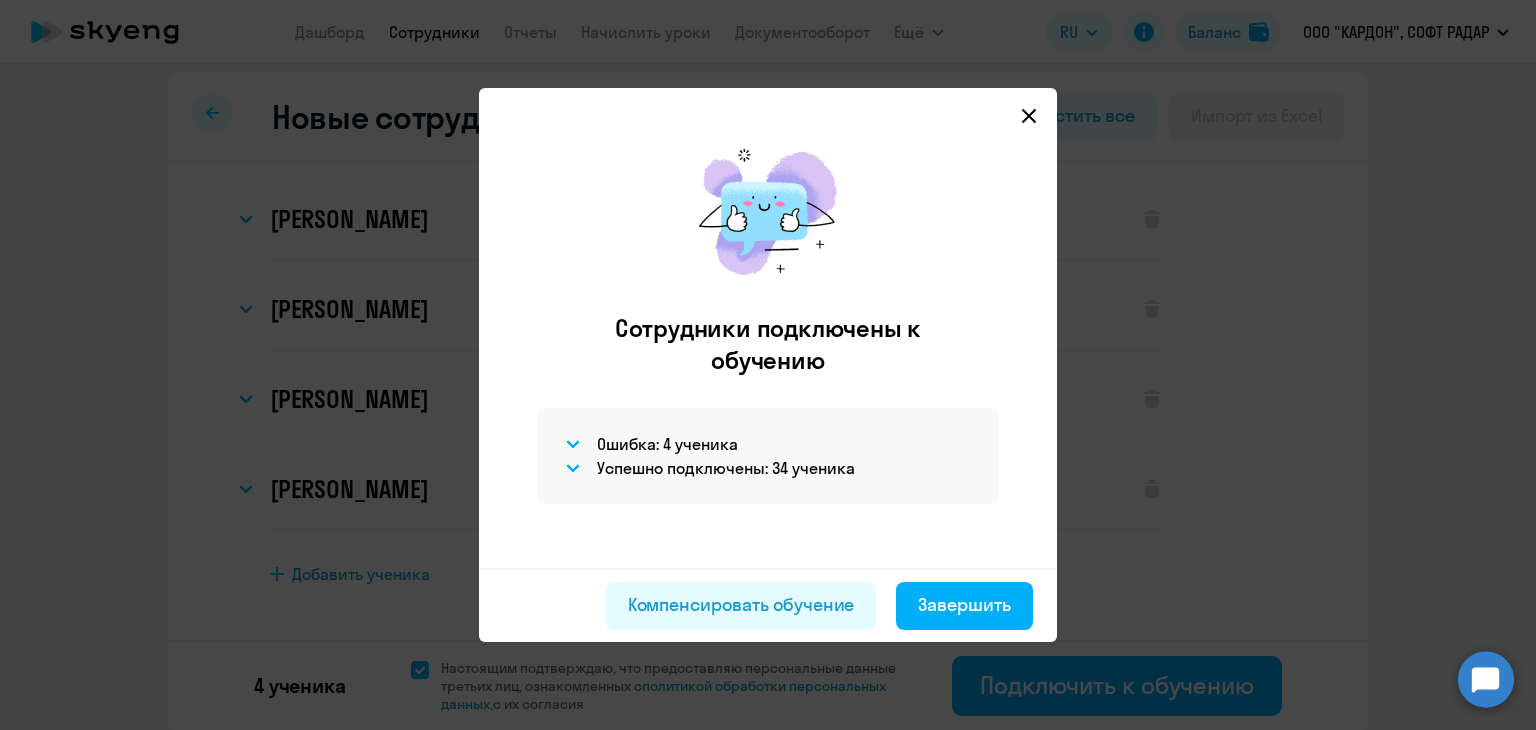 scroll, scrollTop: 7, scrollLeft: 0, axis: vertical 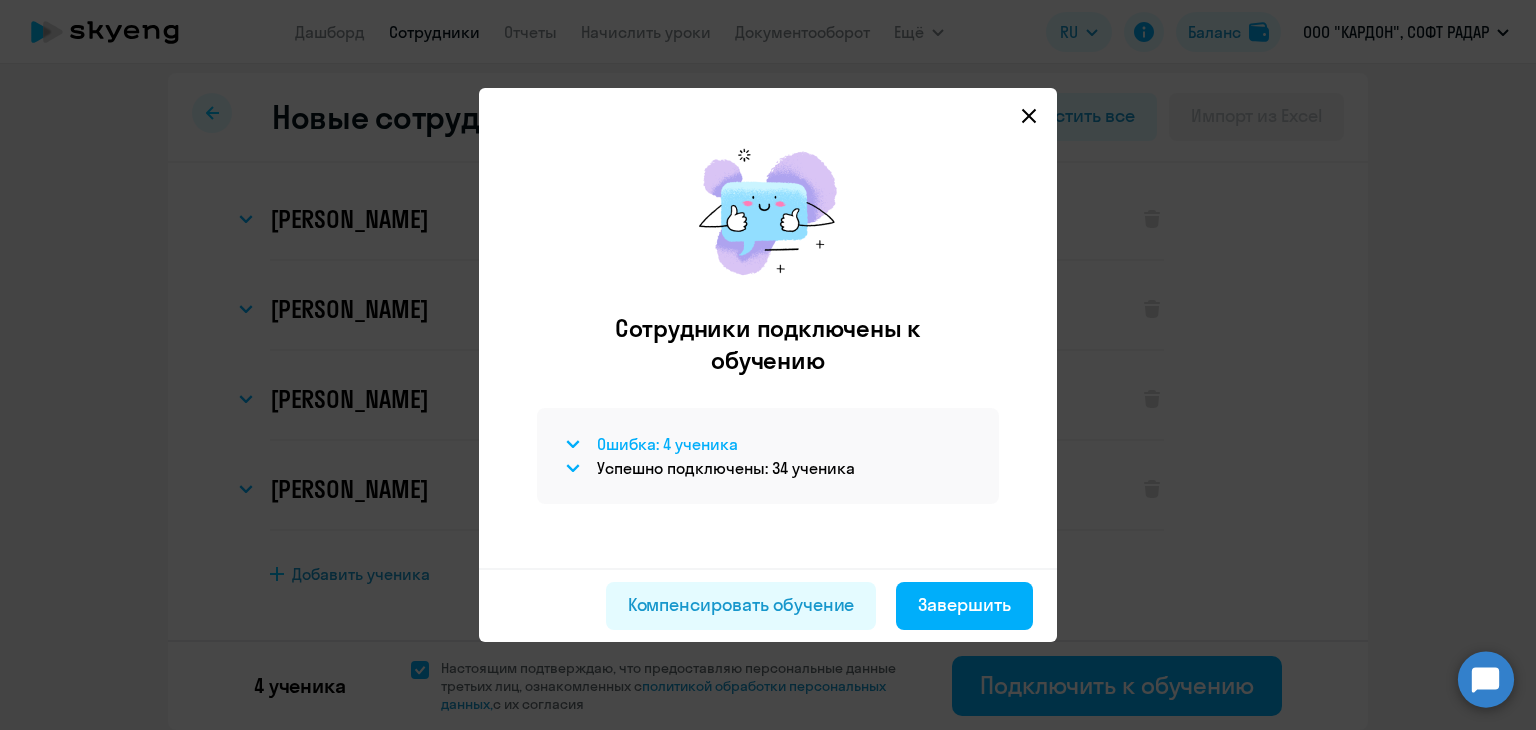 click 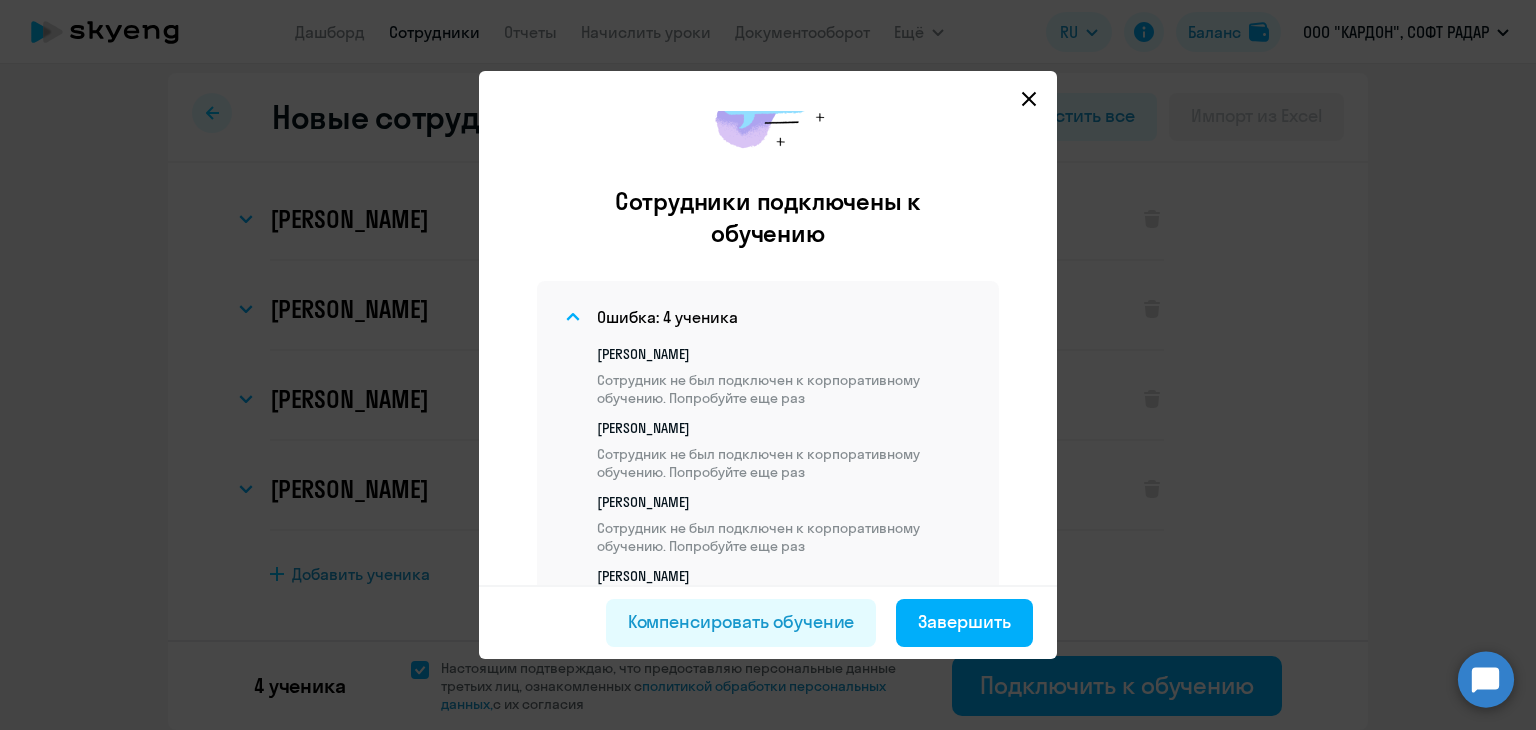 scroll, scrollTop: 200, scrollLeft: 0, axis: vertical 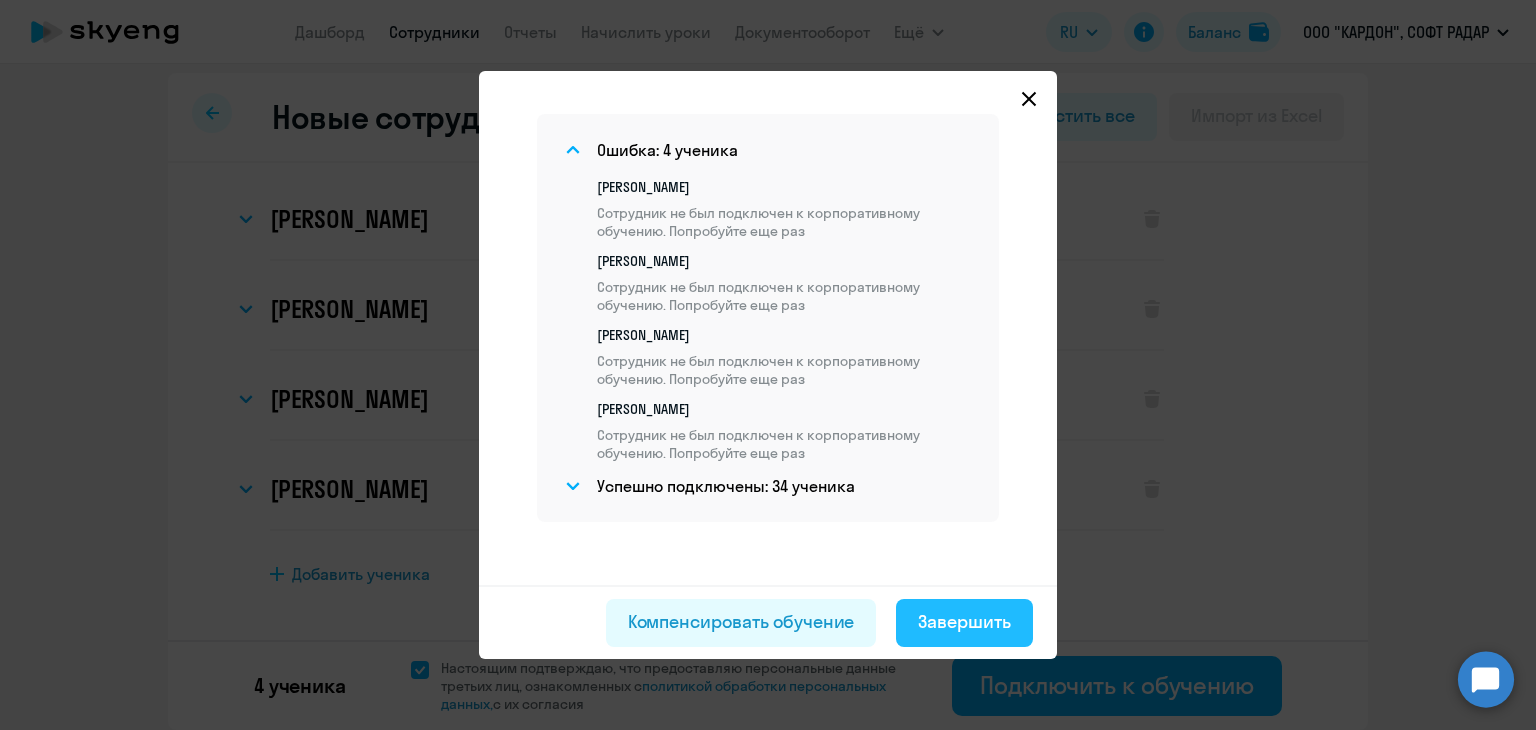 click on "Завершить" at bounding box center [964, 622] 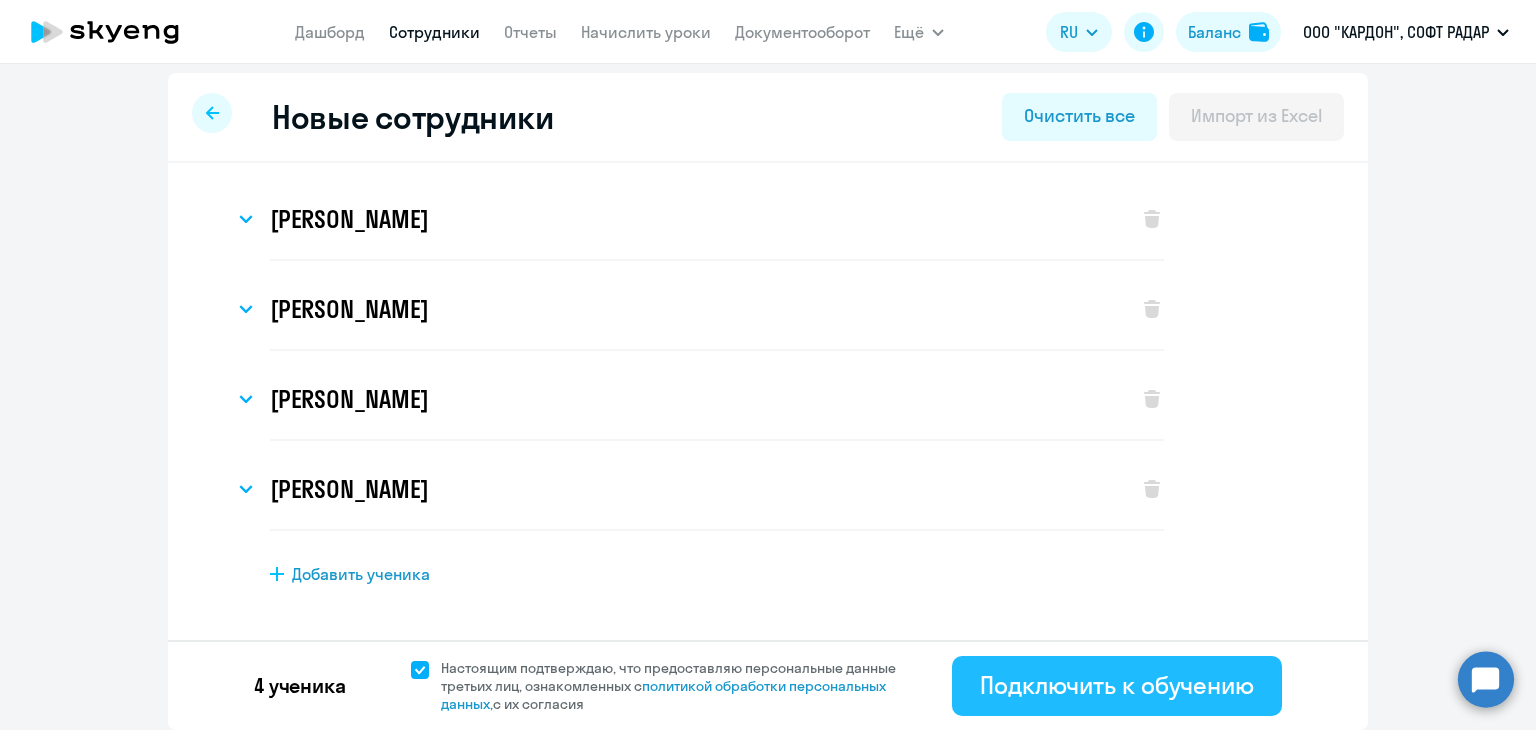 click on "Подключить к обучению" 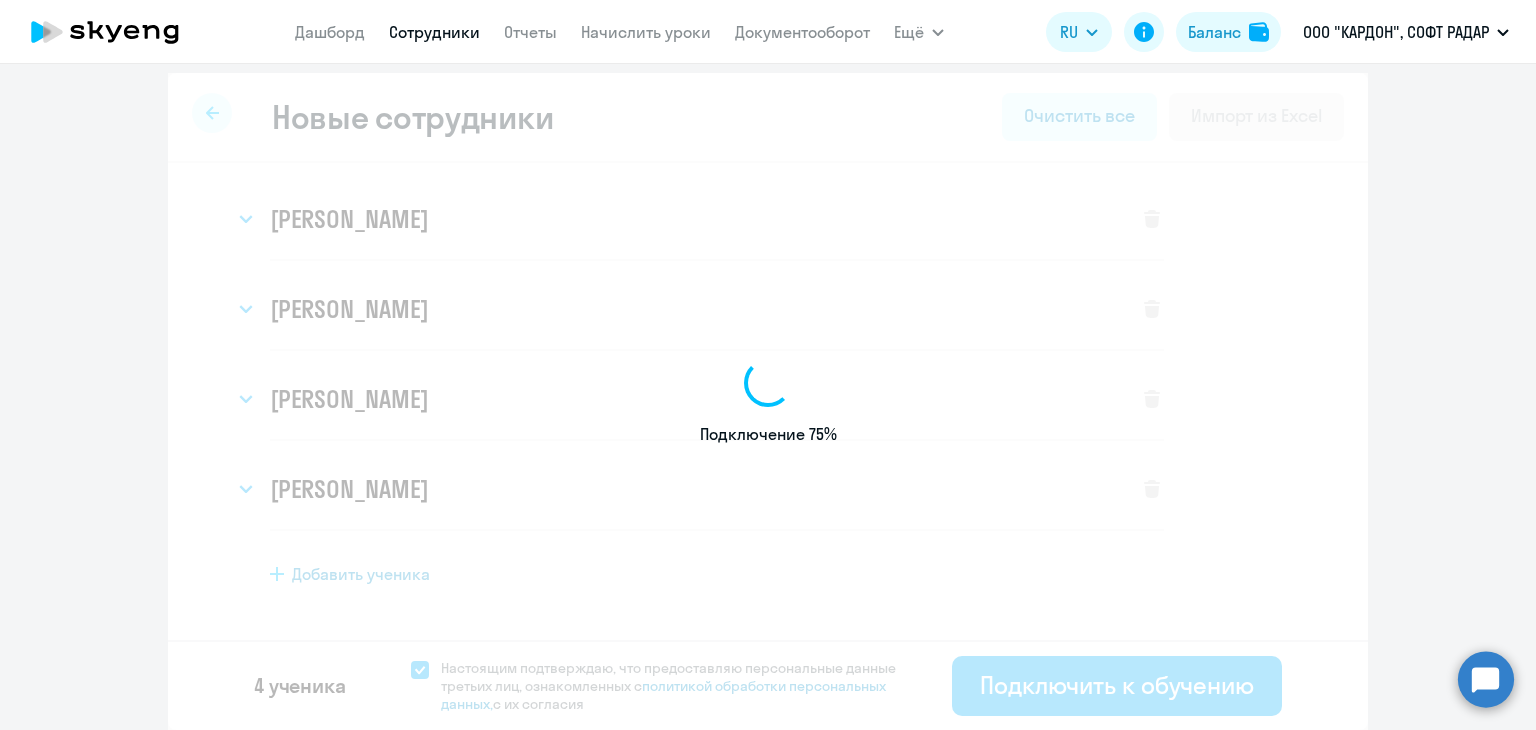 select on "english_adult_not_native_speaker" 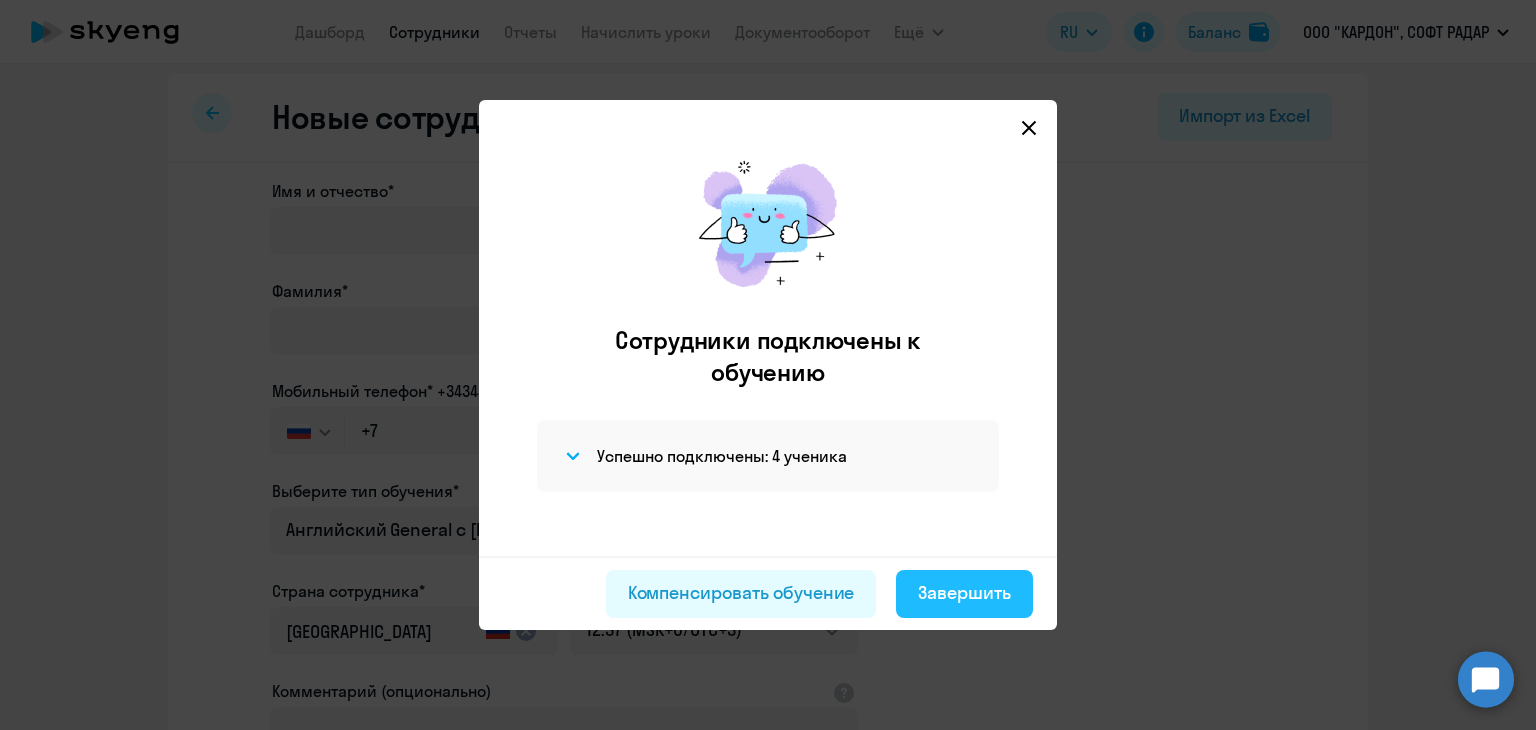 click on "Завершить" at bounding box center (964, 593) 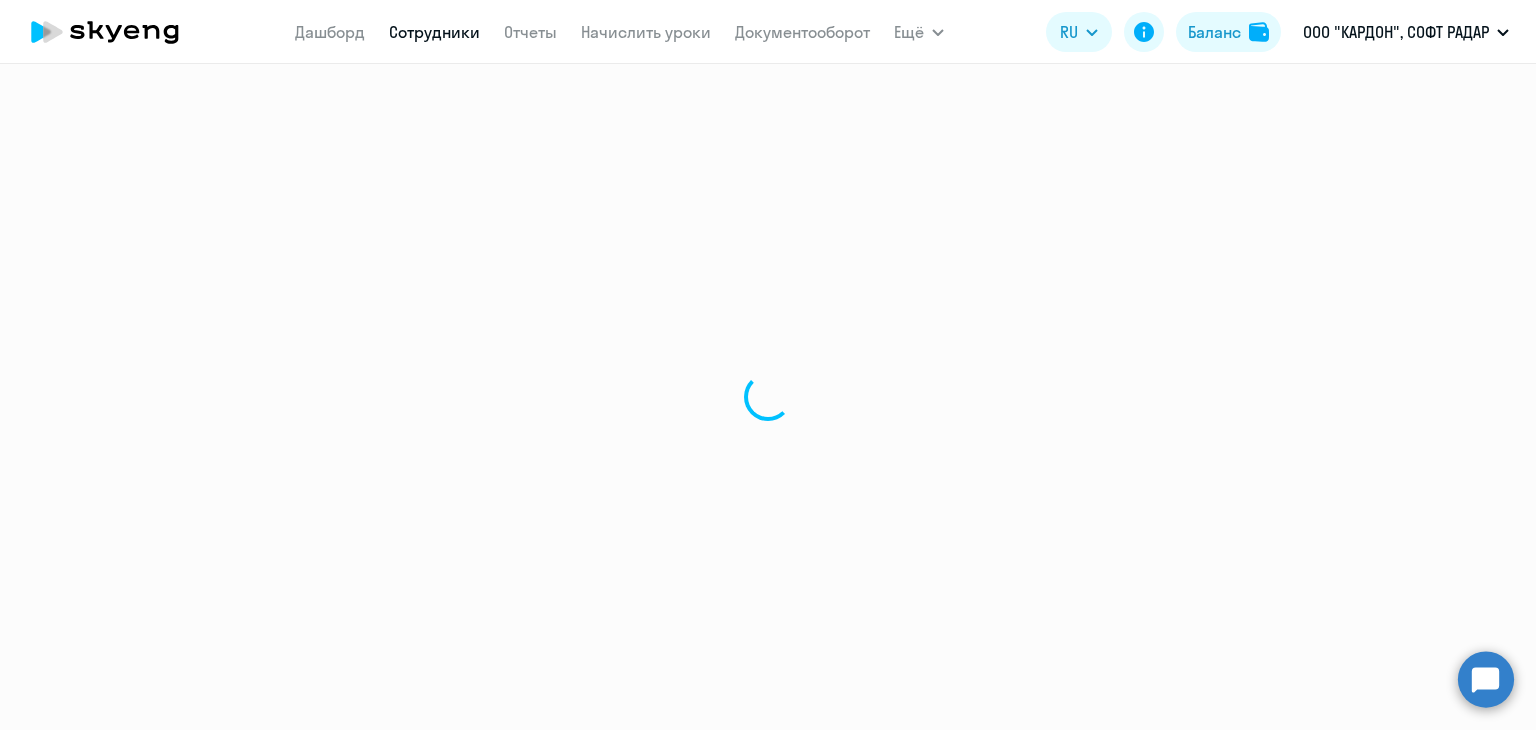 scroll, scrollTop: 0, scrollLeft: 0, axis: both 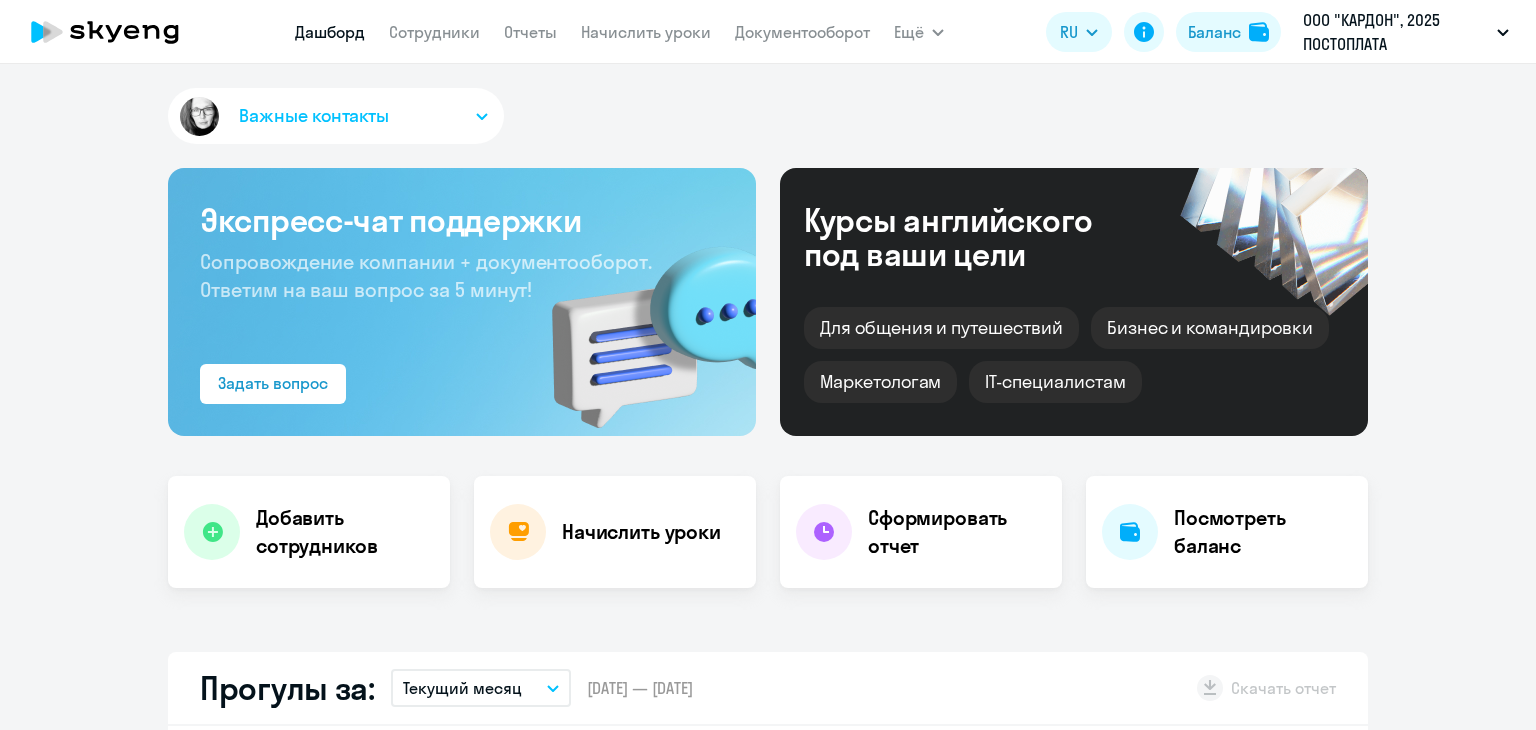 select on "30" 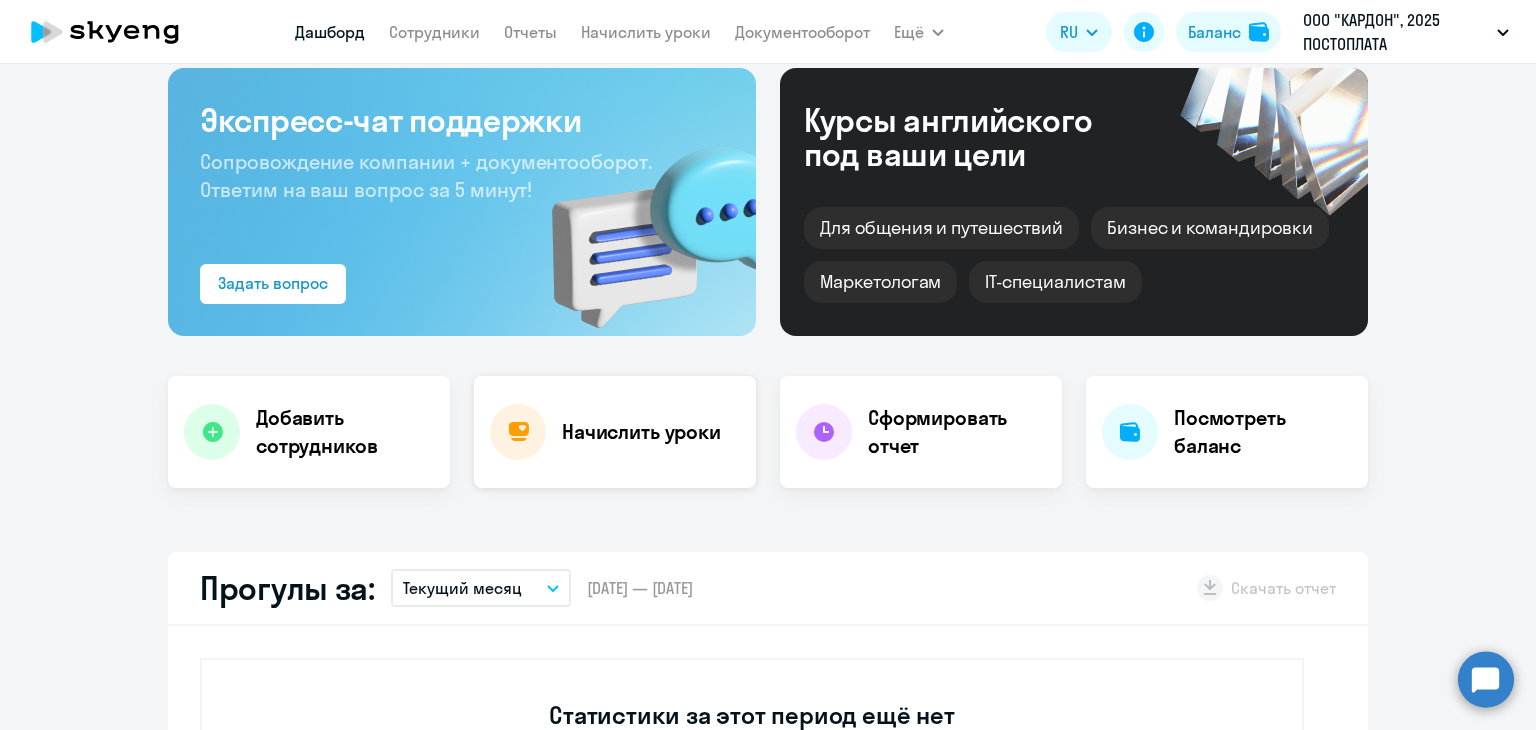 click on "Начислить уроки" 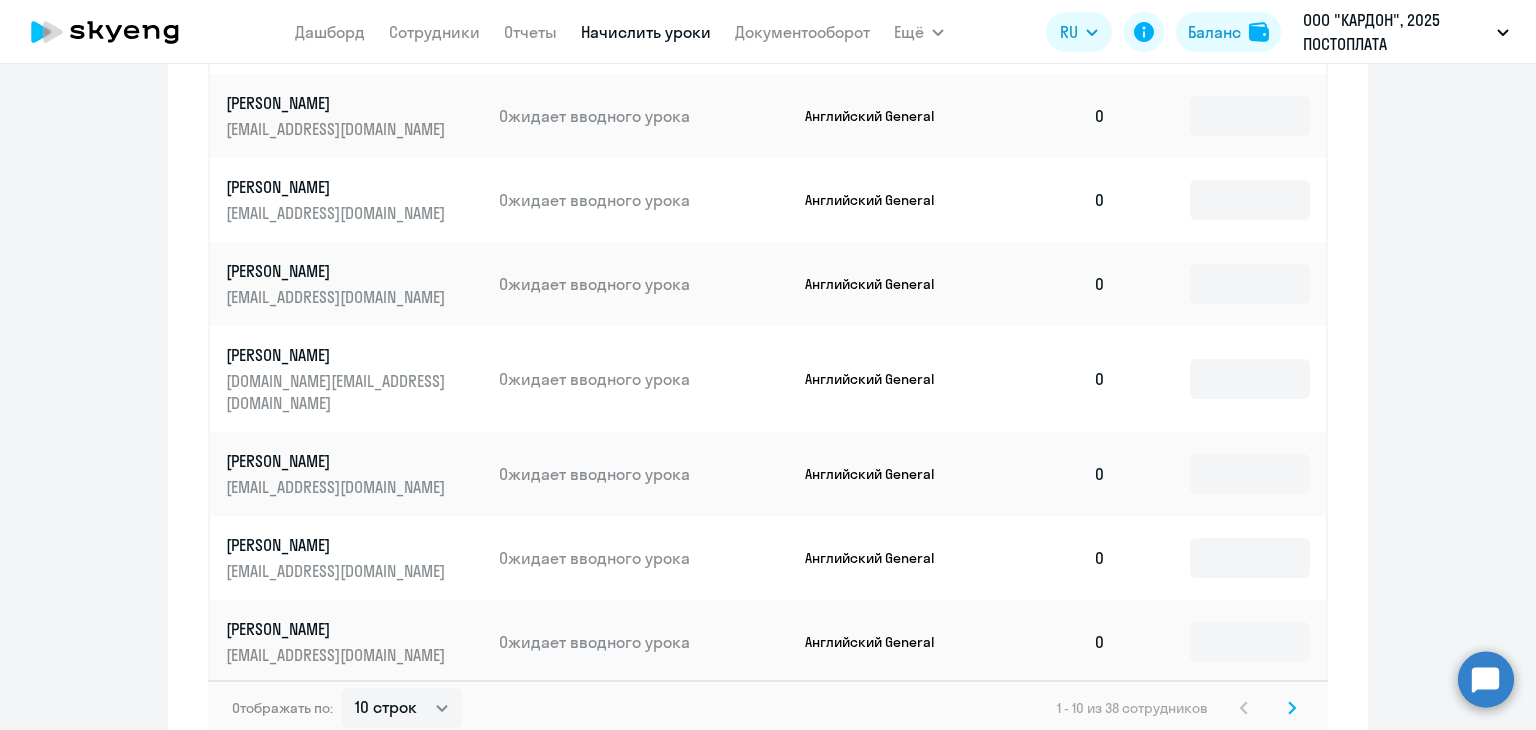 scroll, scrollTop: 1334, scrollLeft: 0, axis: vertical 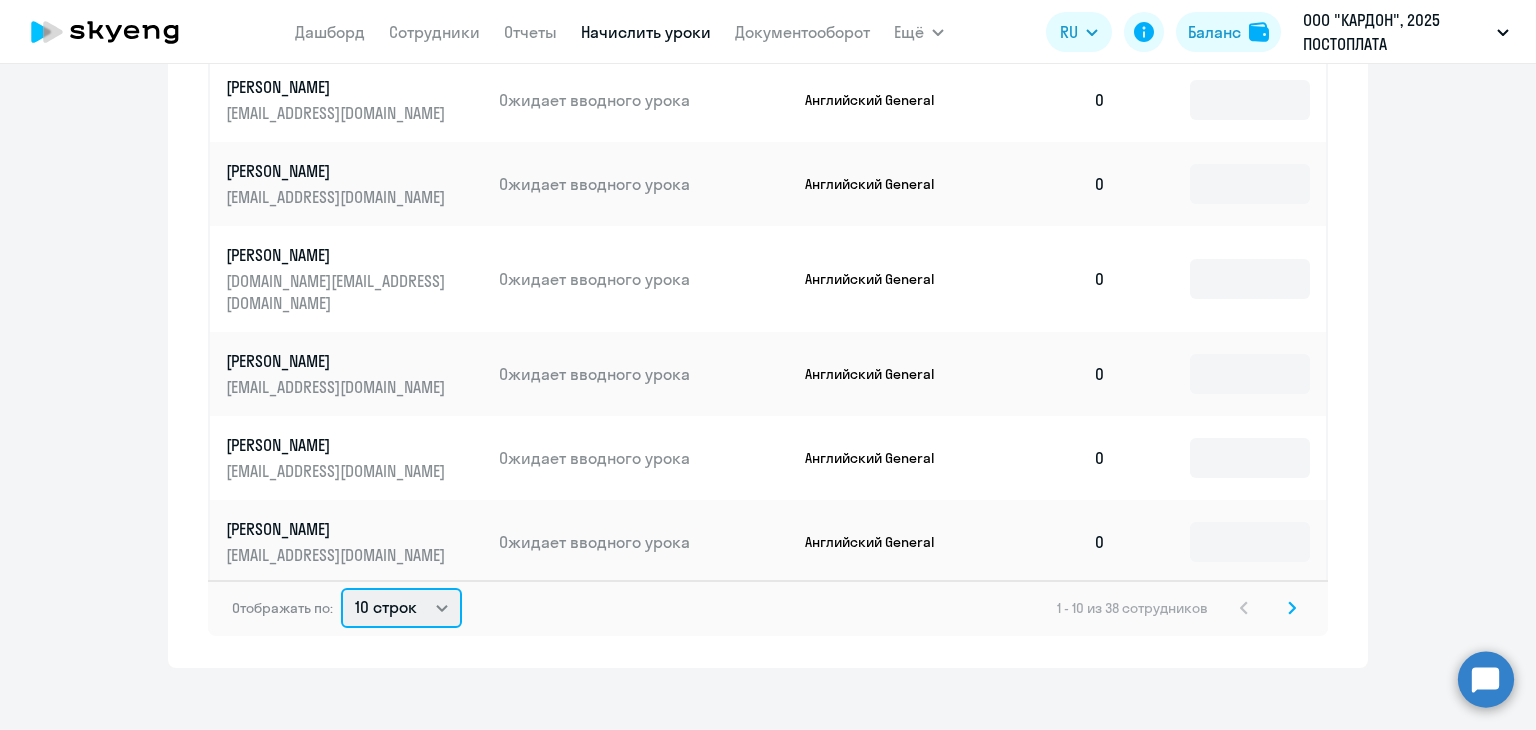 click on "10 строк   30 строк   50 строк" 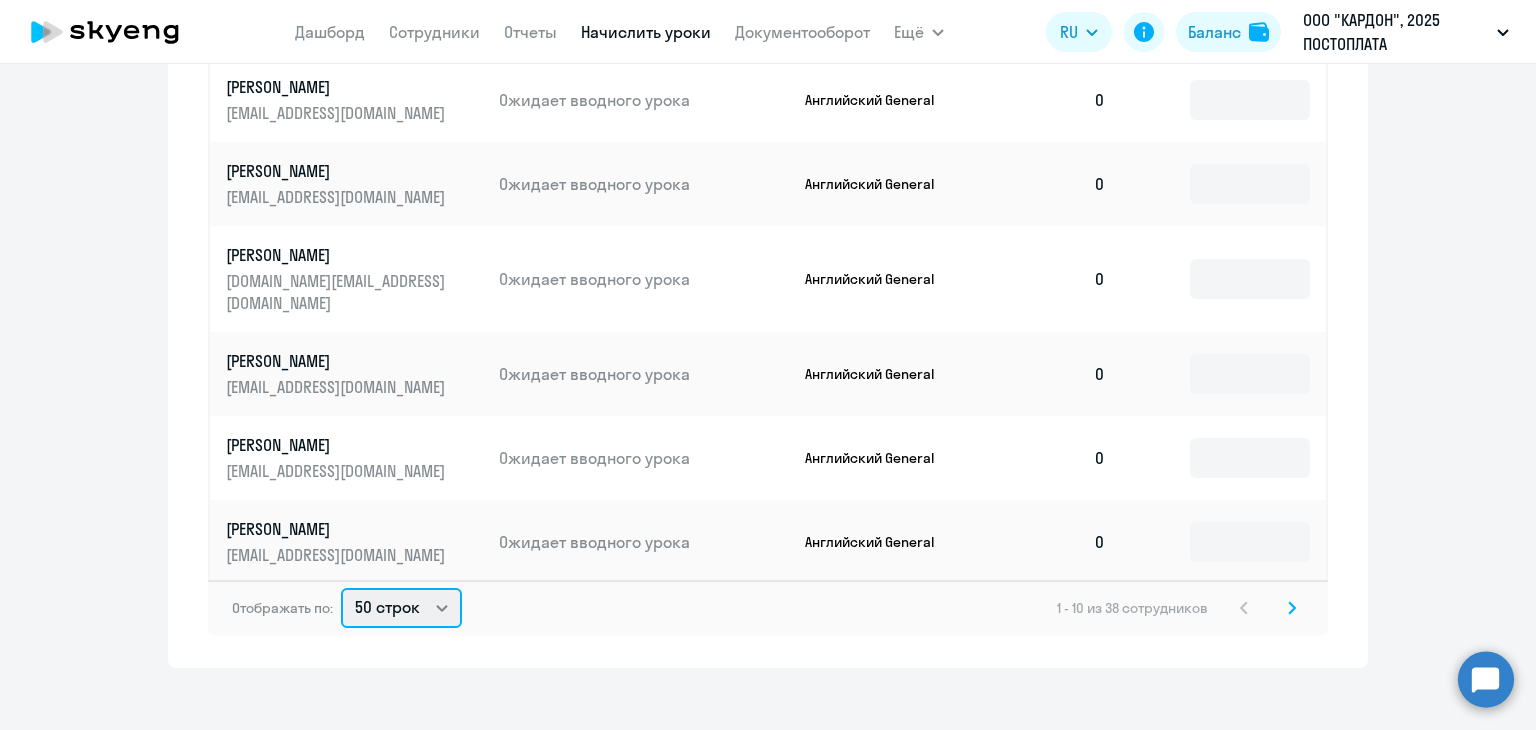 click on "10 строк   30 строк   50 строк" 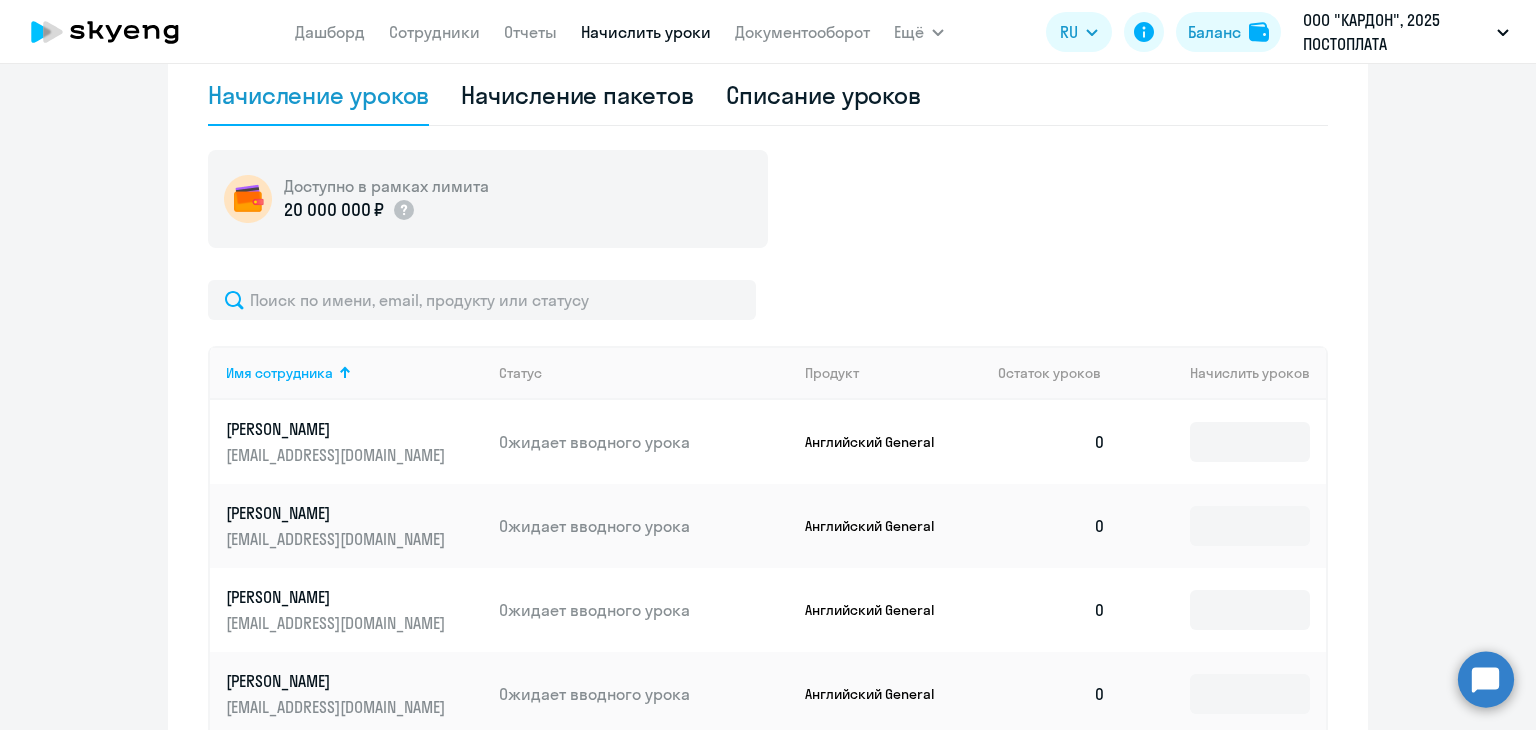 scroll, scrollTop: 534, scrollLeft: 0, axis: vertical 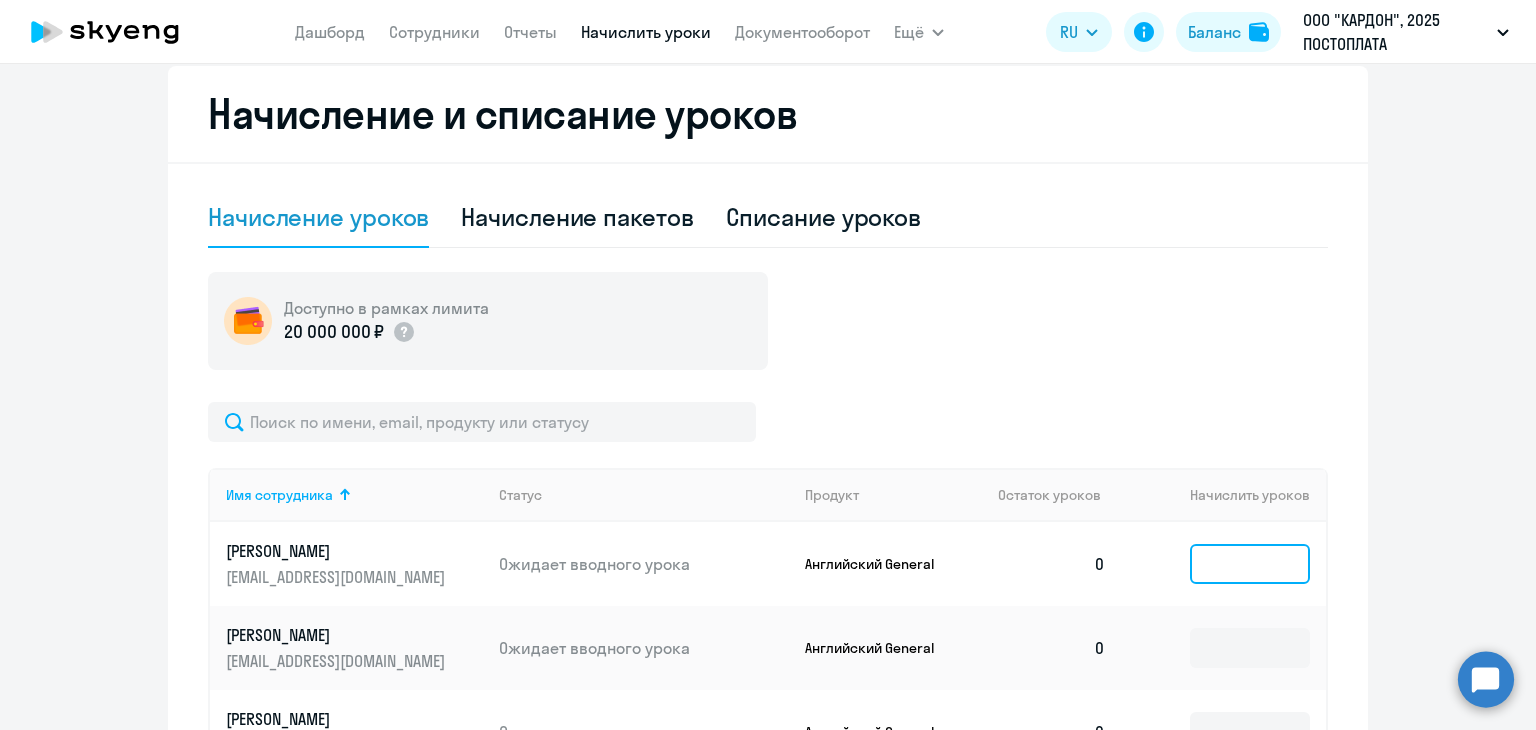 click 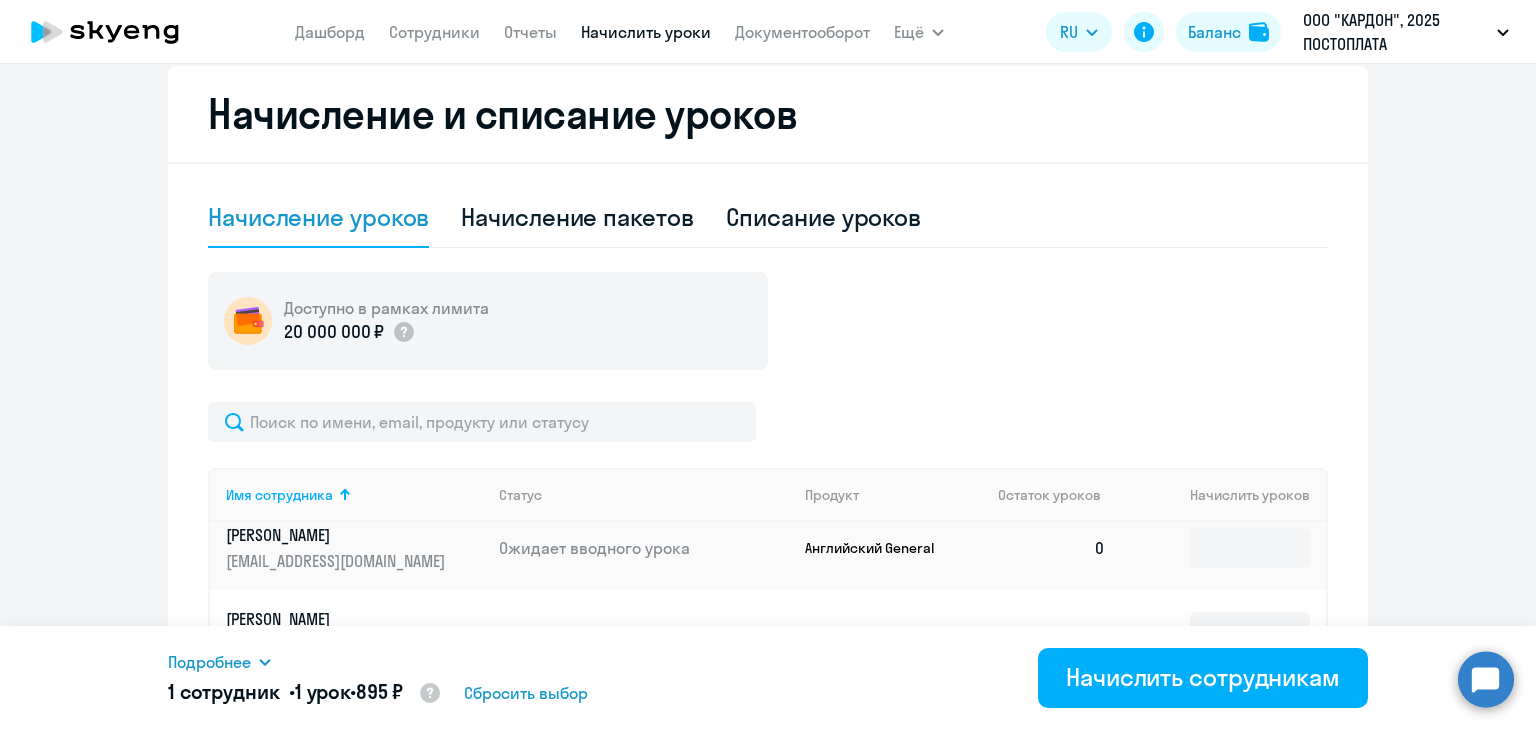 scroll, scrollTop: 0, scrollLeft: 0, axis: both 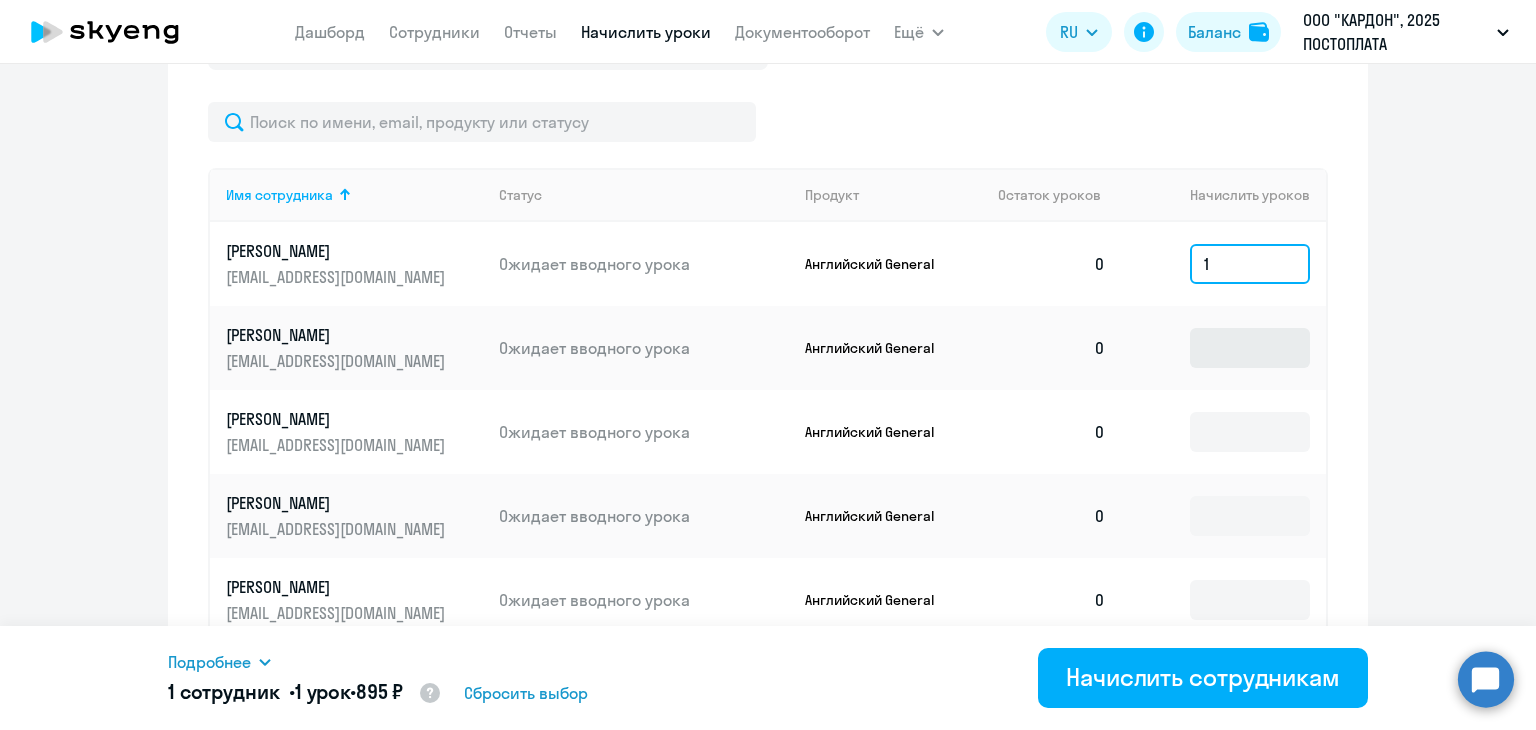 type on "1" 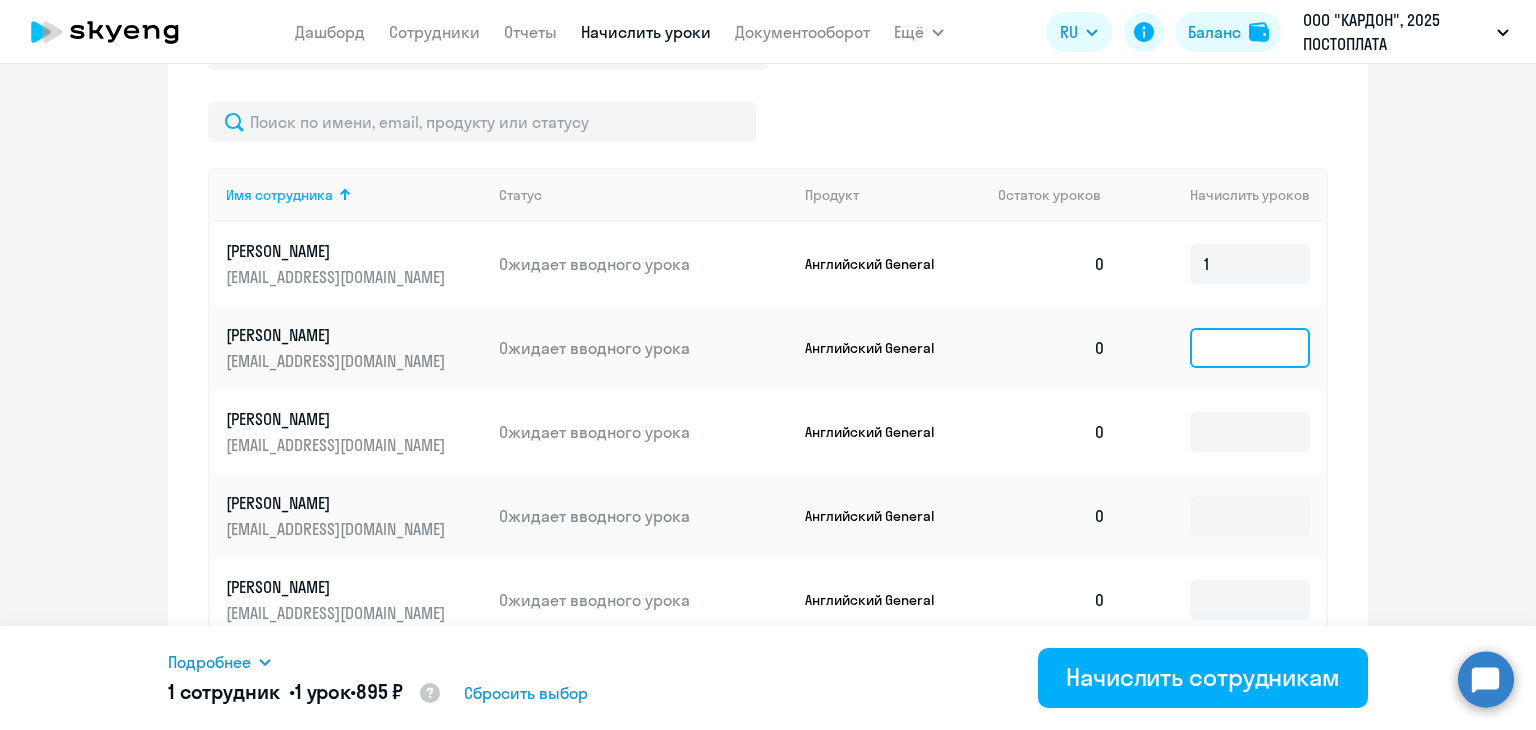 click 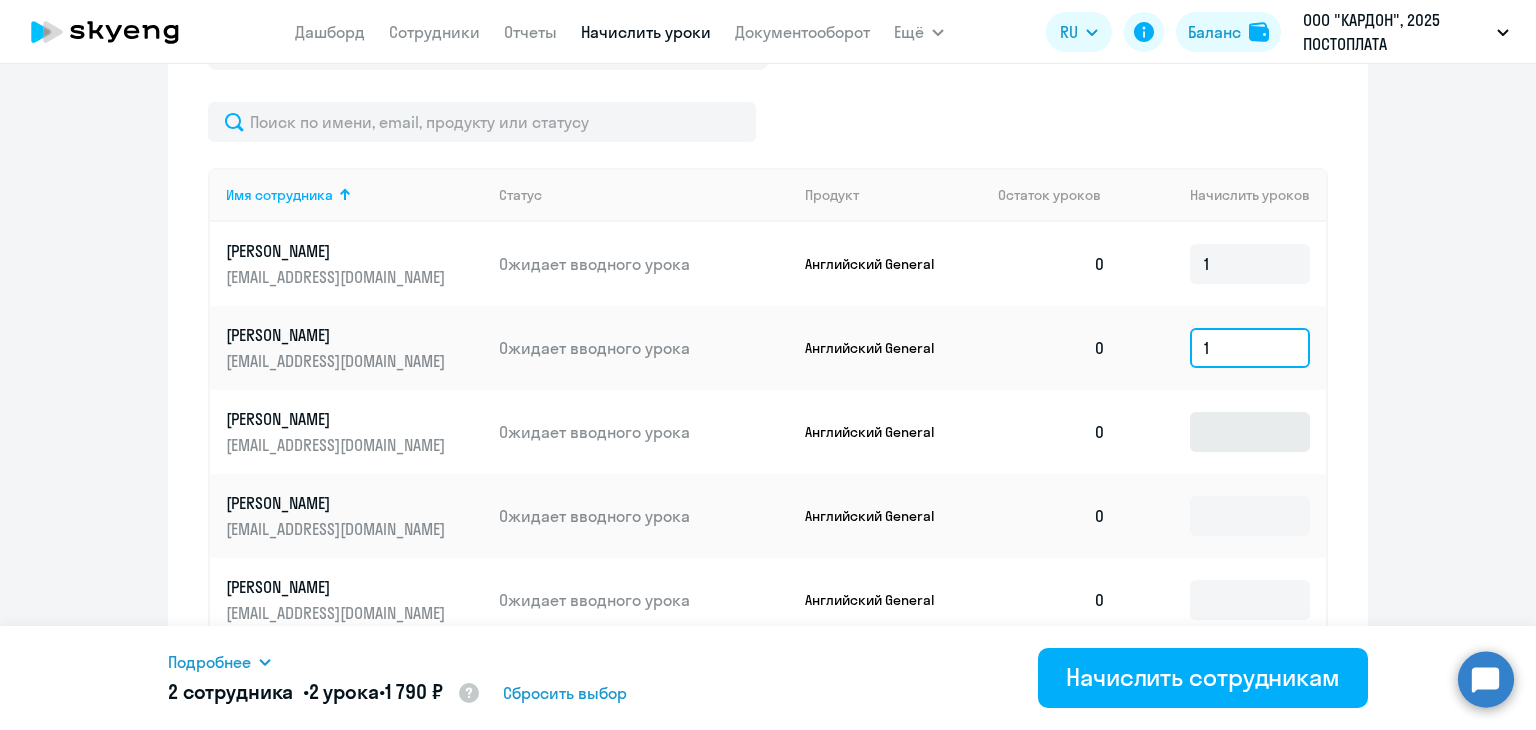 type on "1" 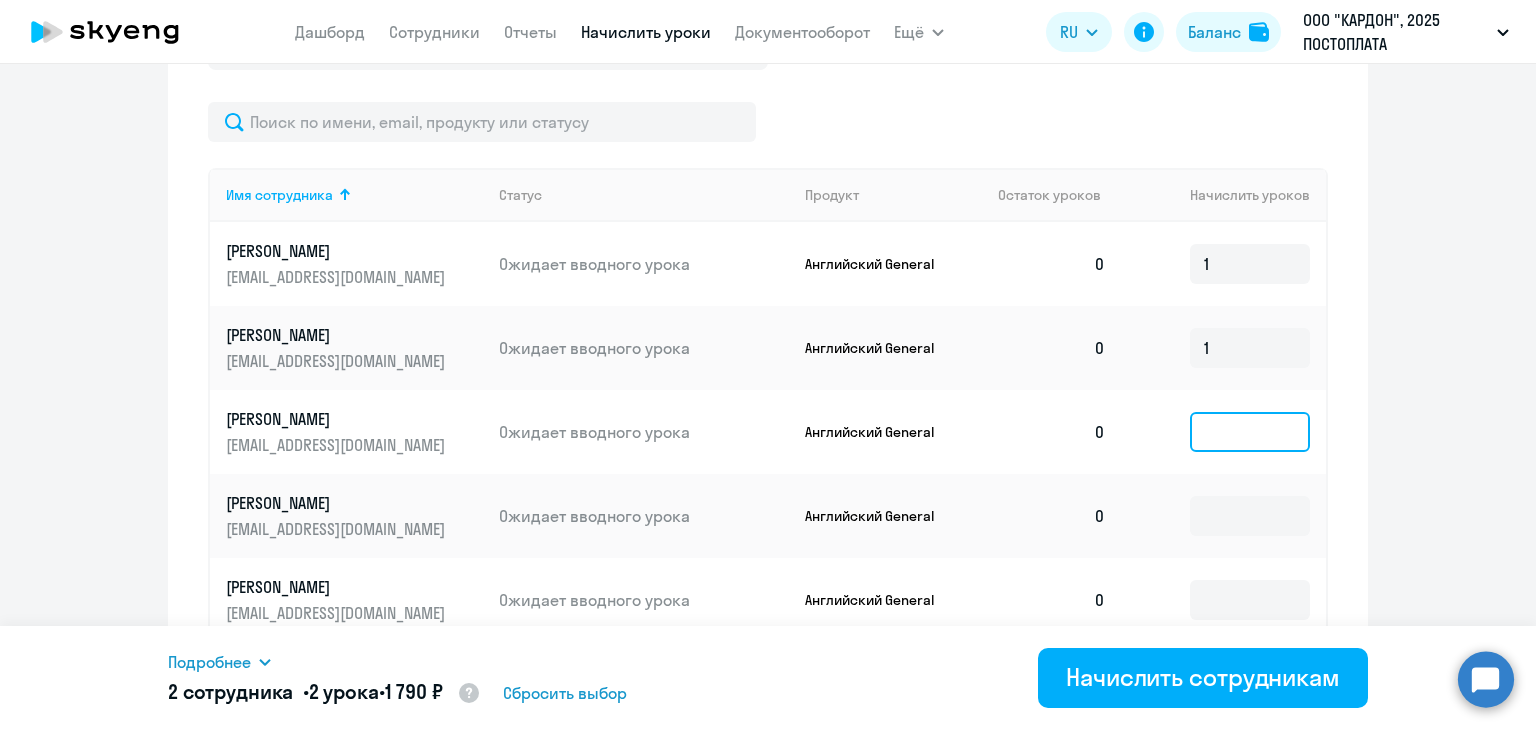 click 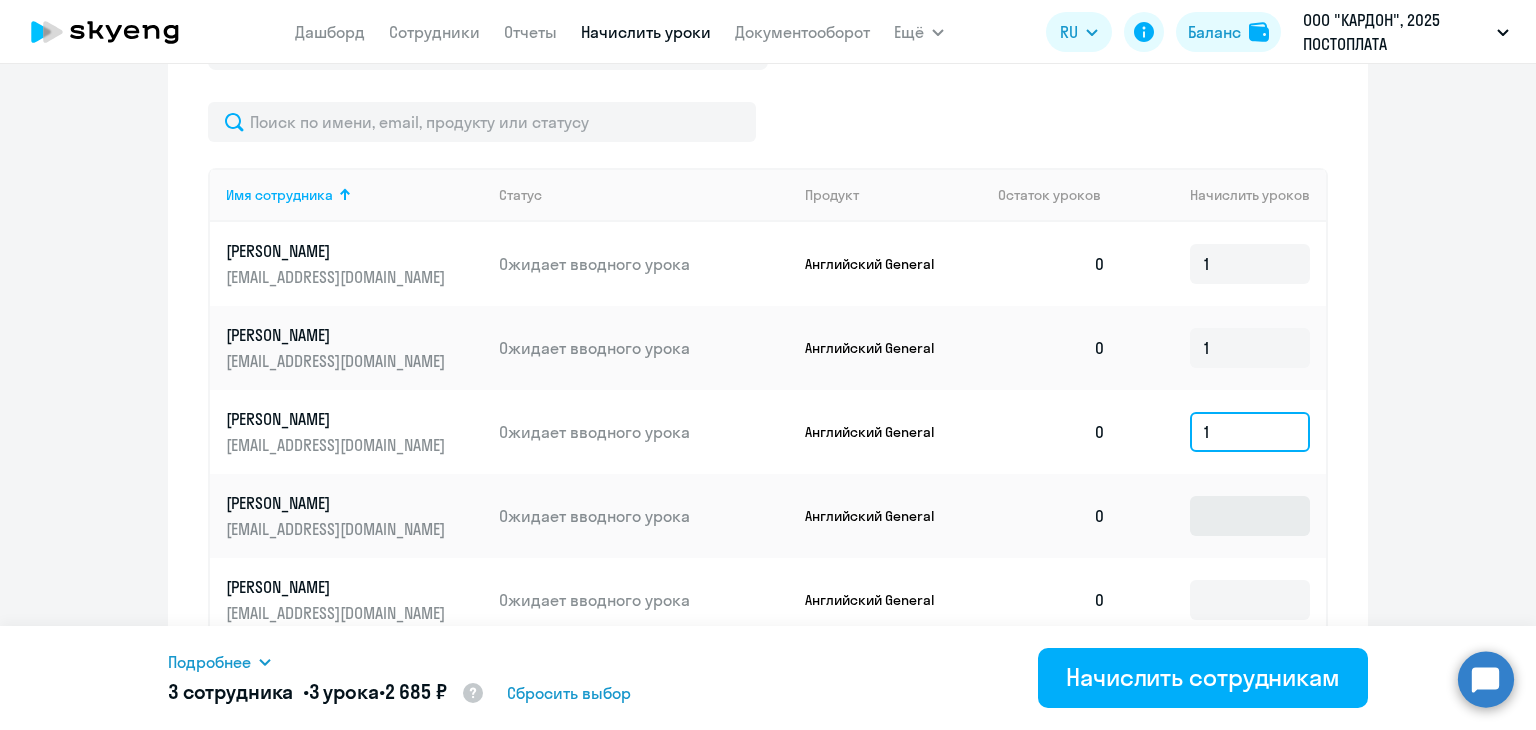 type on "1" 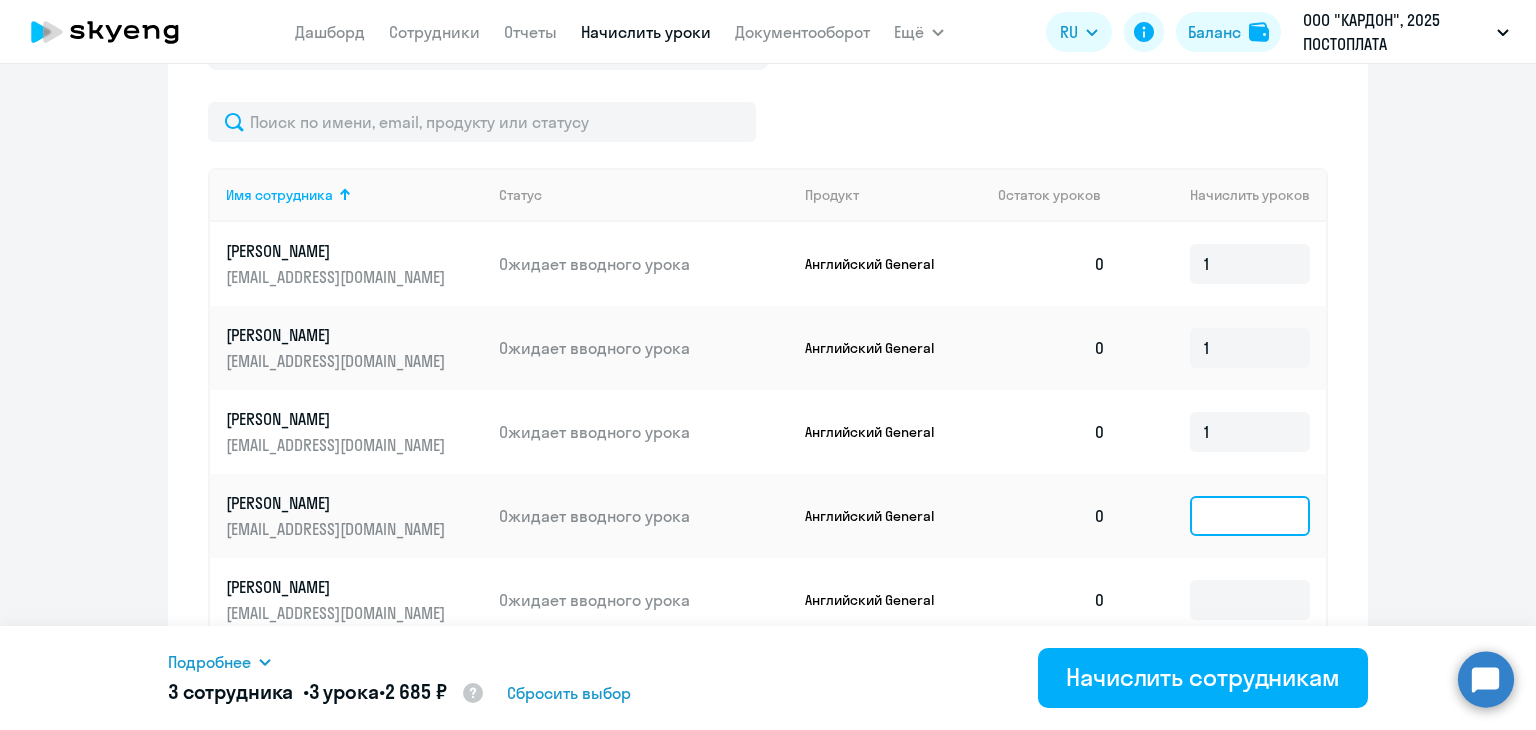 click 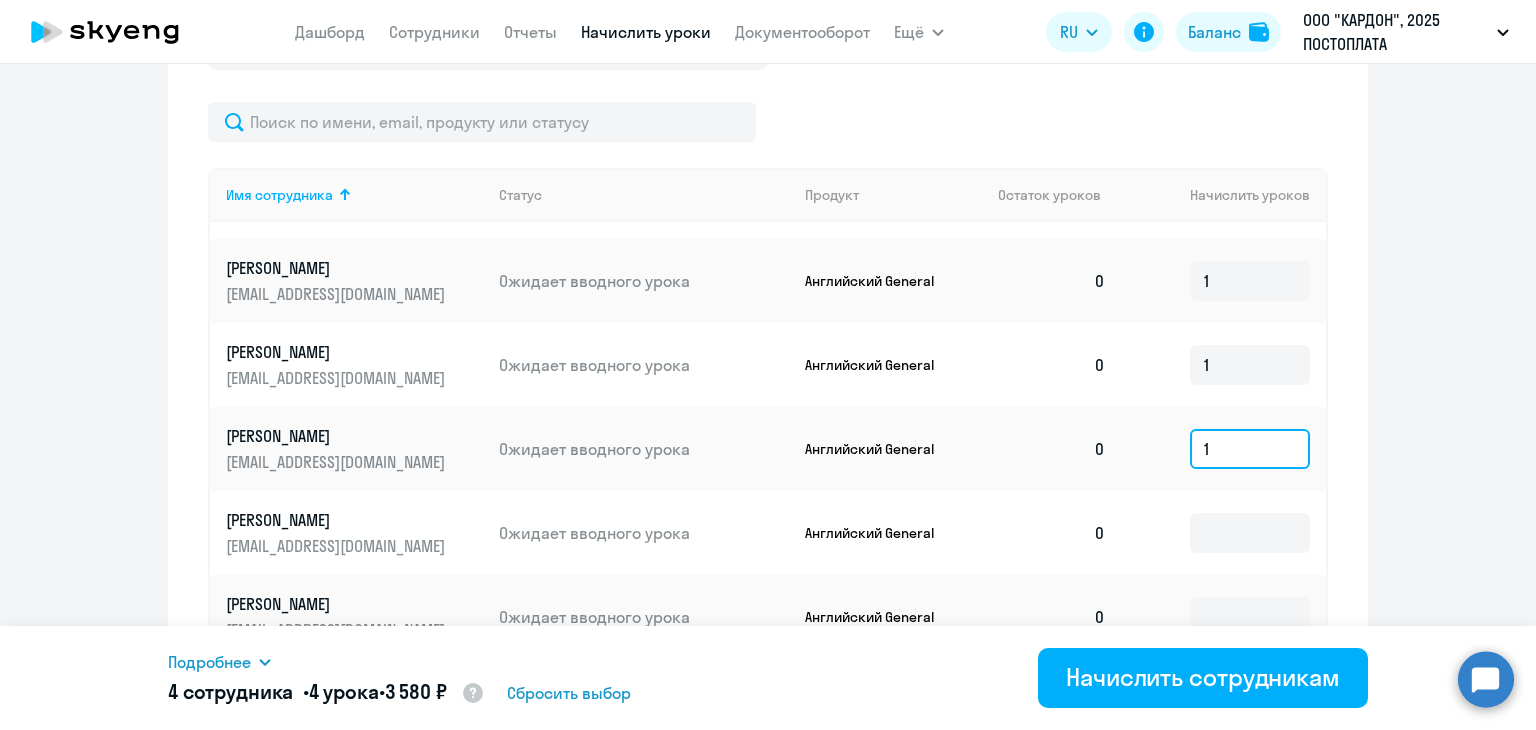 scroll, scrollTop: 100, scrollLeft: 0, axis: vertical 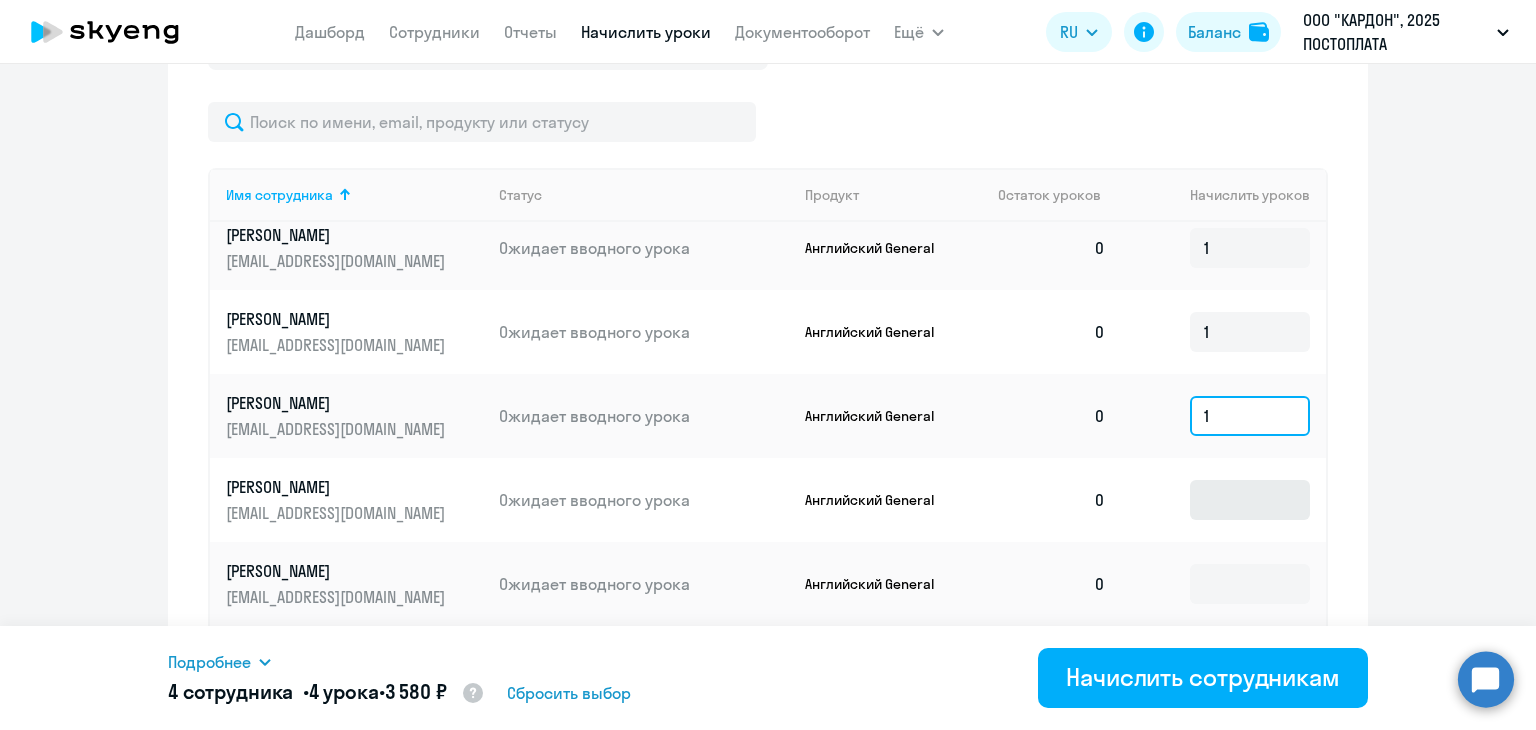 type on "1" 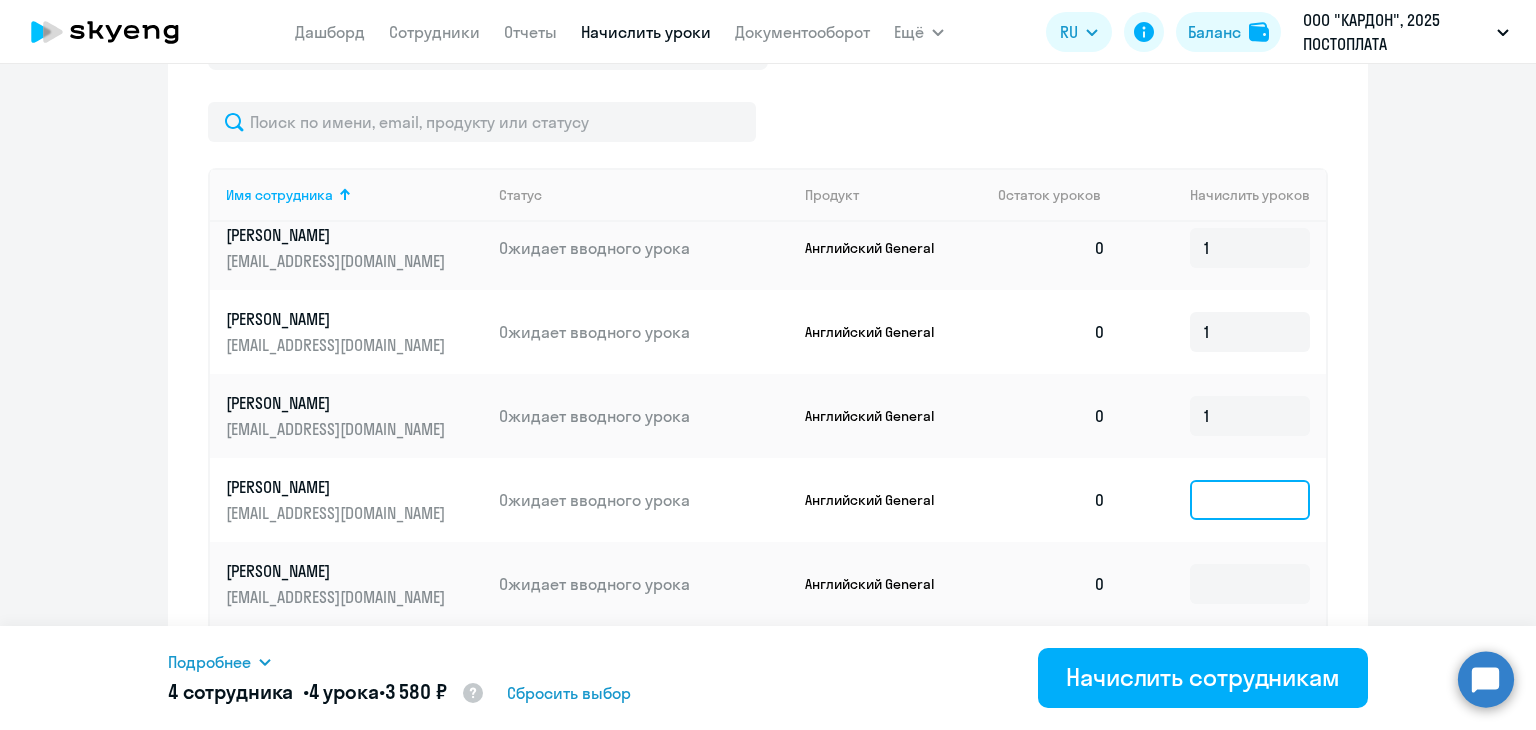 click 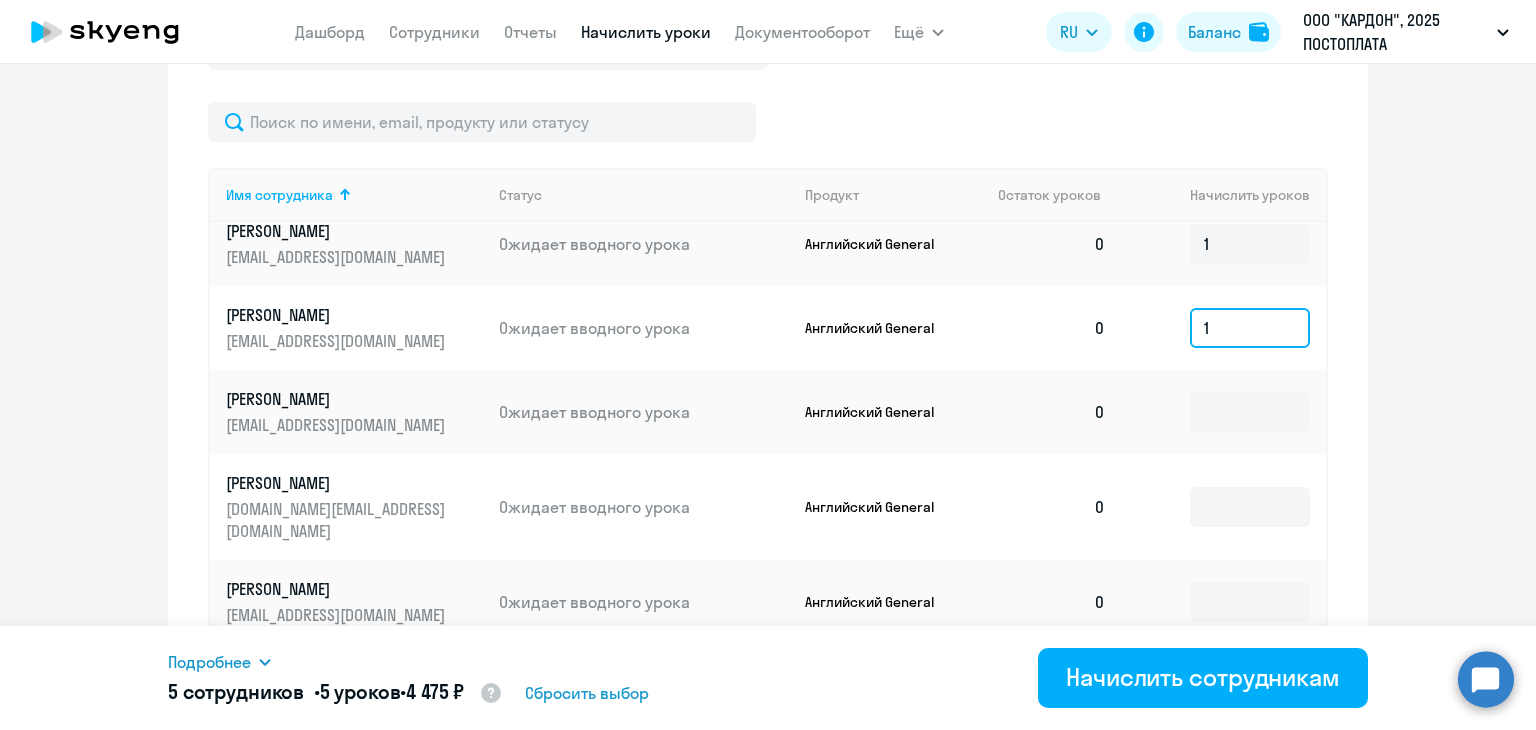 scroll, scrollTop: 300, scrollLeft: 0, axis: vertical 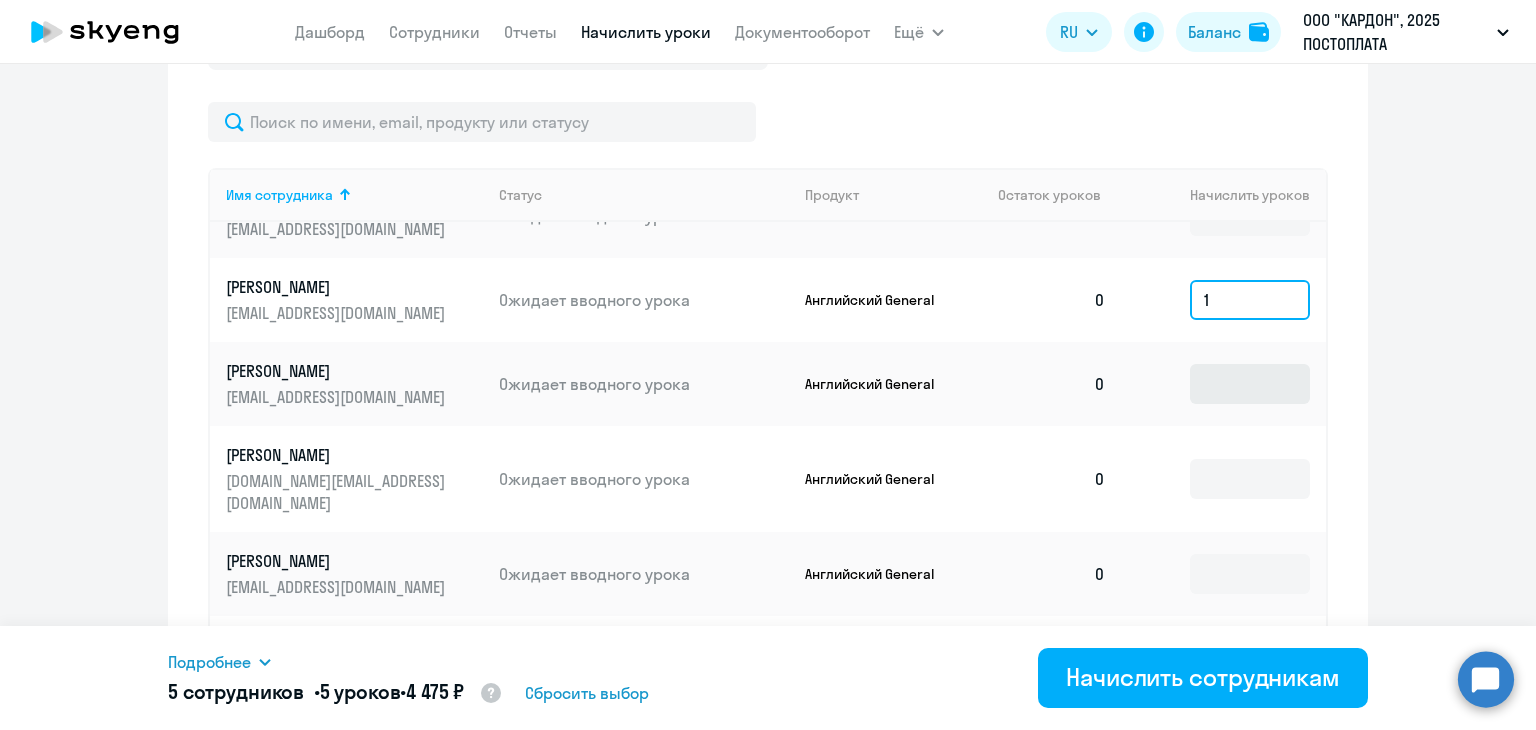 type on "1" 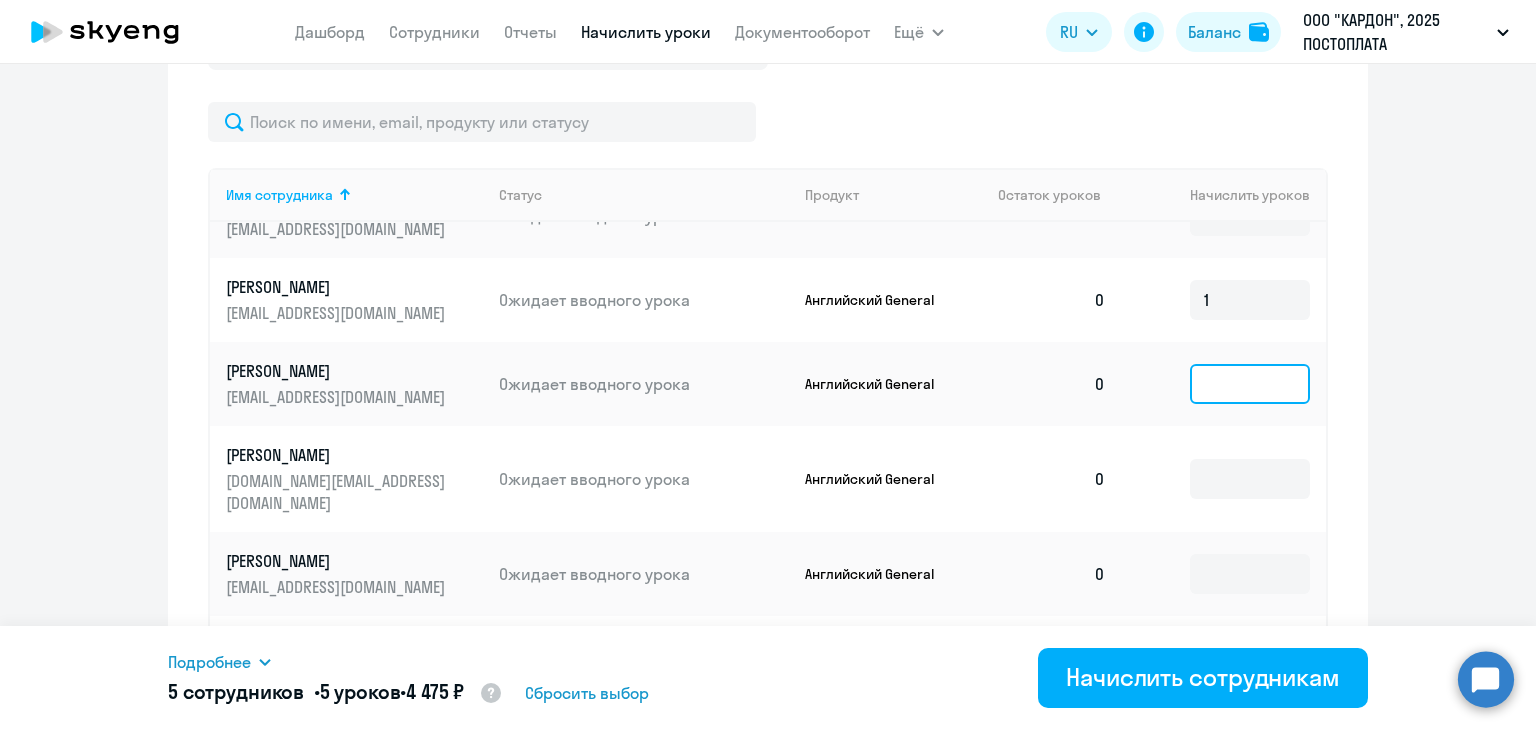 click 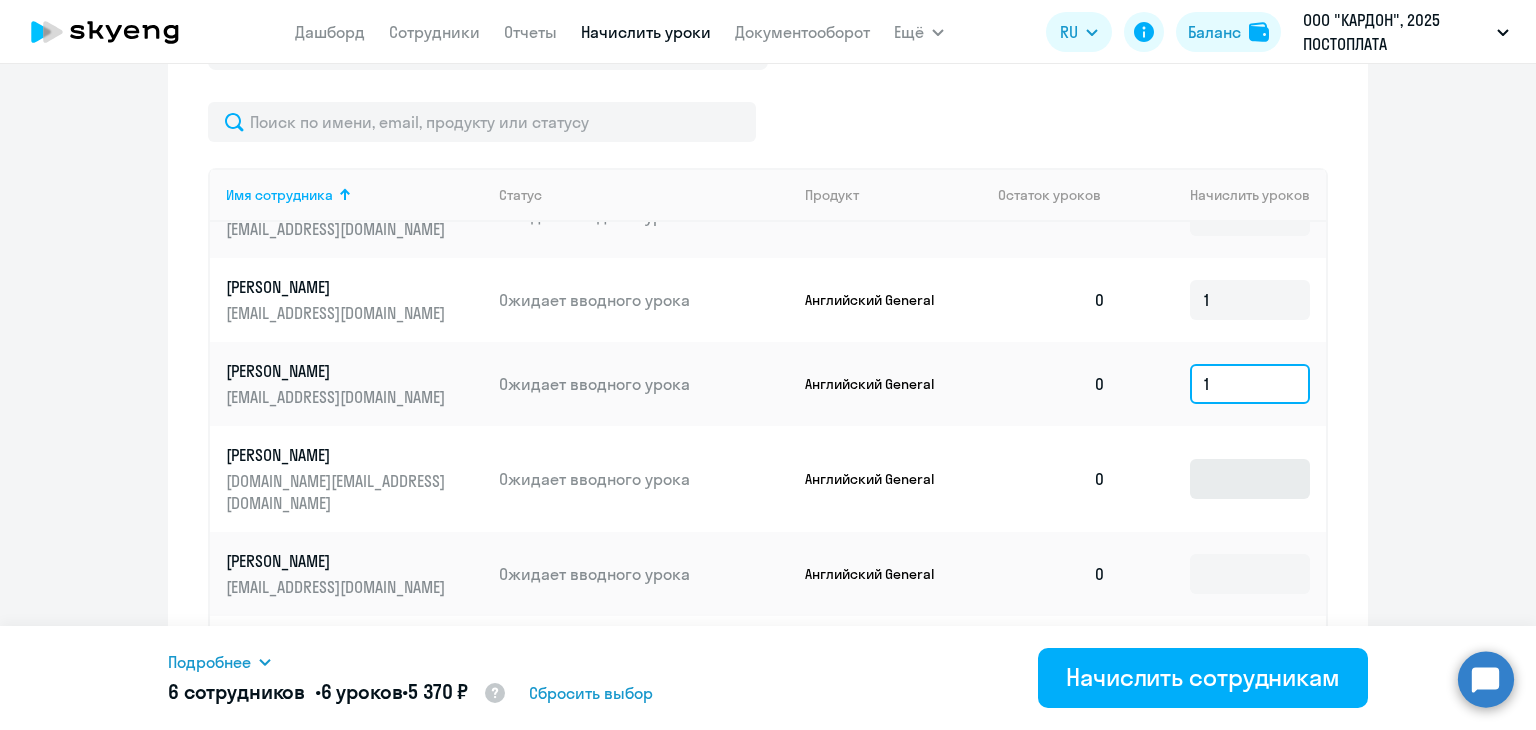 type on "1" 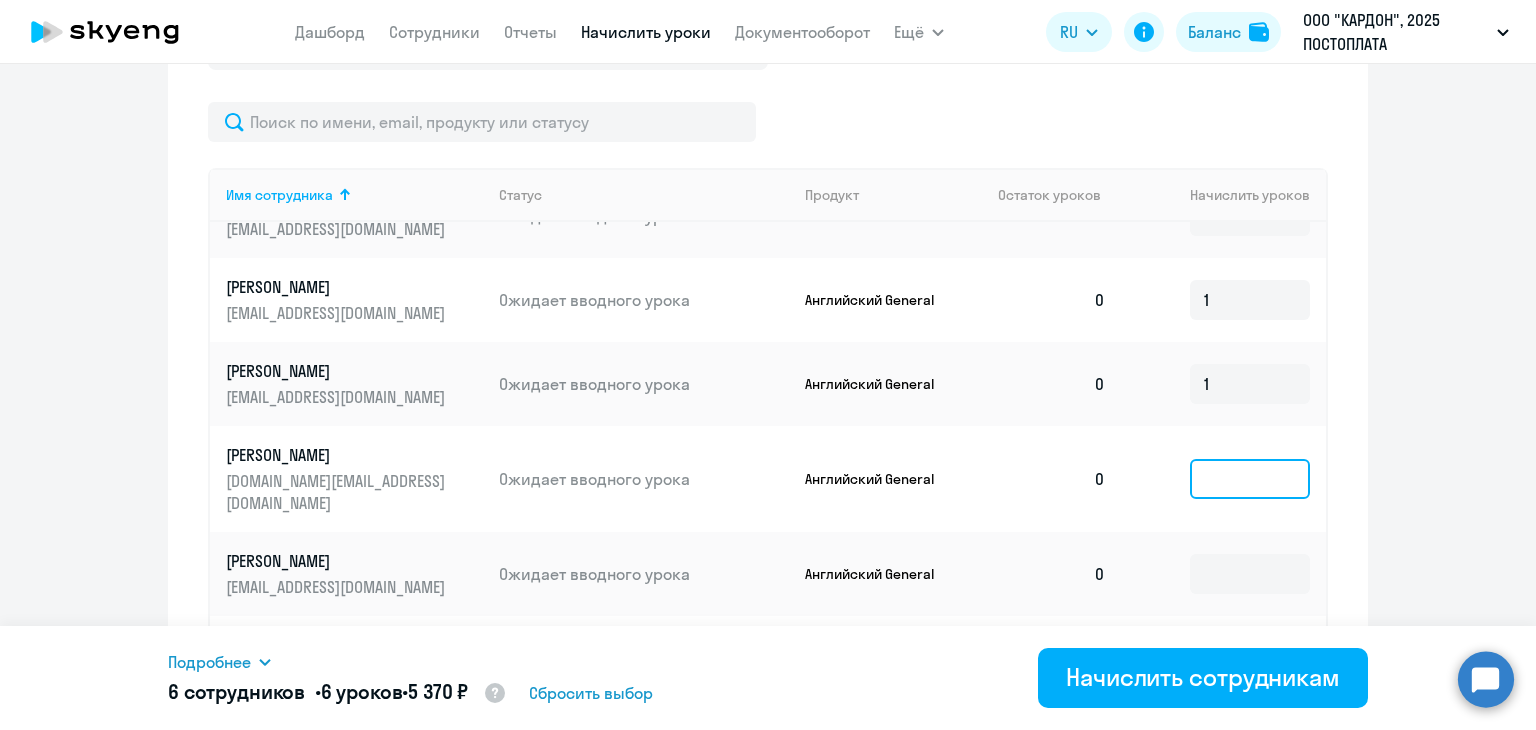 click 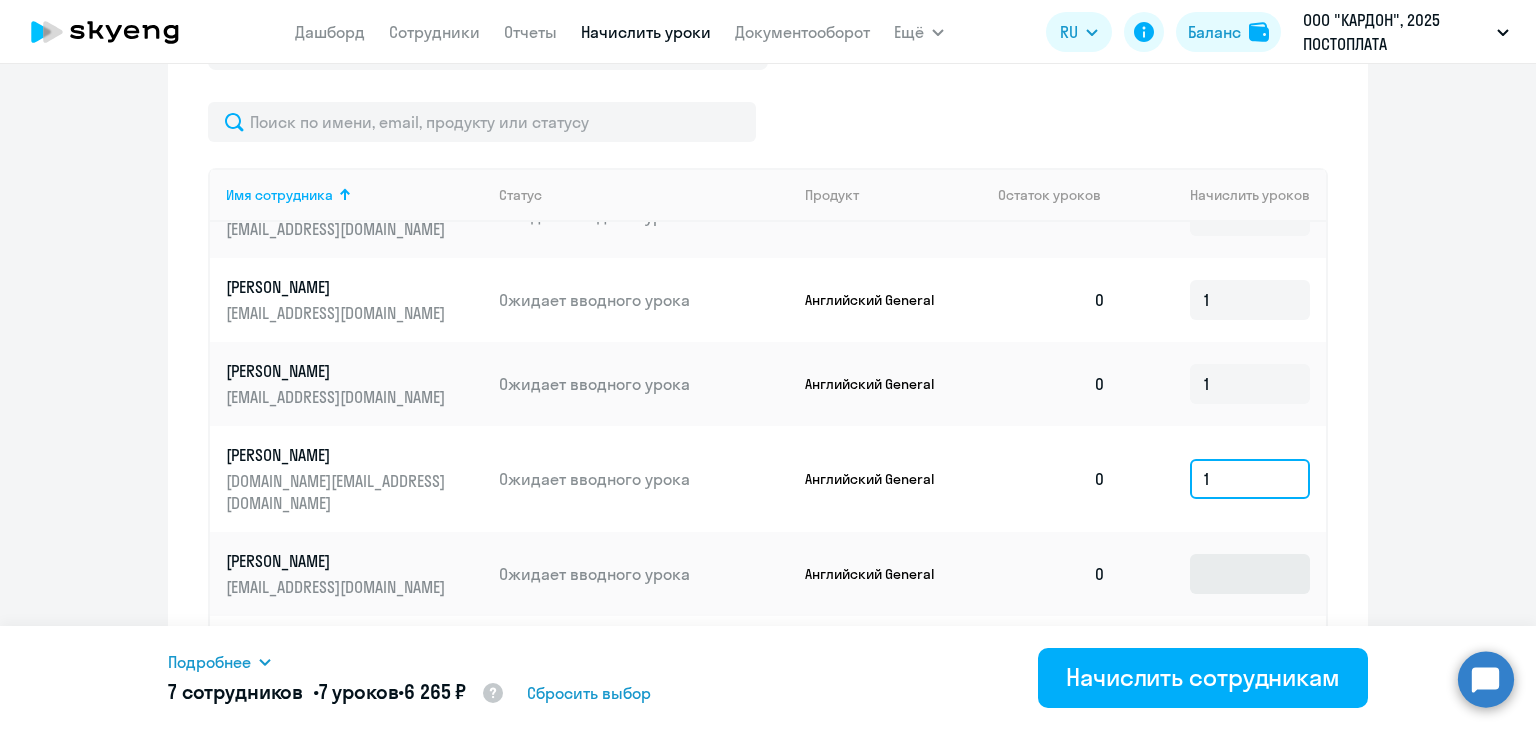 type on "1" 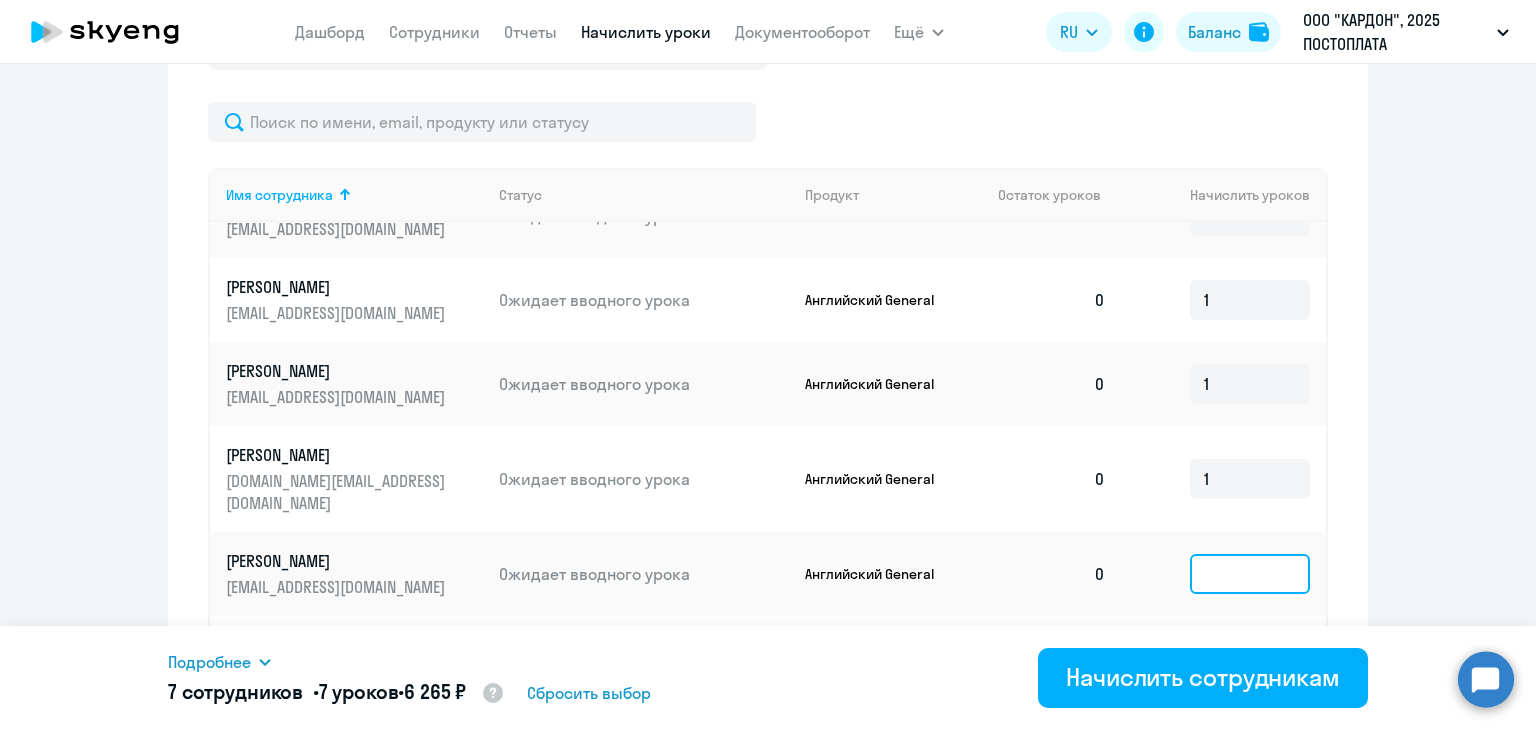 click 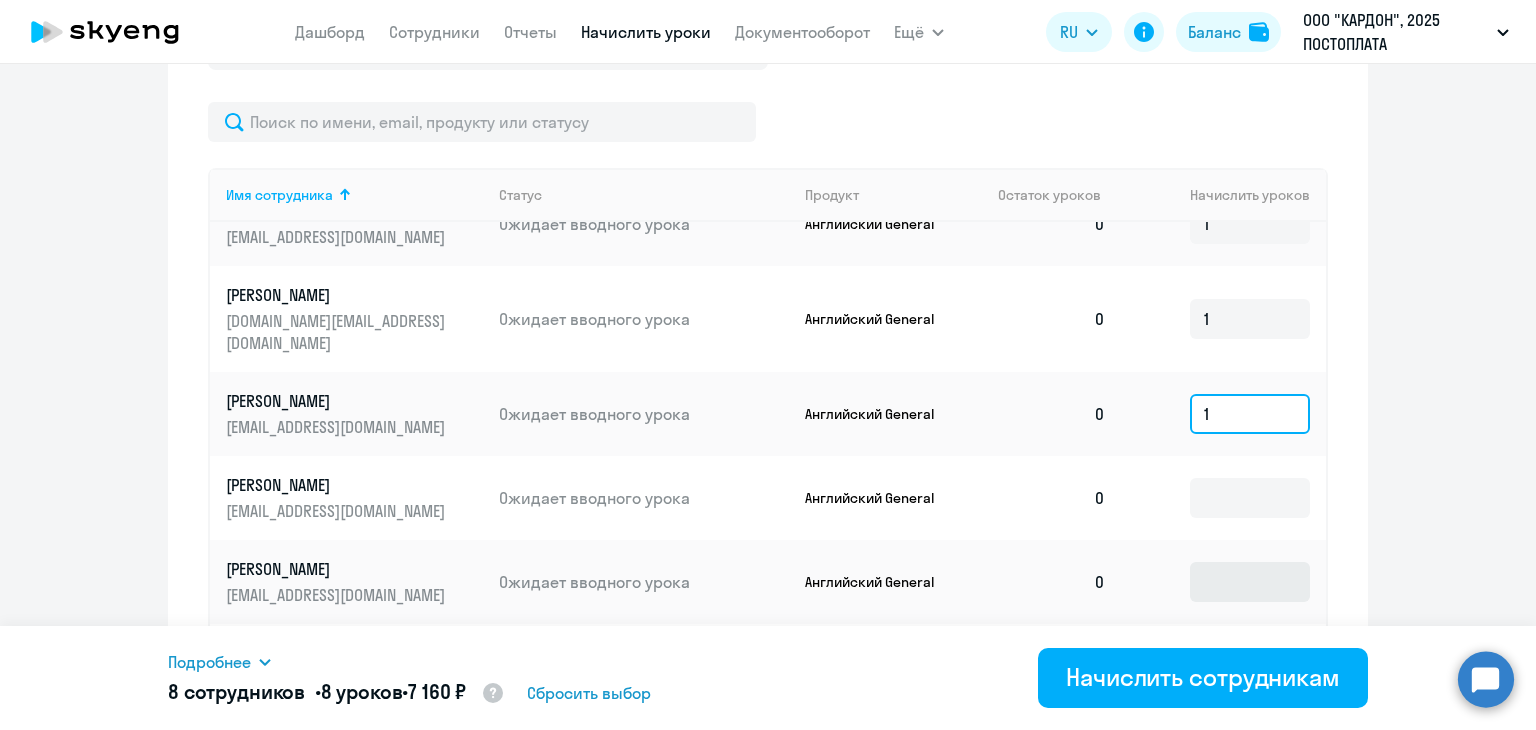 scroll, scrollTop: 500, scrollLeft: 0, axis: vertical 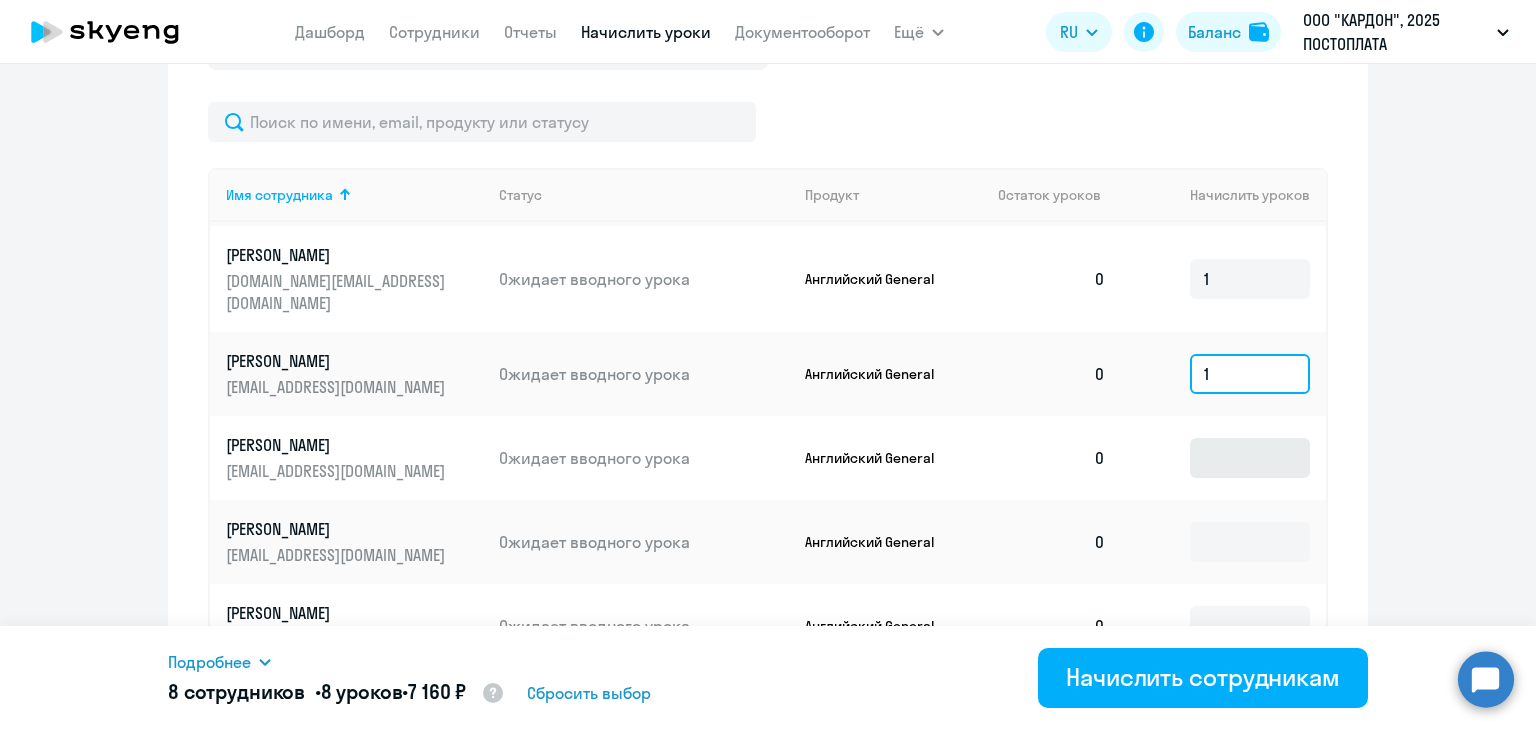 type on "1" 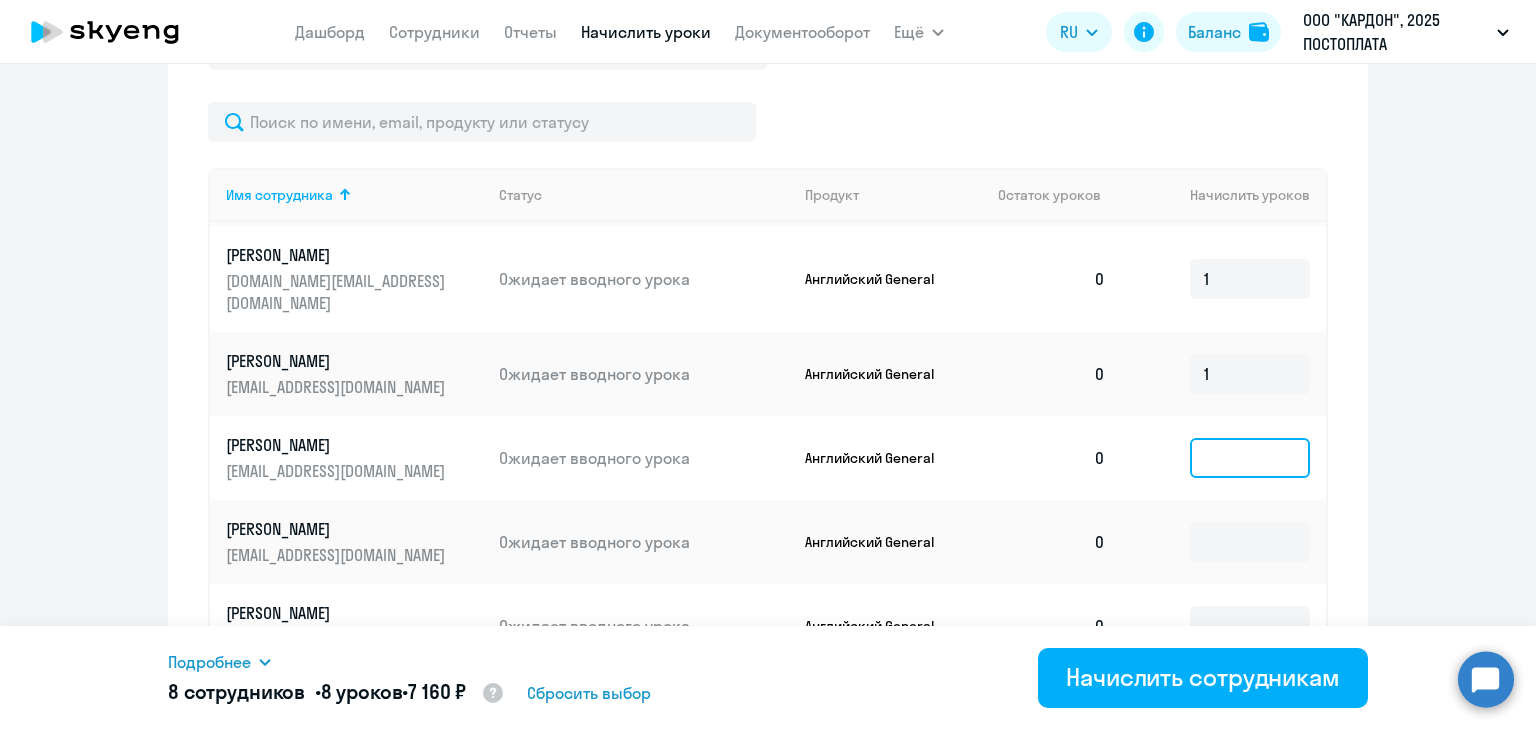 click 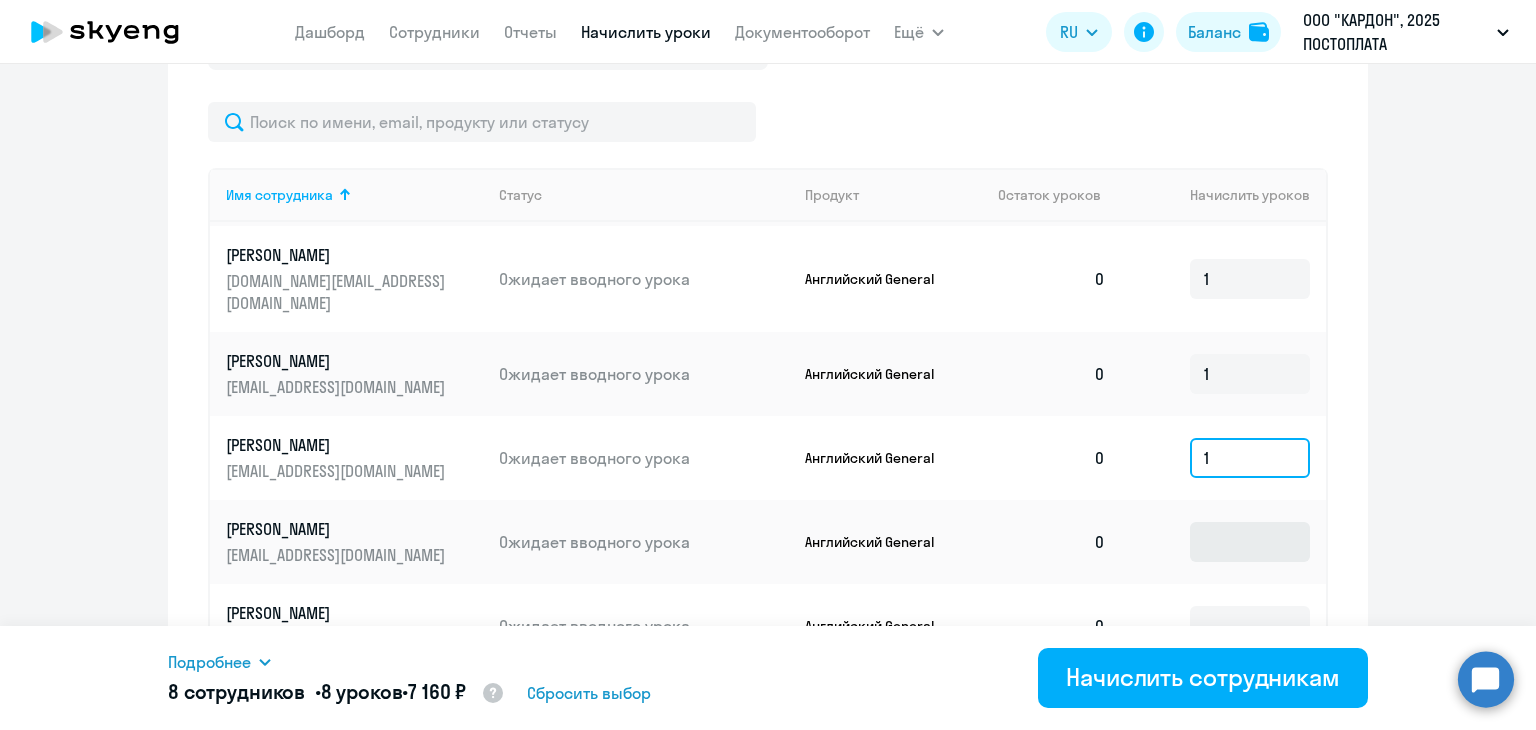 type on "1" 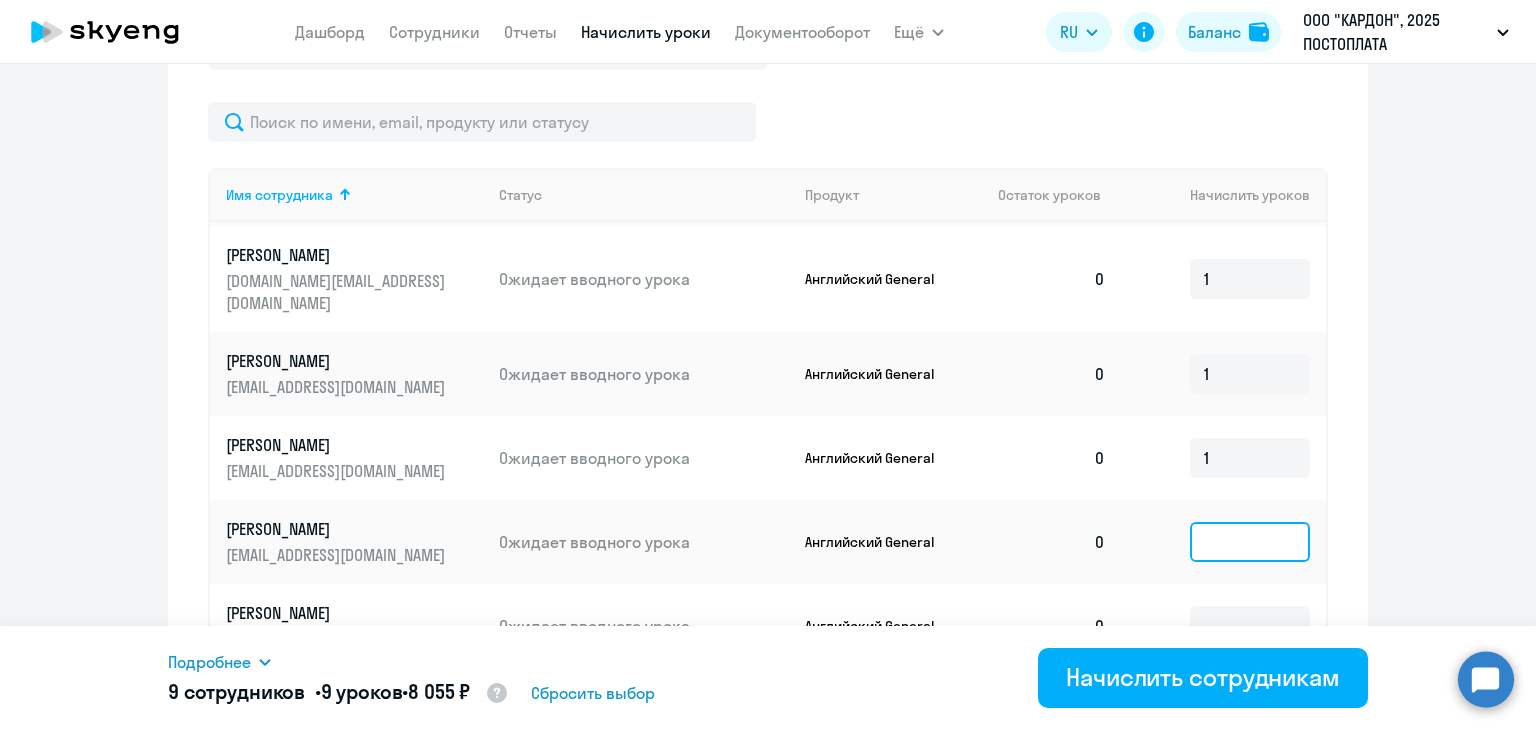 click 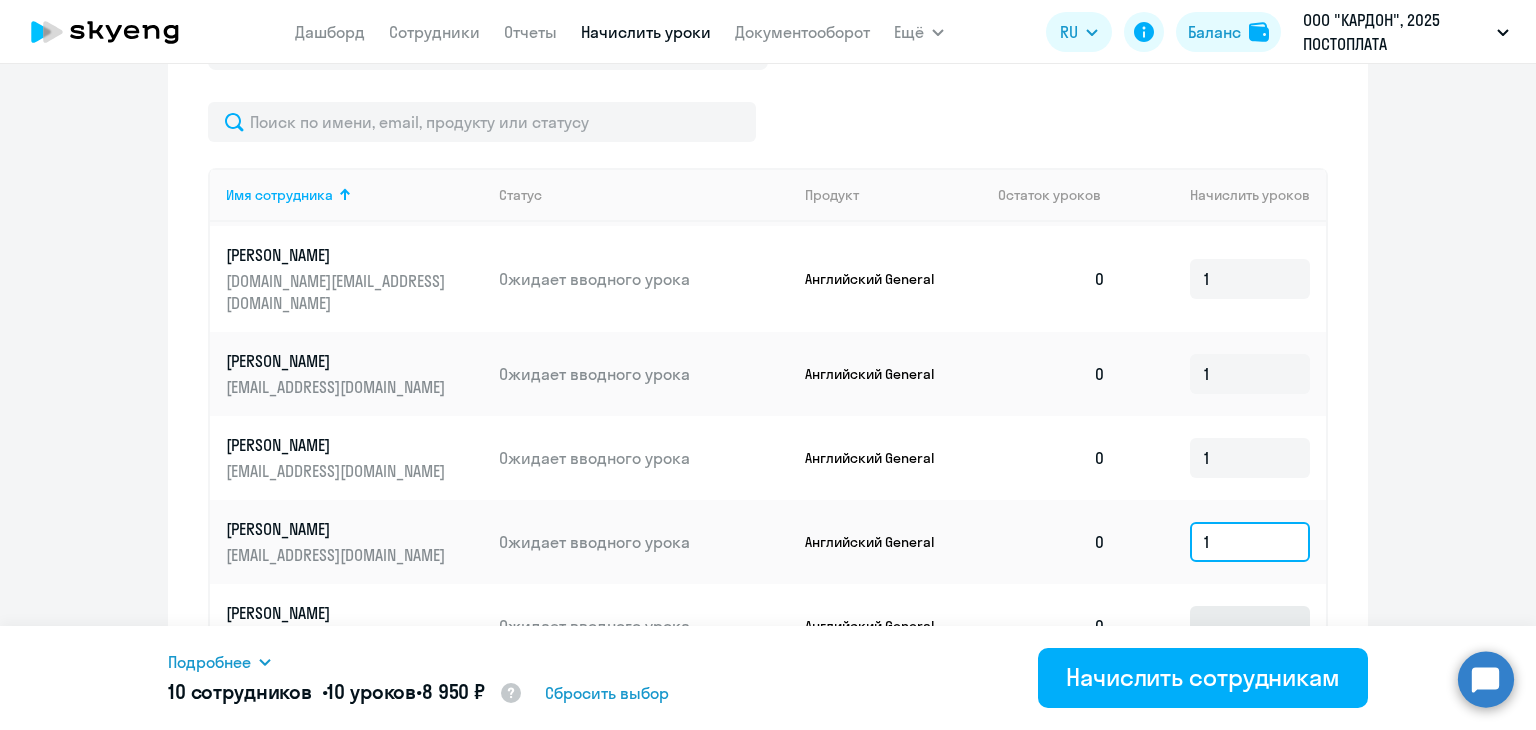 type on "1" 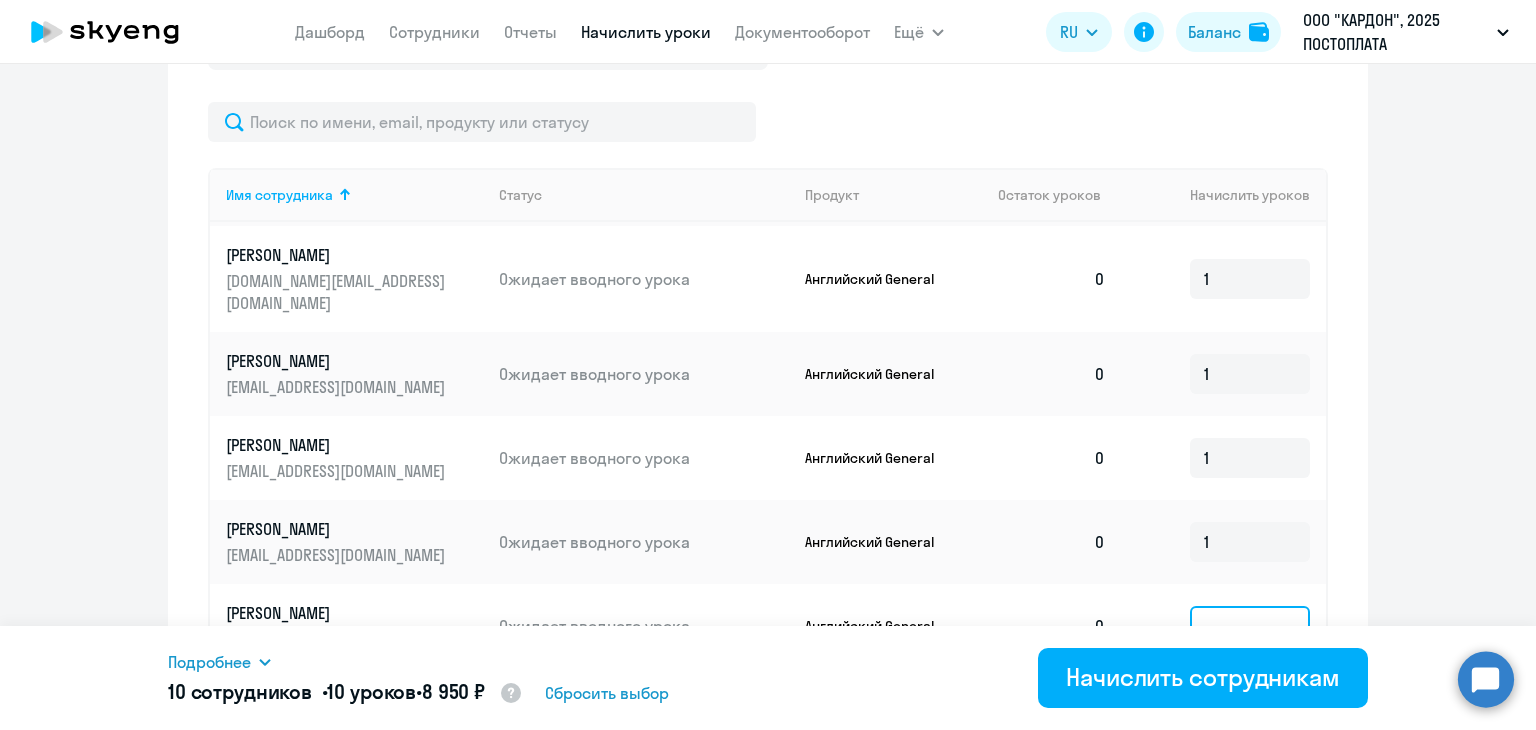 click 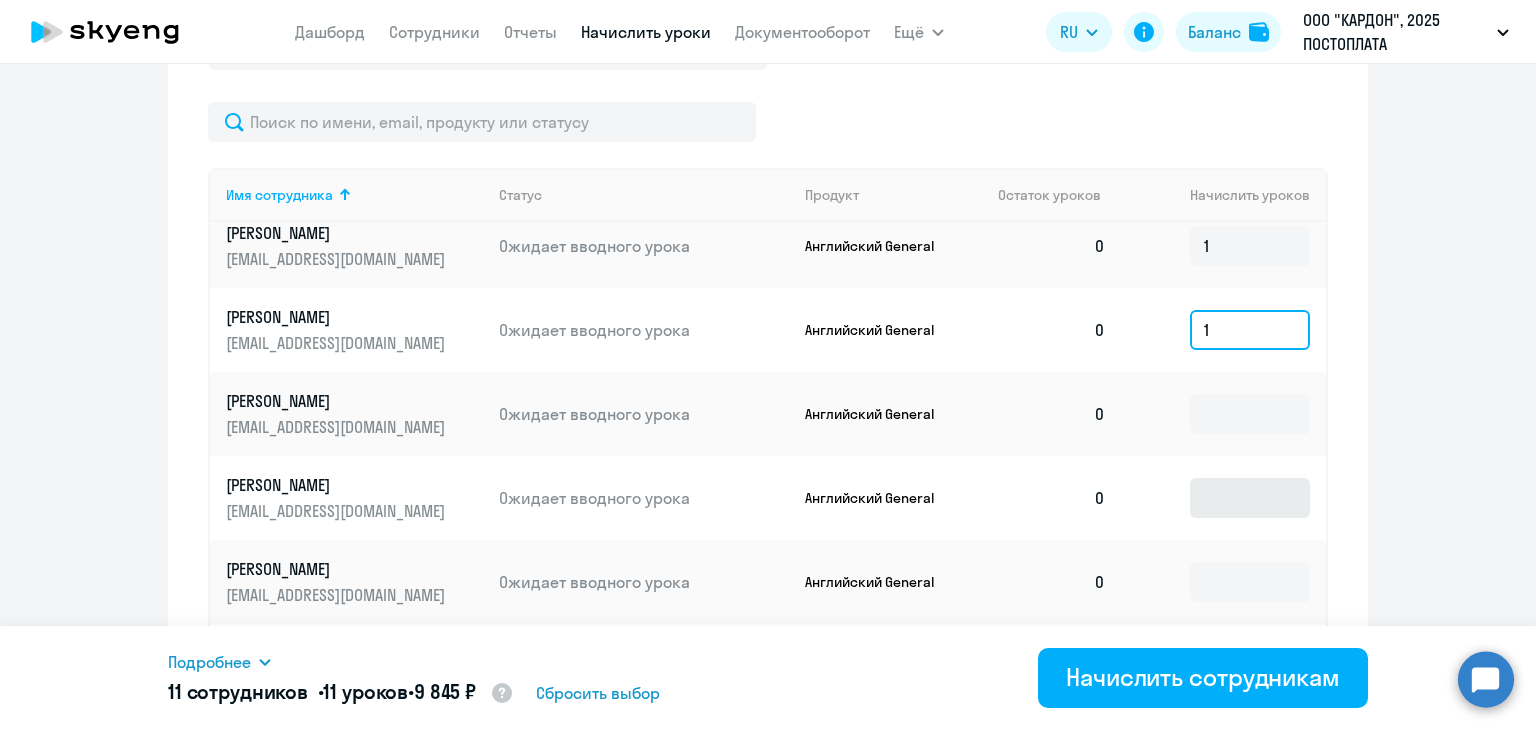 scroll, scrollTop: 800, scrollLeft: 0, axis: vertical 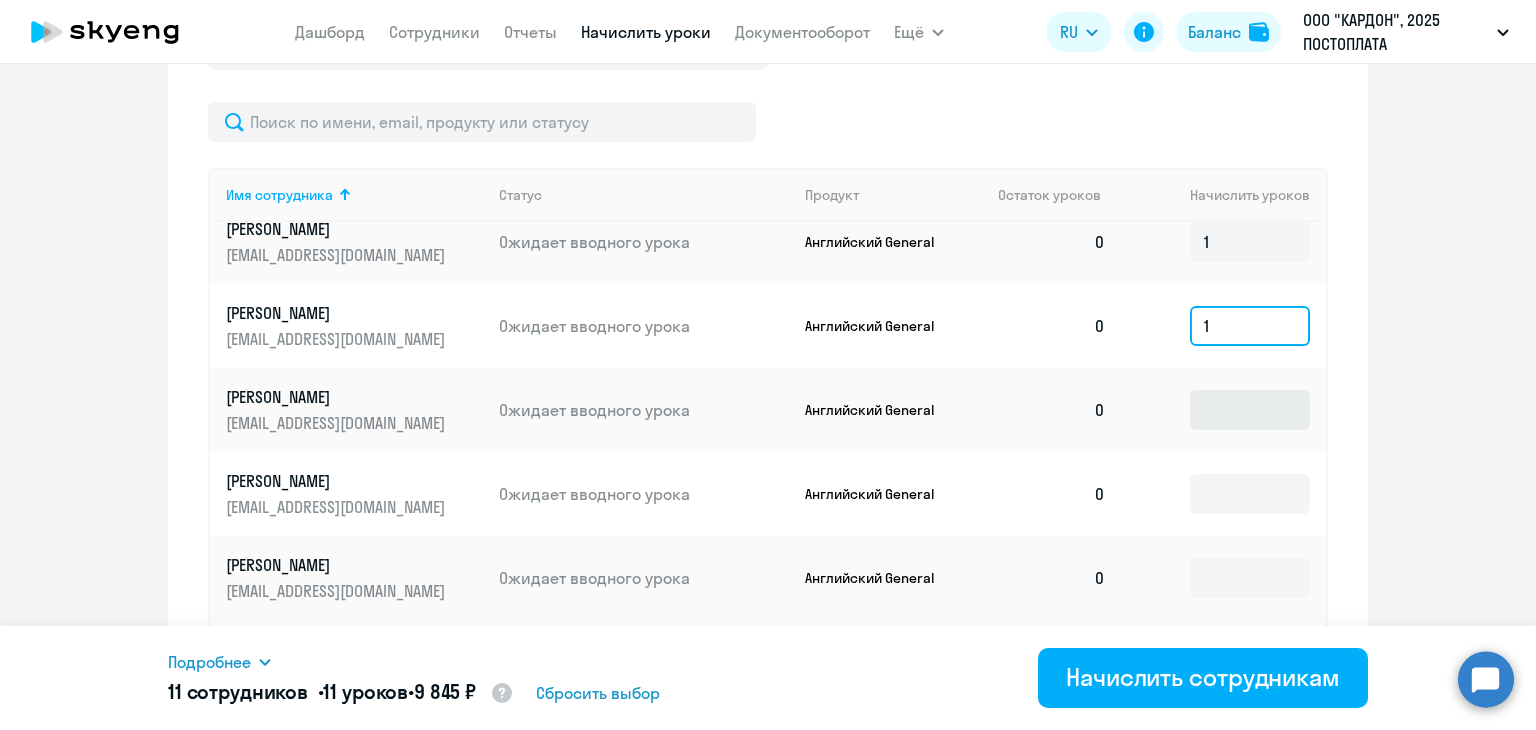 type on "1" 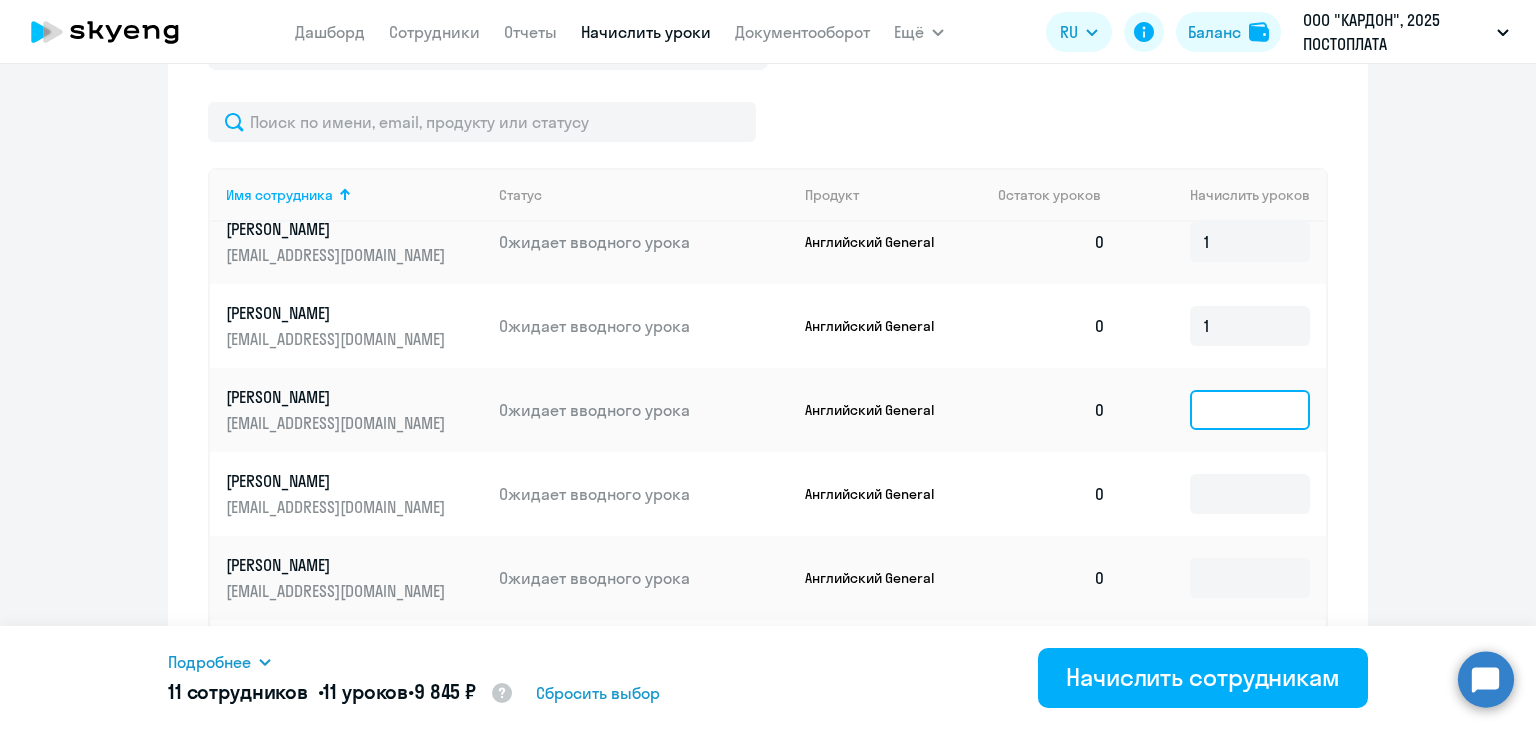 click 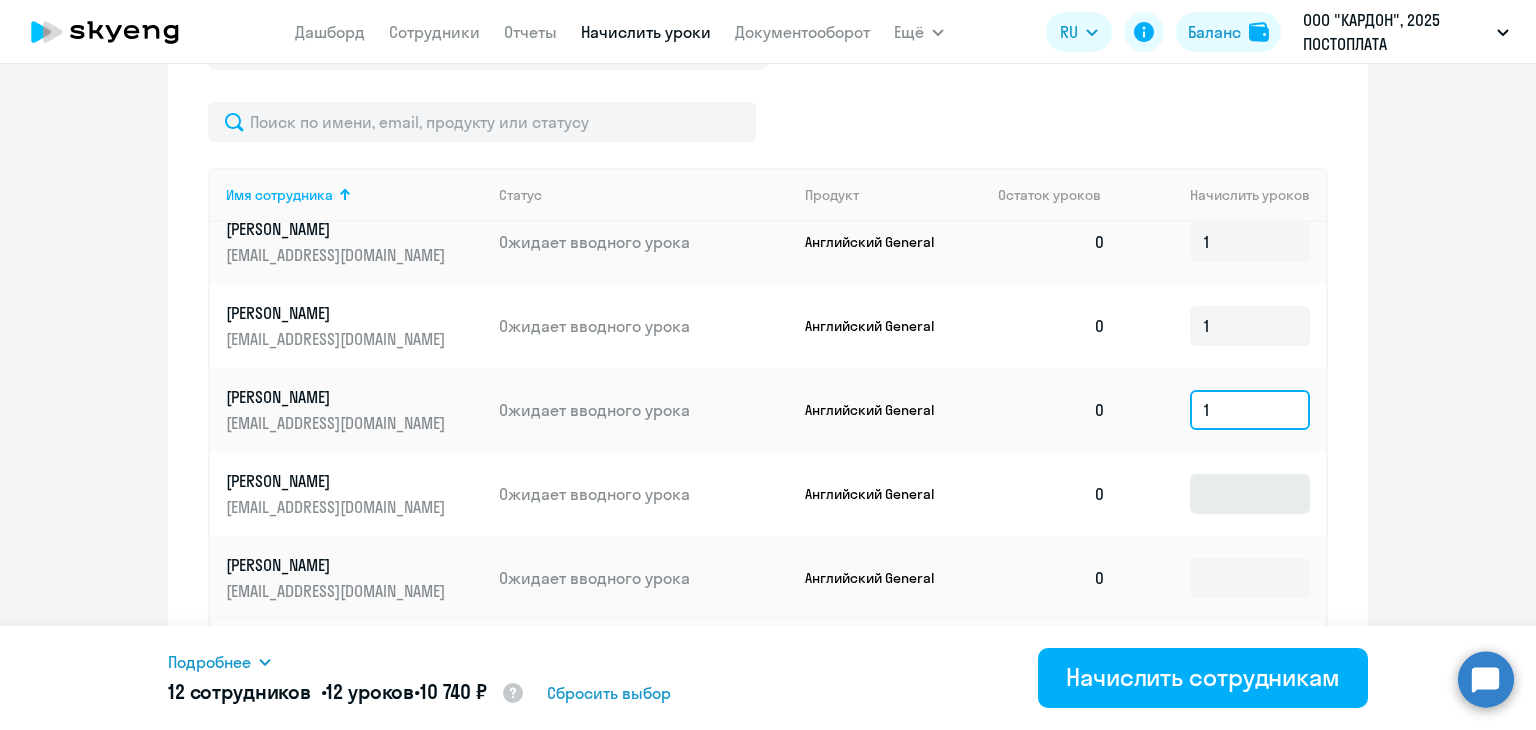 type on "1" 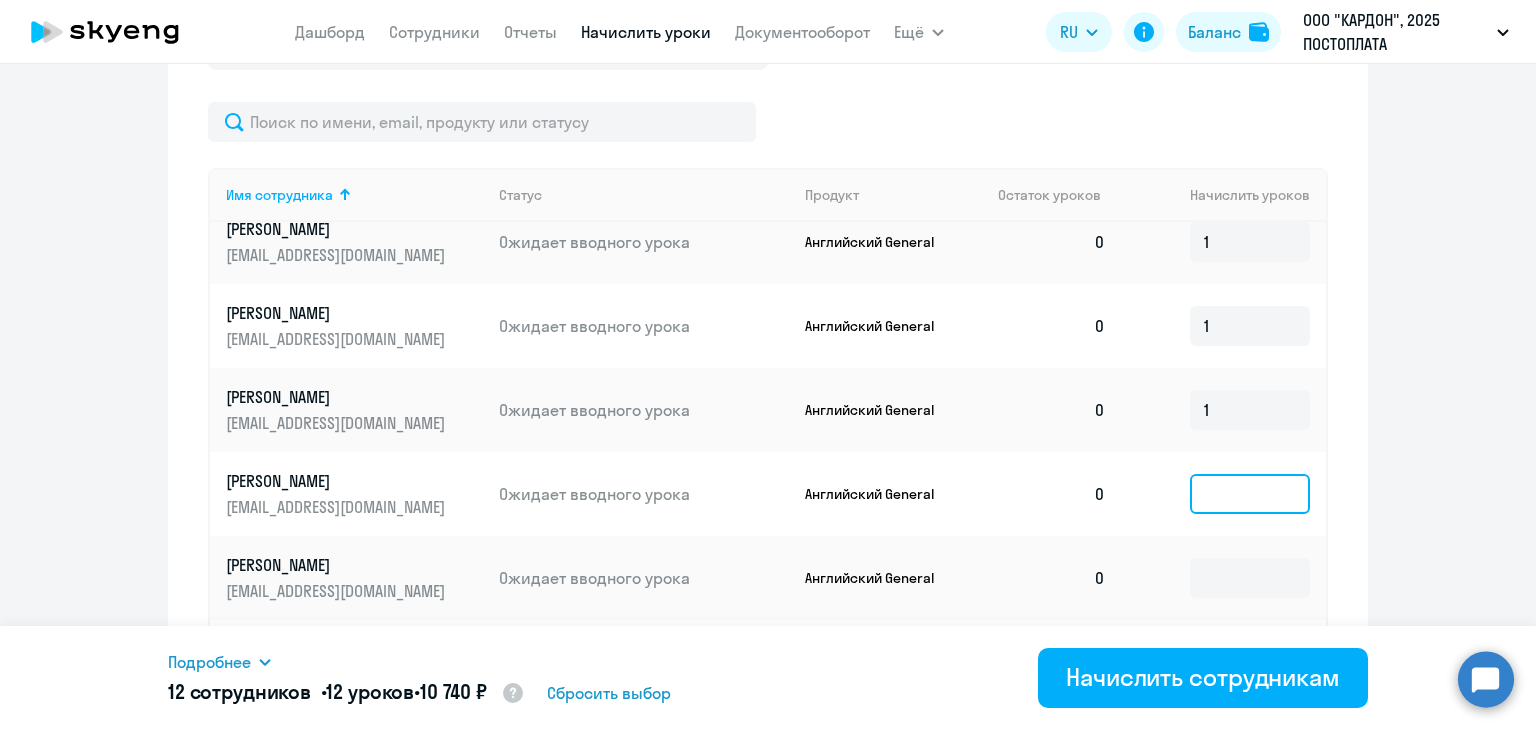 click 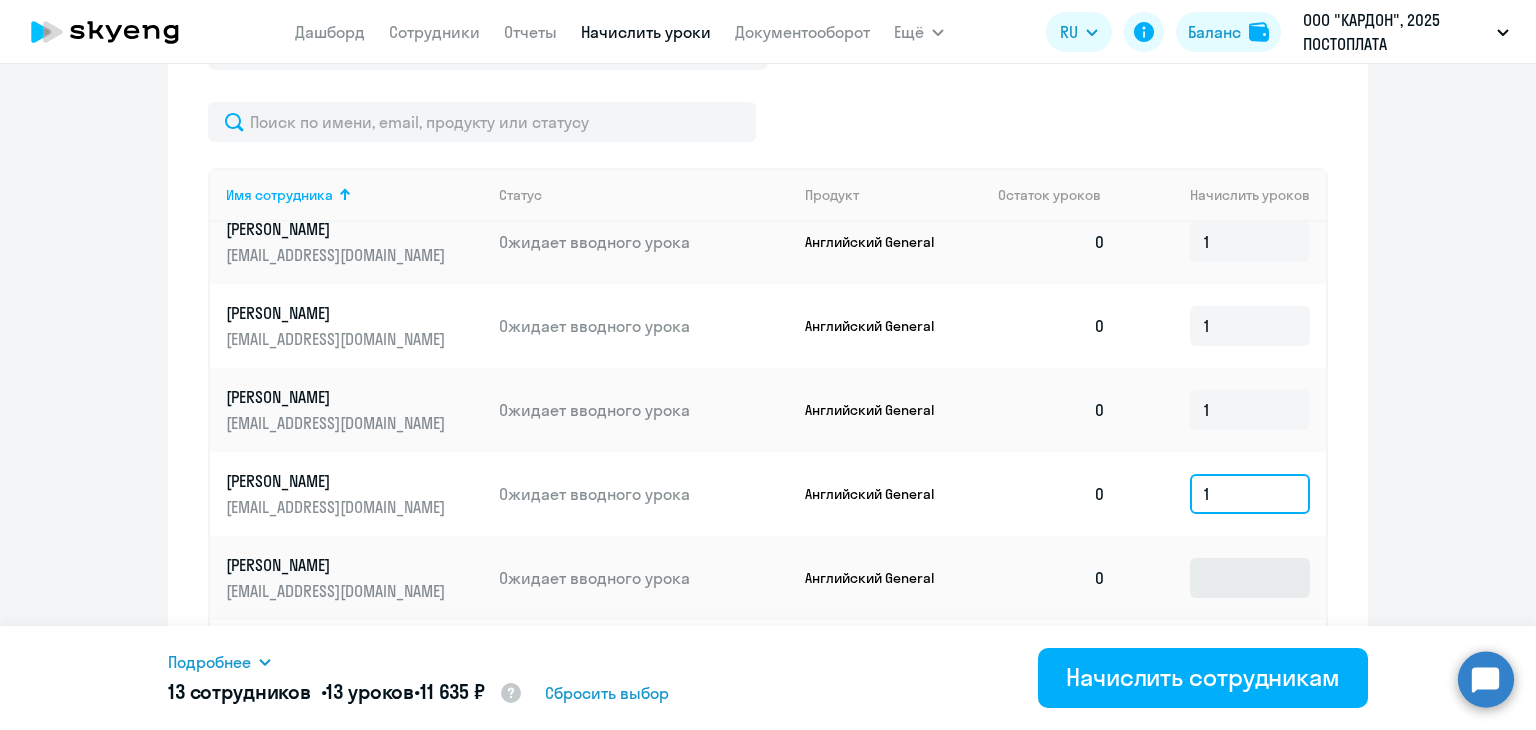 type on "1" 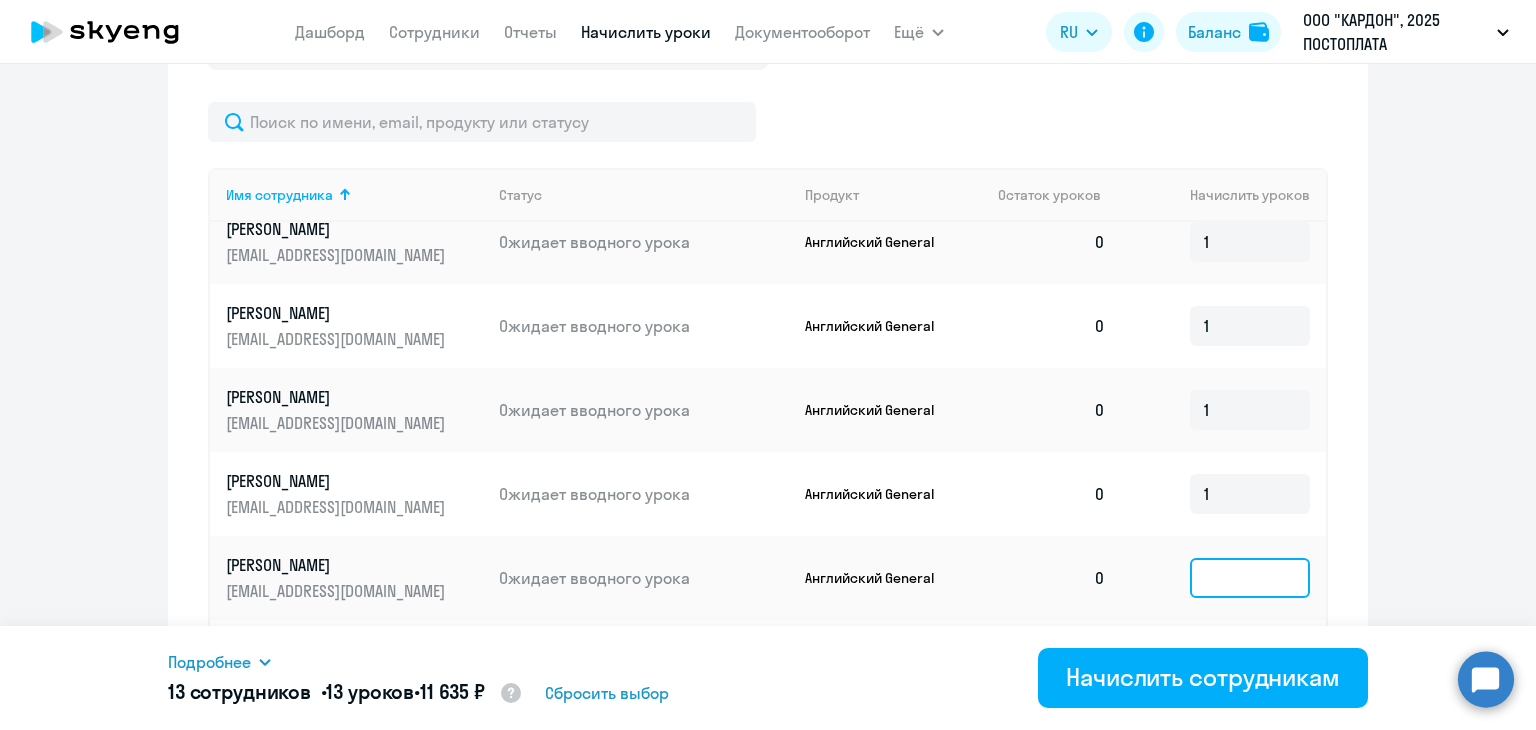 click 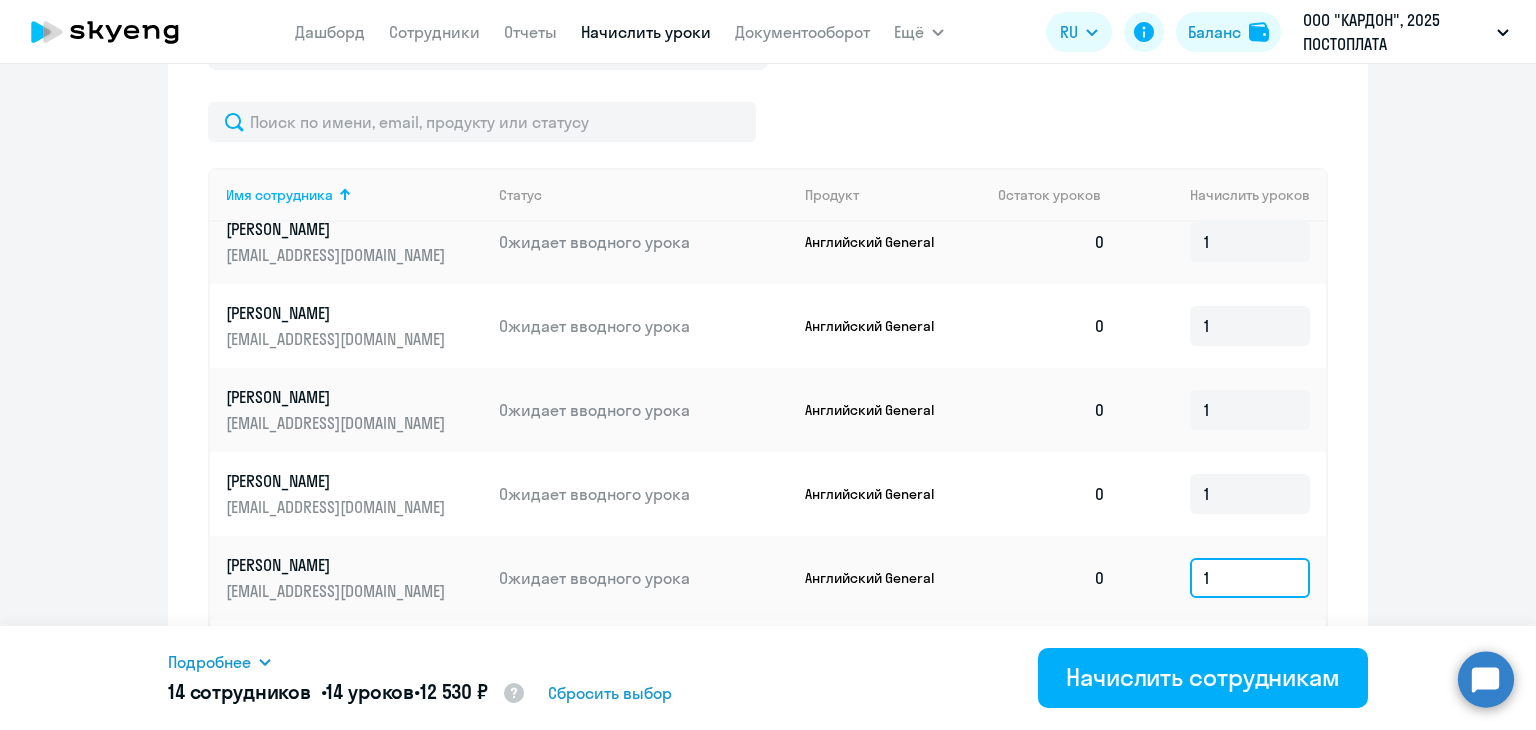 scroll, scrollTop: 900, scrollLeft: 0, axis: vertical 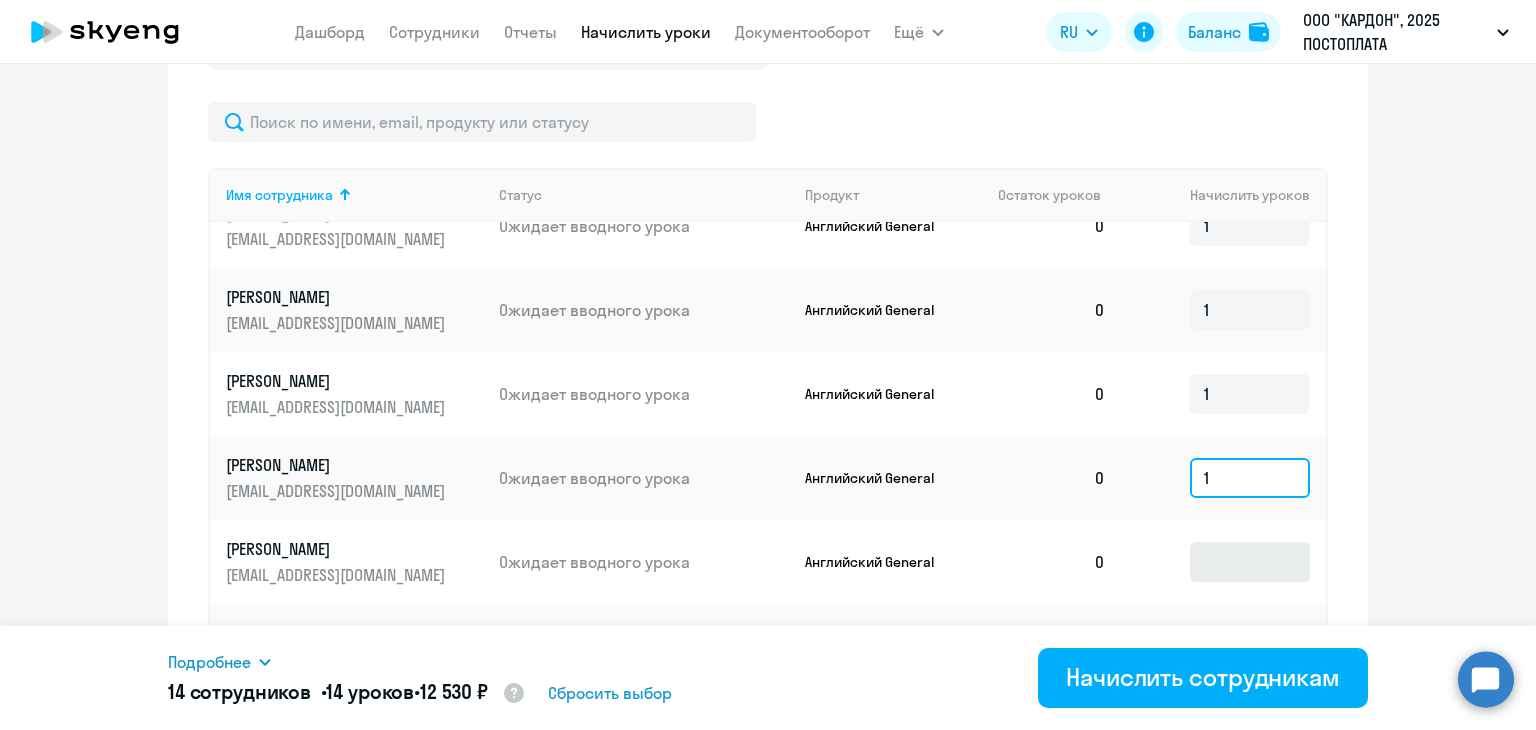 type on "1" 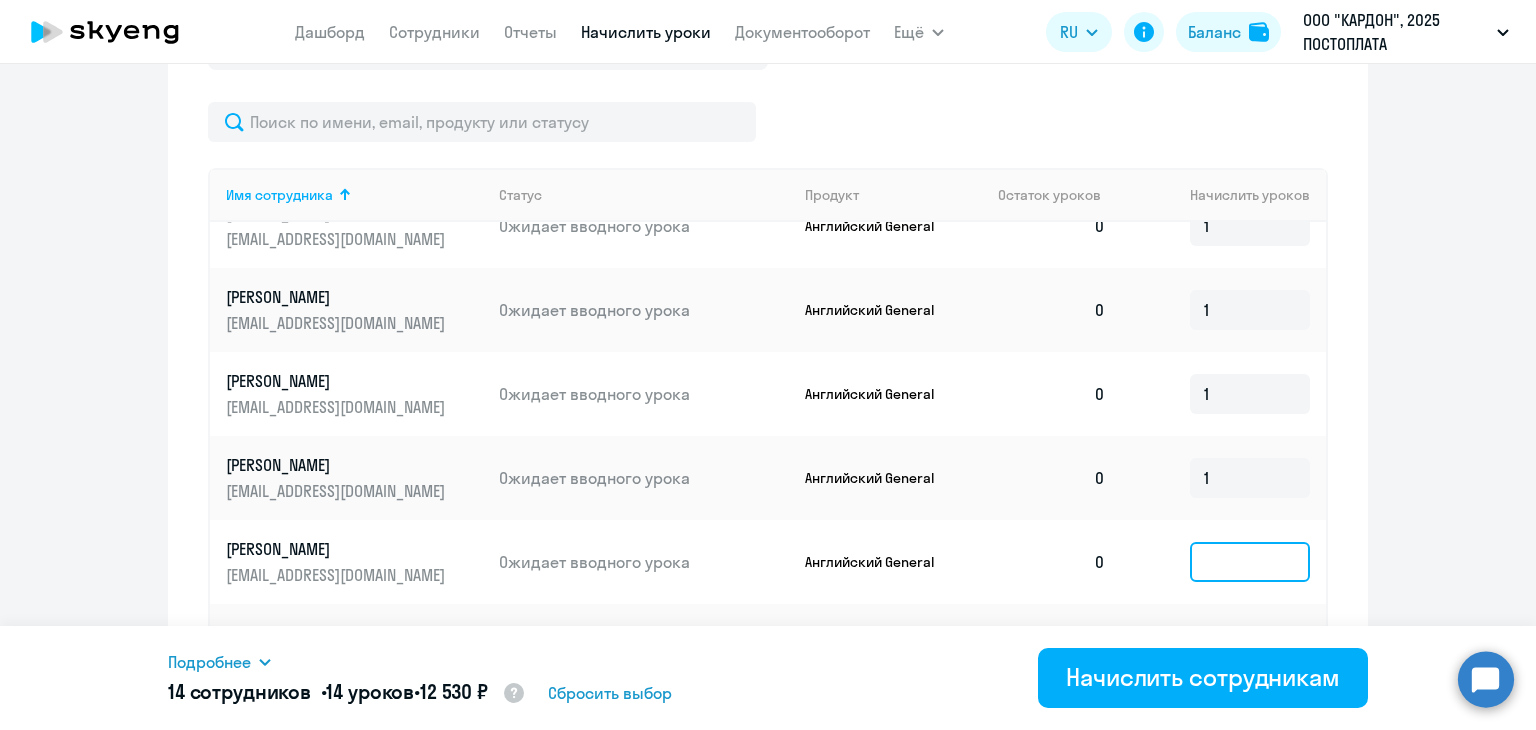 click 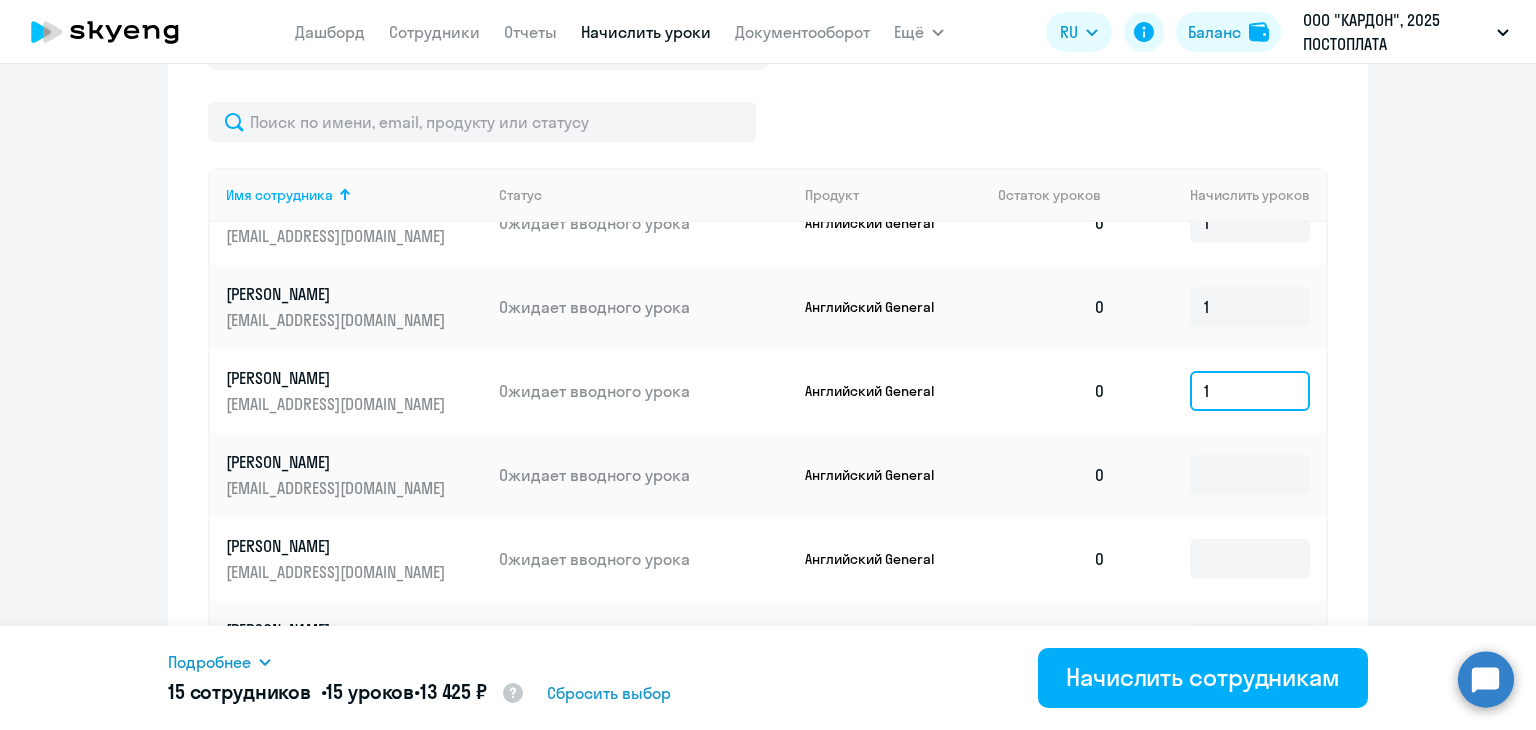 scroll, scrollTop: 1100, scrollLeft: 0, axis: vertical 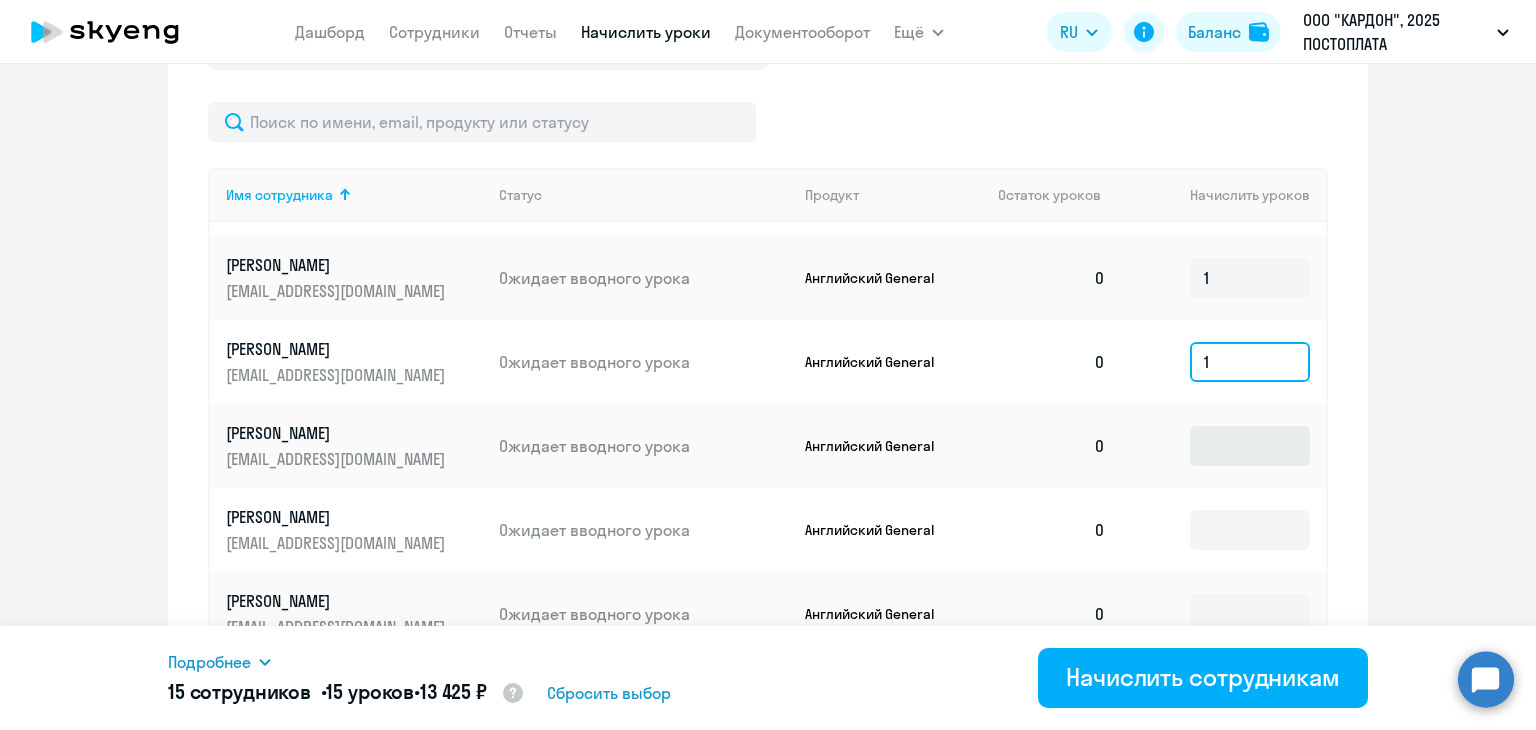 type on "1" 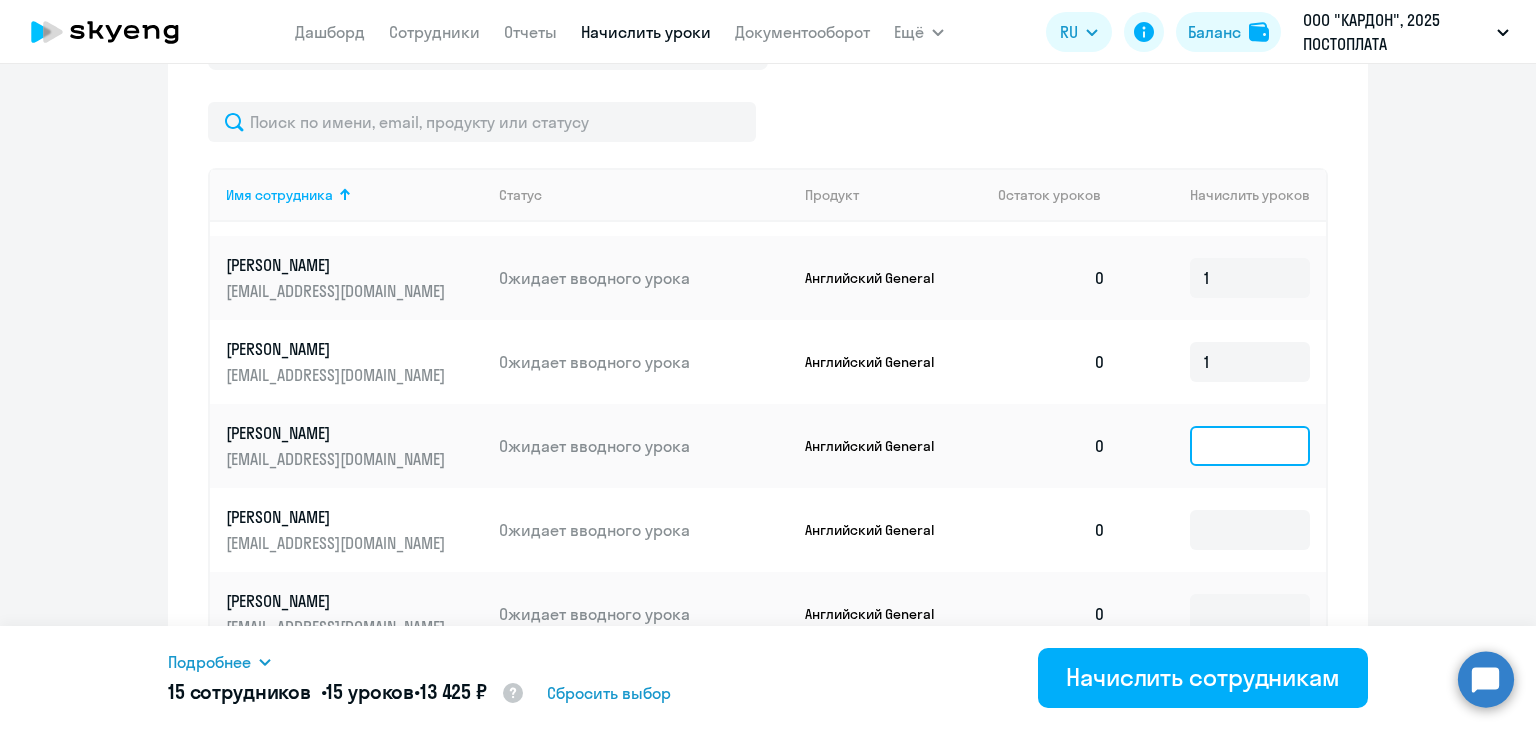 click 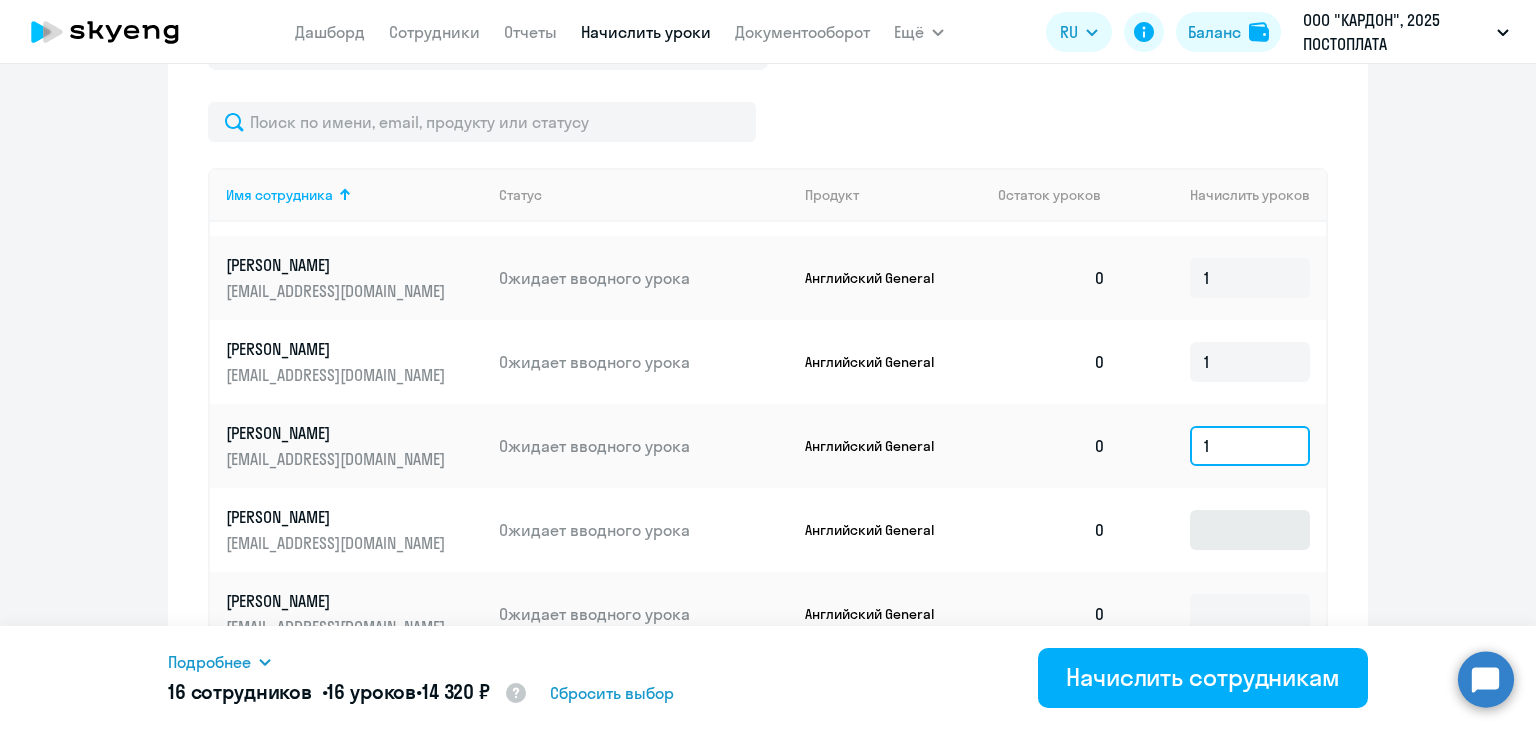 type on "1" 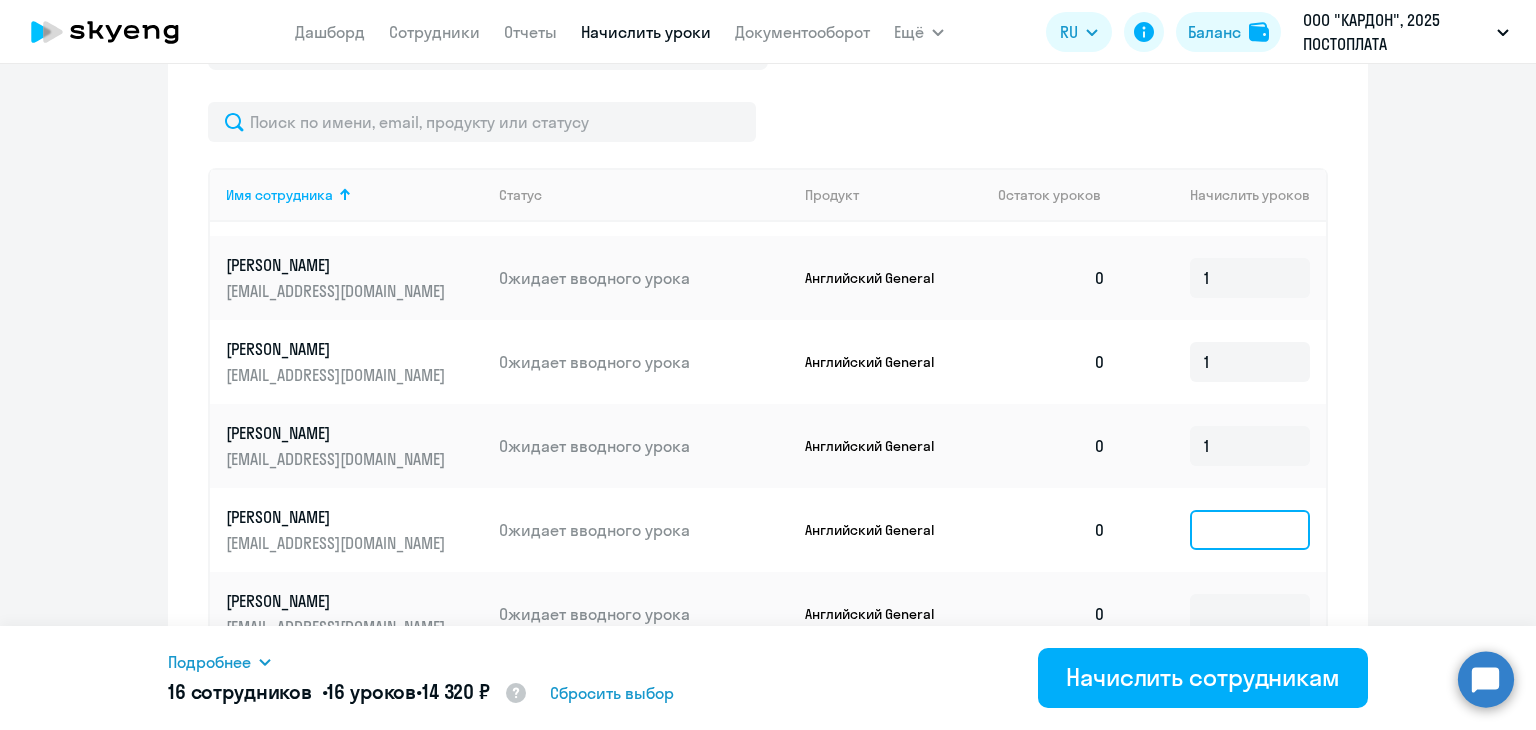 click 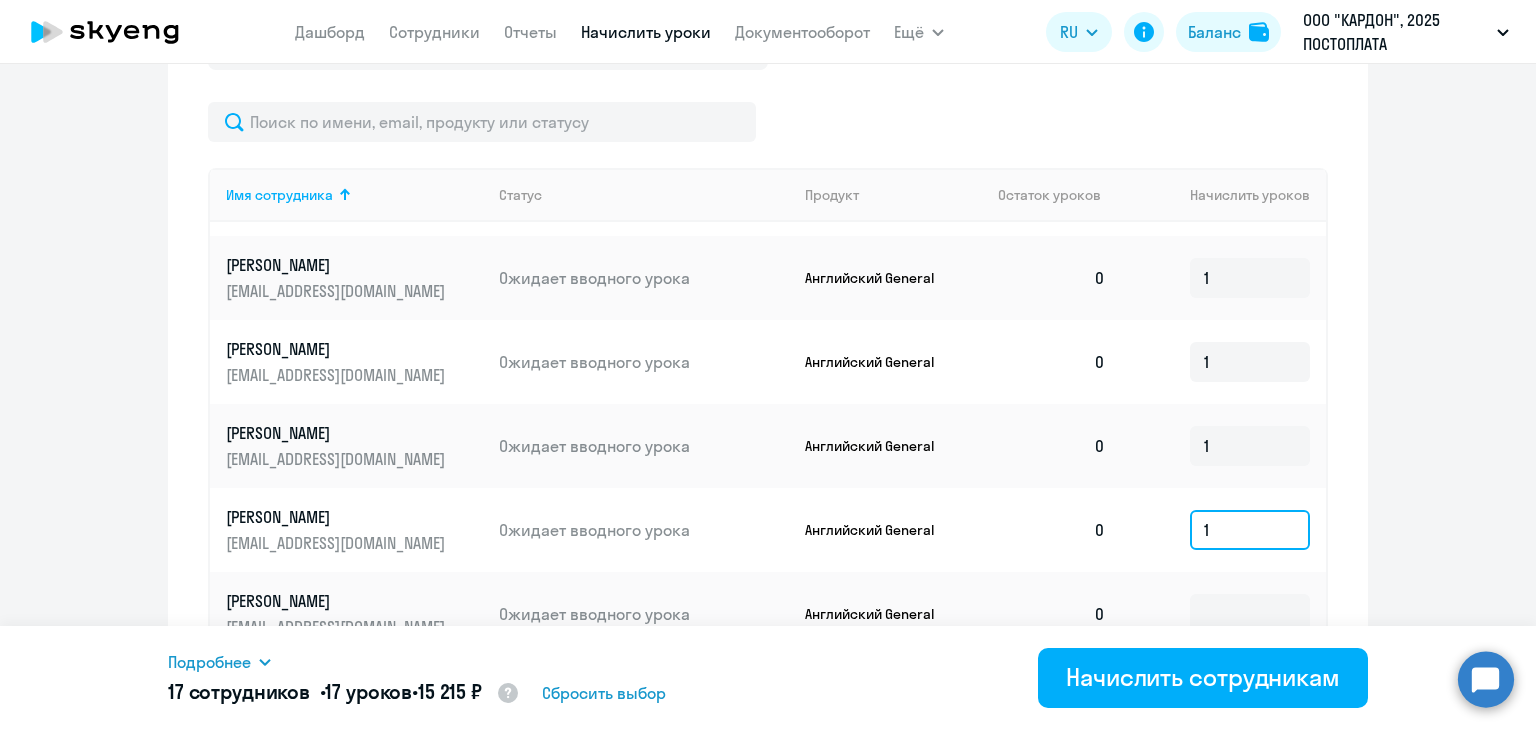 scroll, scrollTop: 1200, scrollLeft: 0, axis: vertical 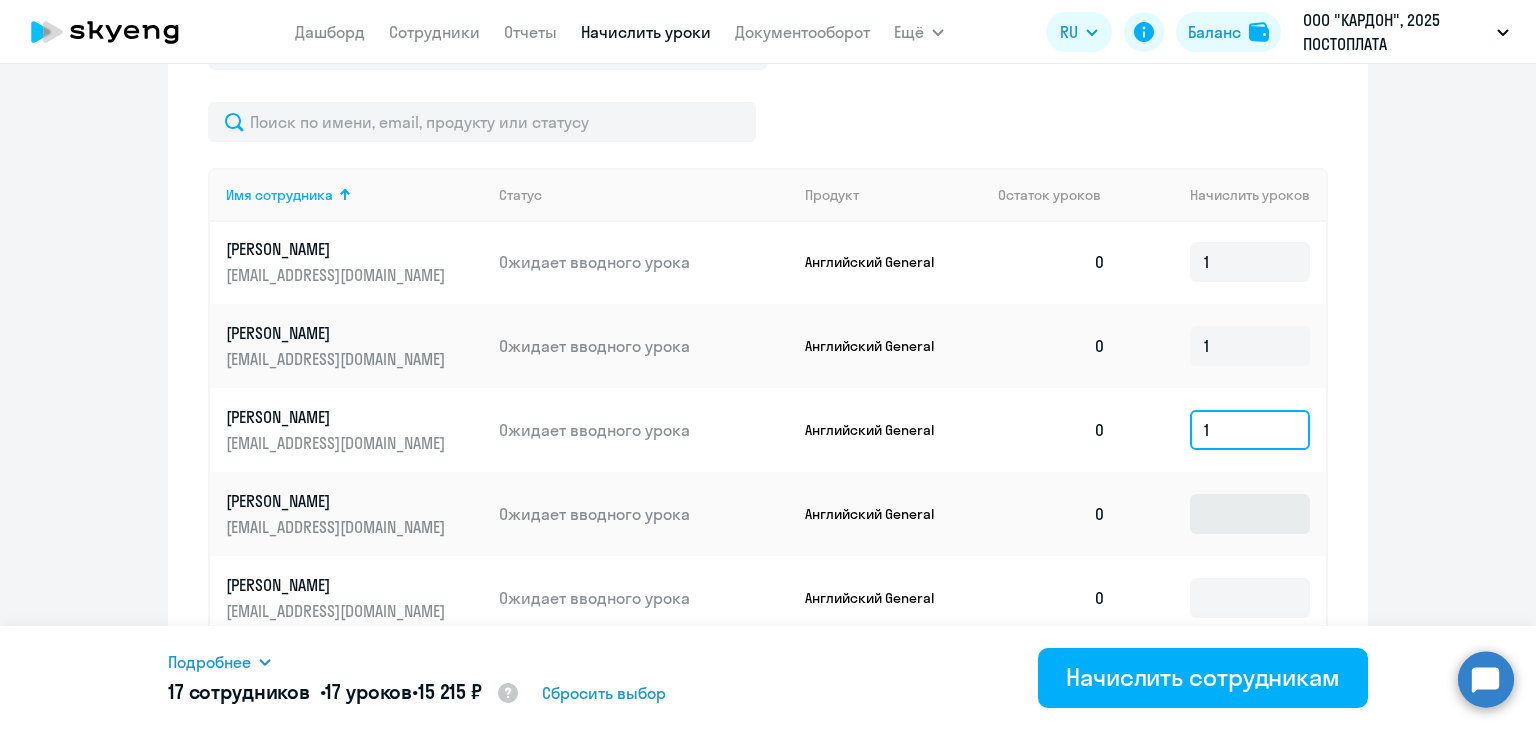 type on "1" 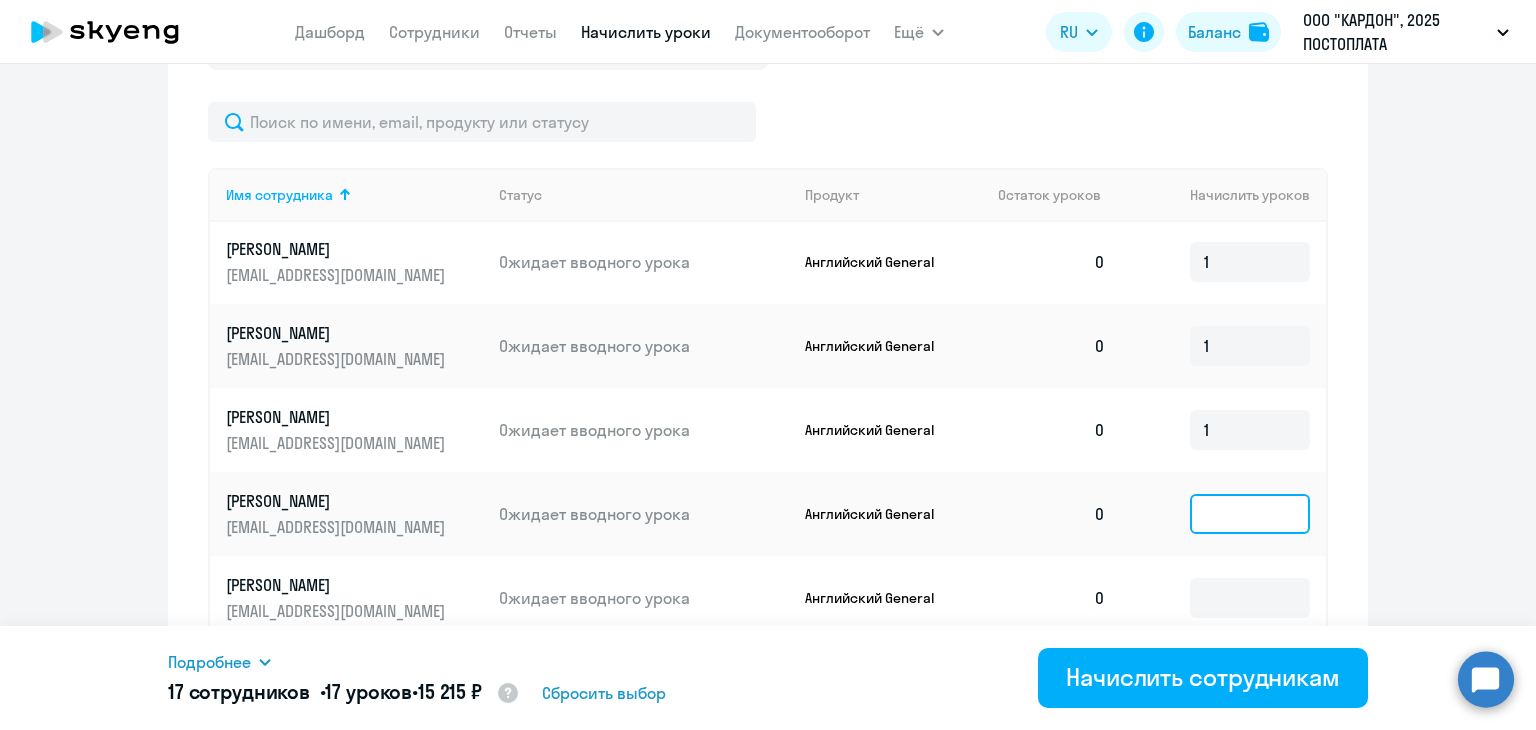 click 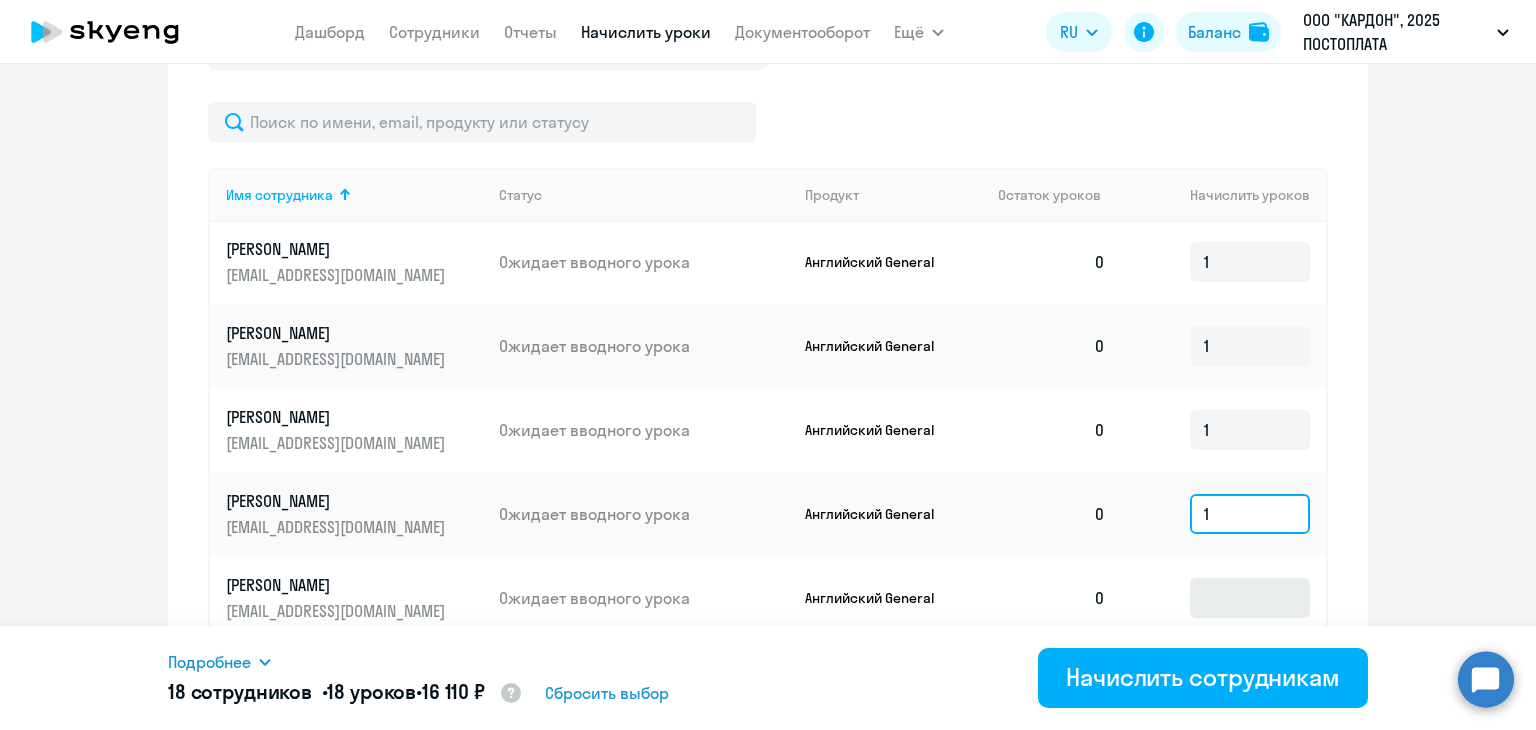 type on "1" 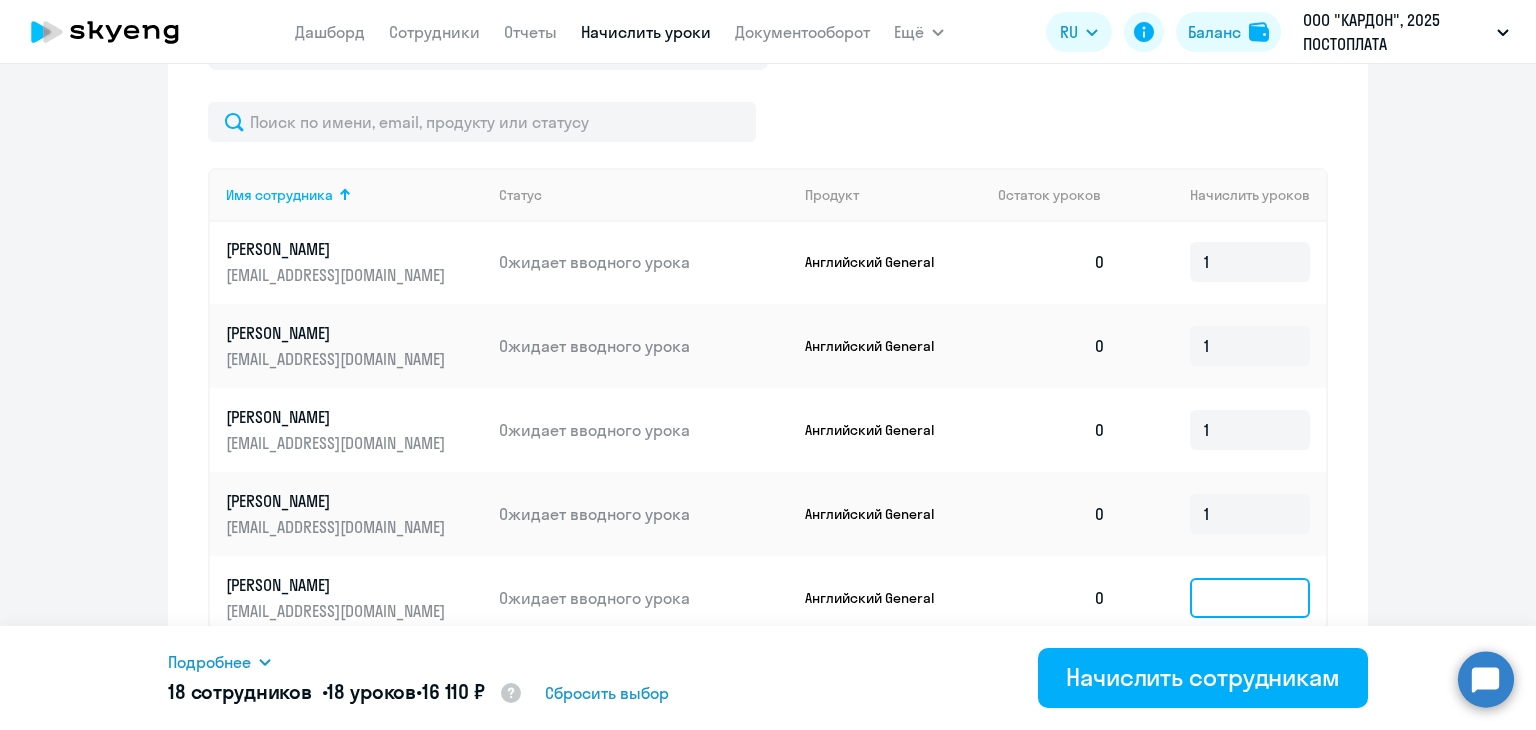 click 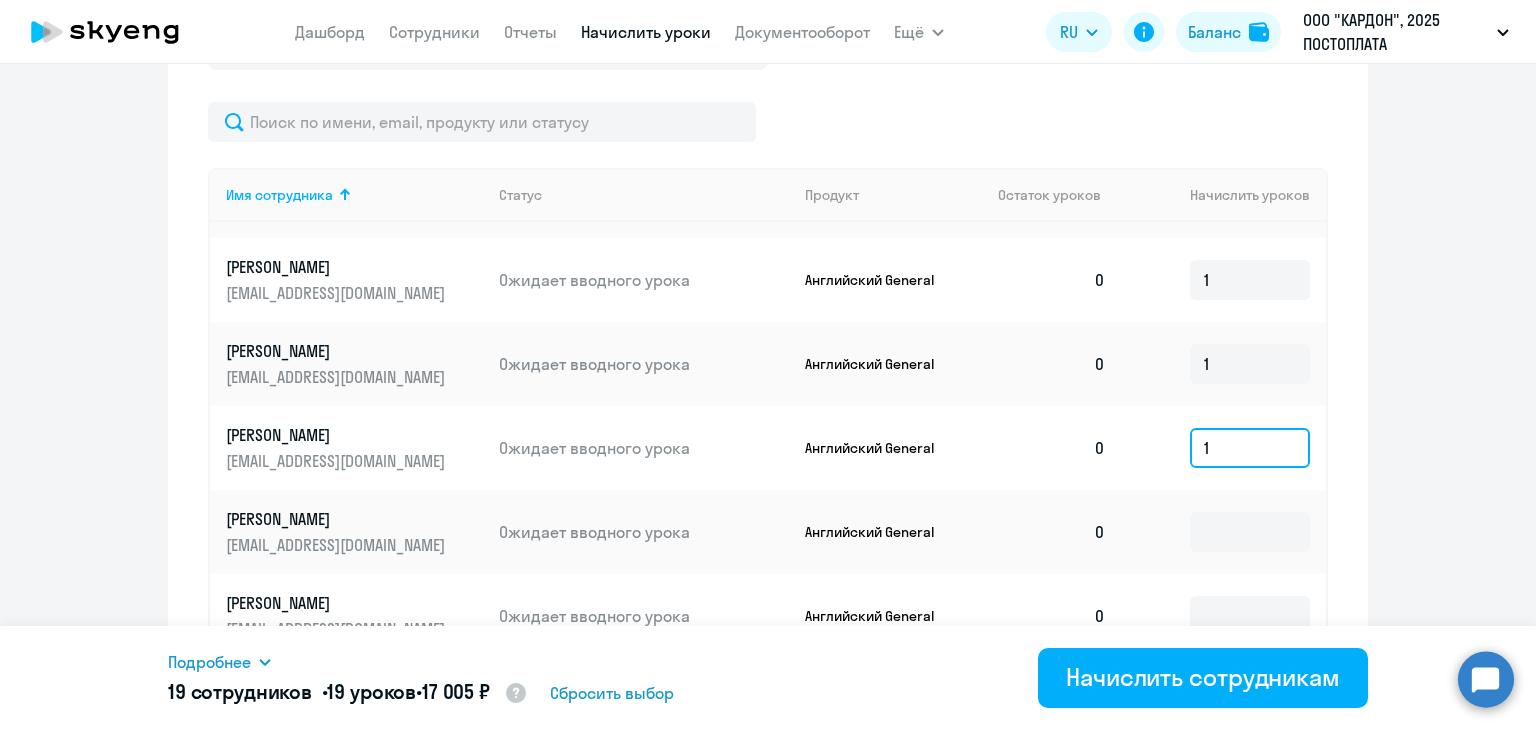scroll, scrollTop: 1400, scrollLeft: 0, axis: vertical 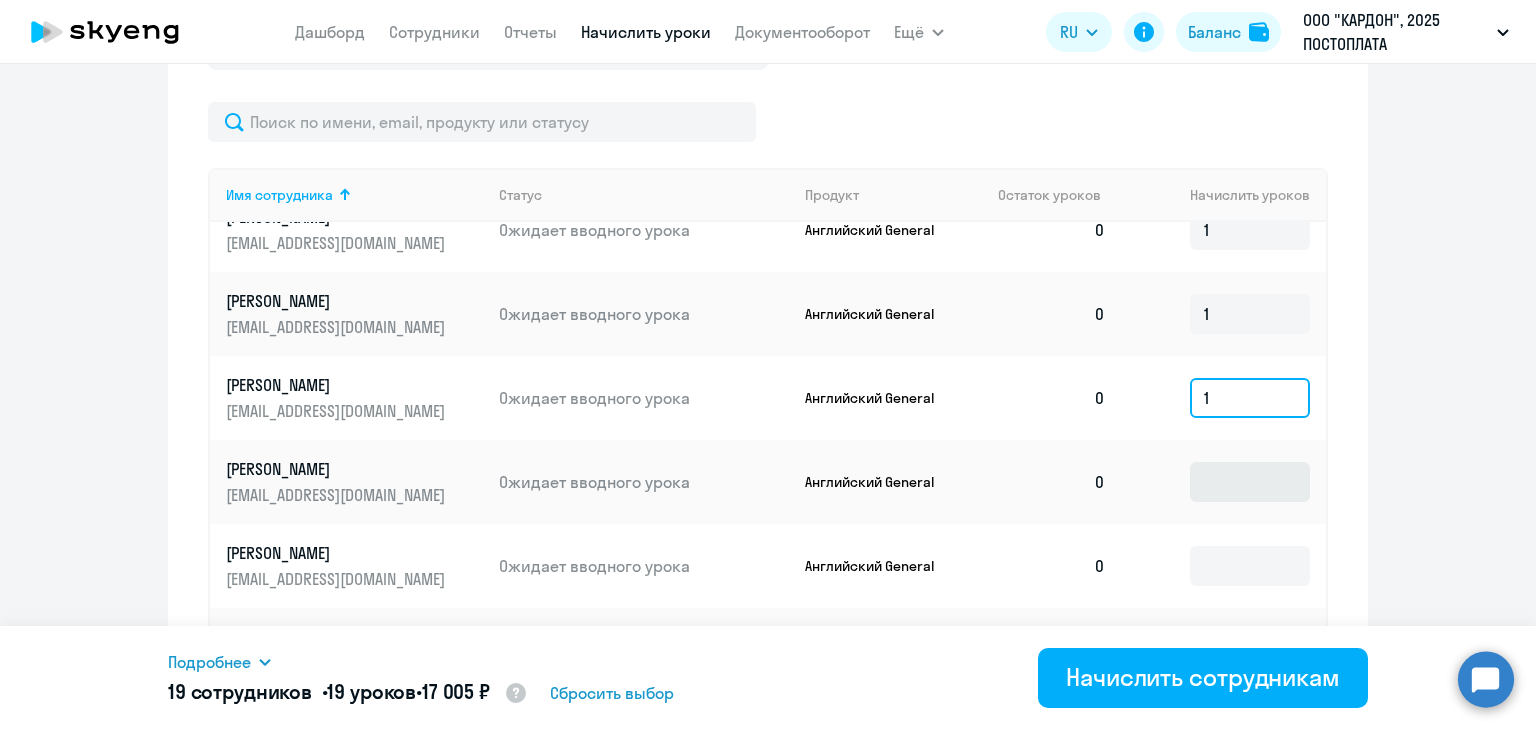 type on "1" 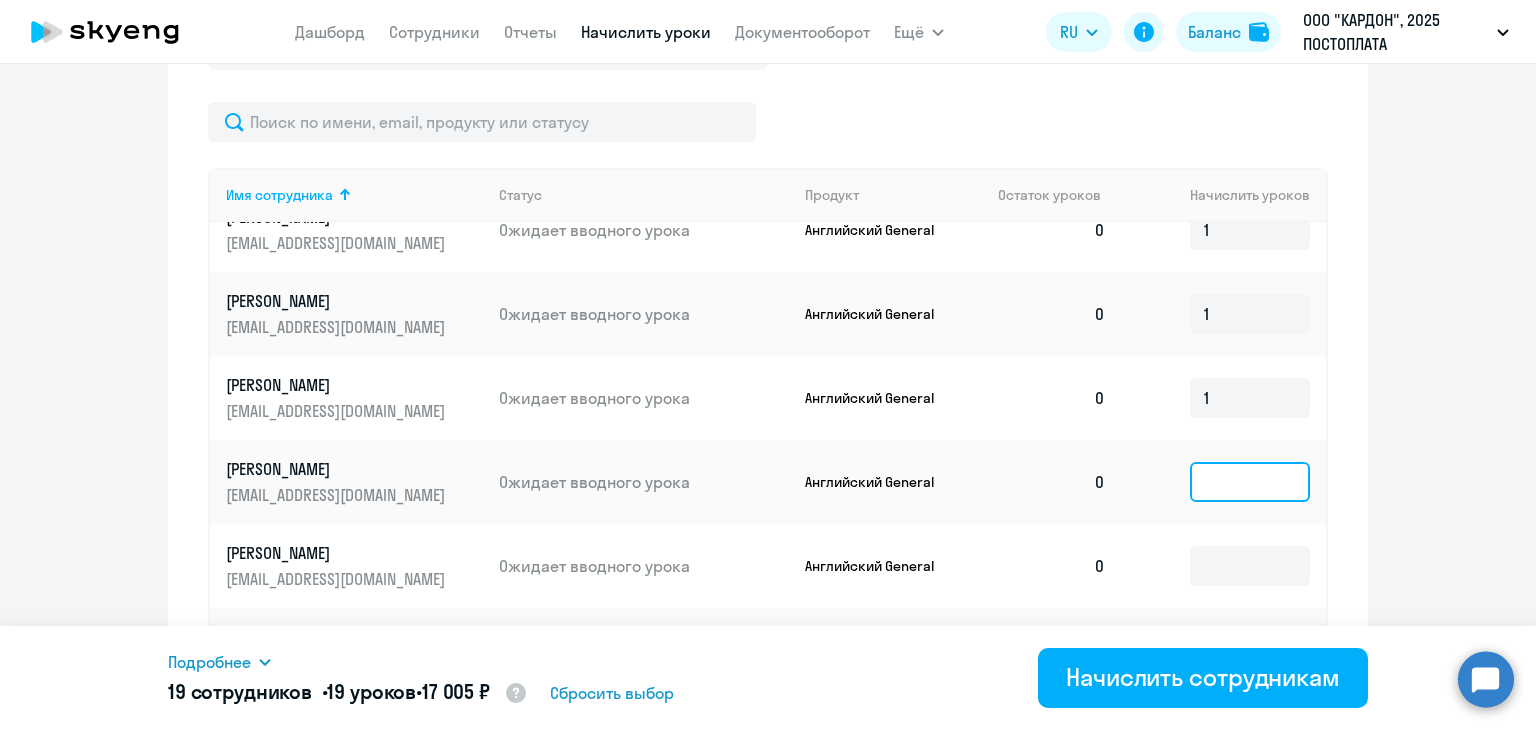 click 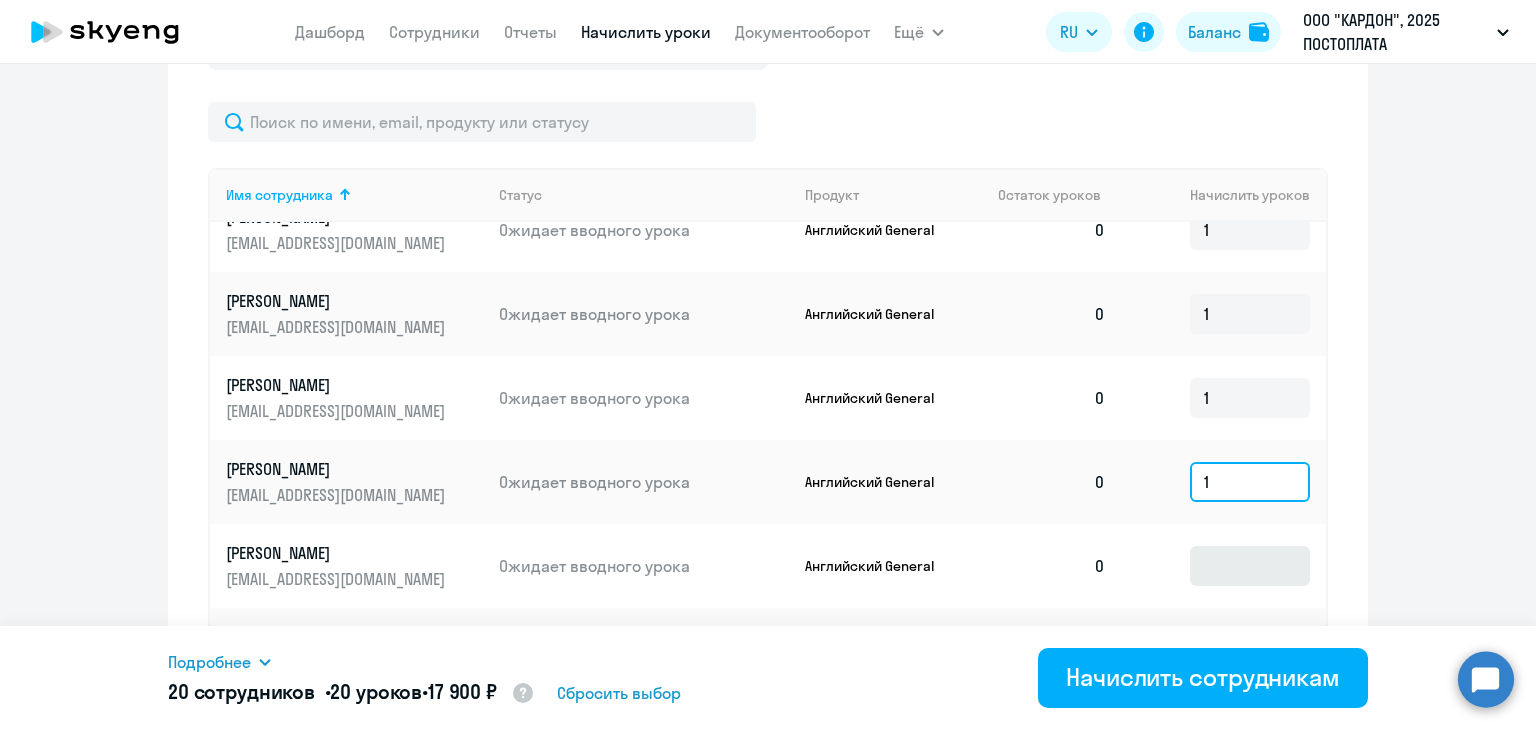 type on "1" 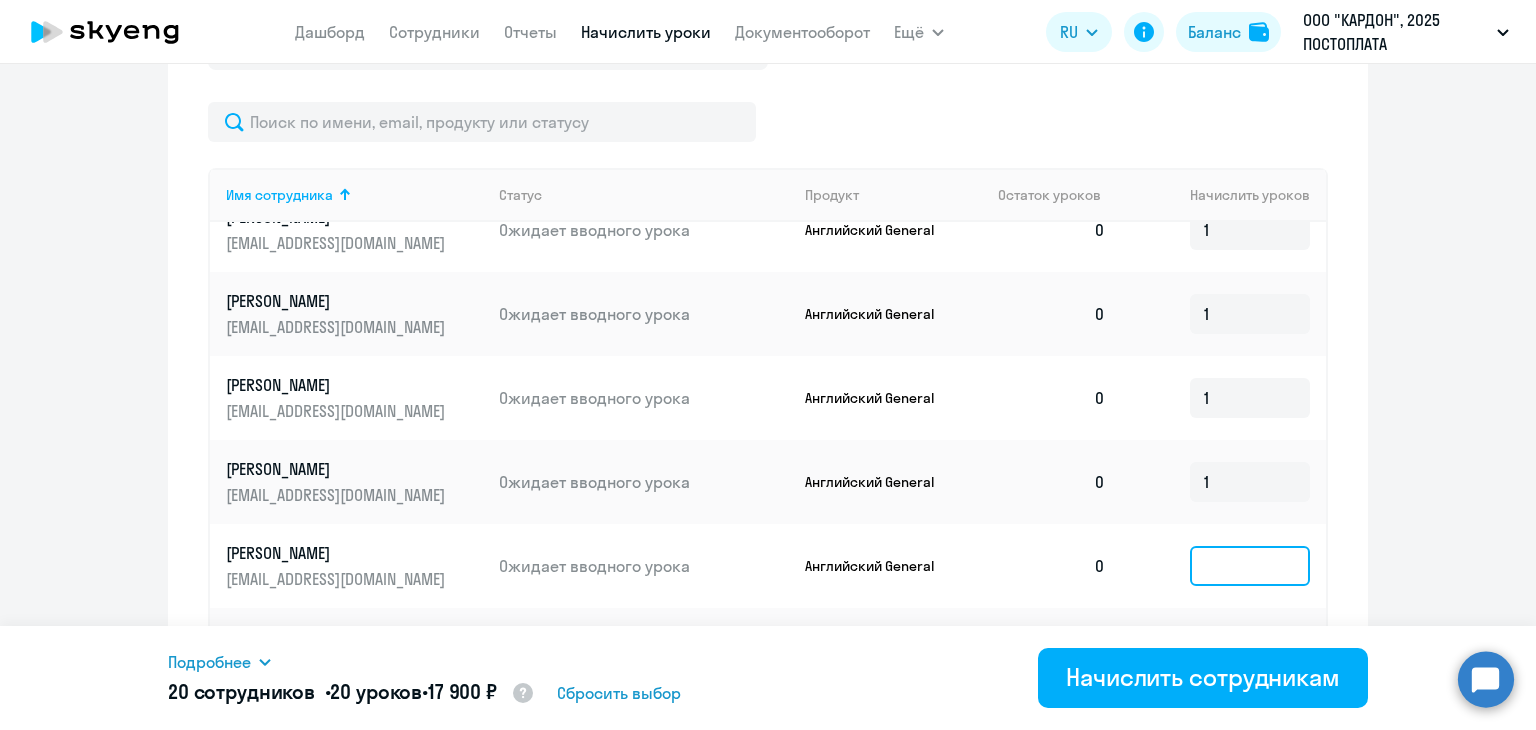 click 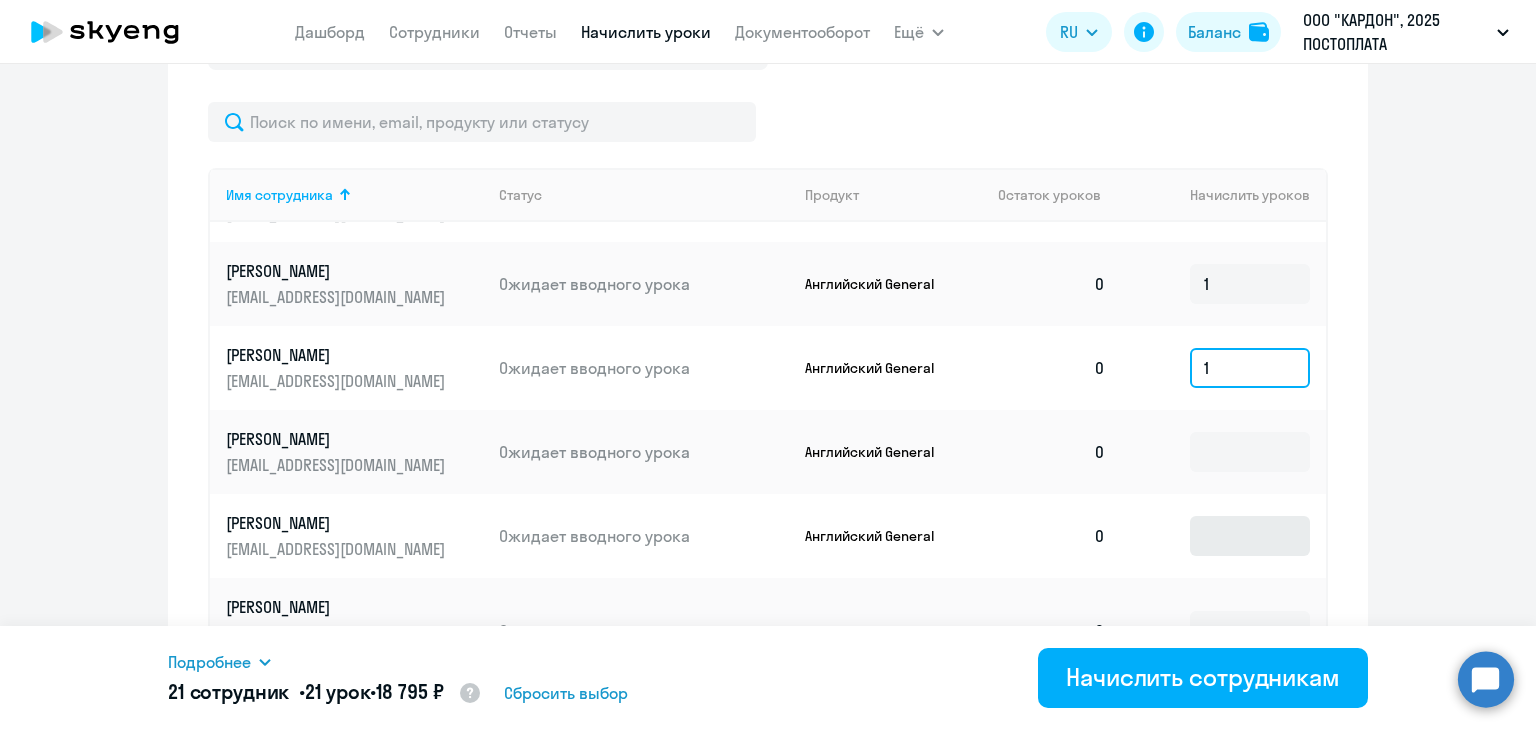 scroll, scrollTop: 1600, scrollLeft: 0, axis: vertical 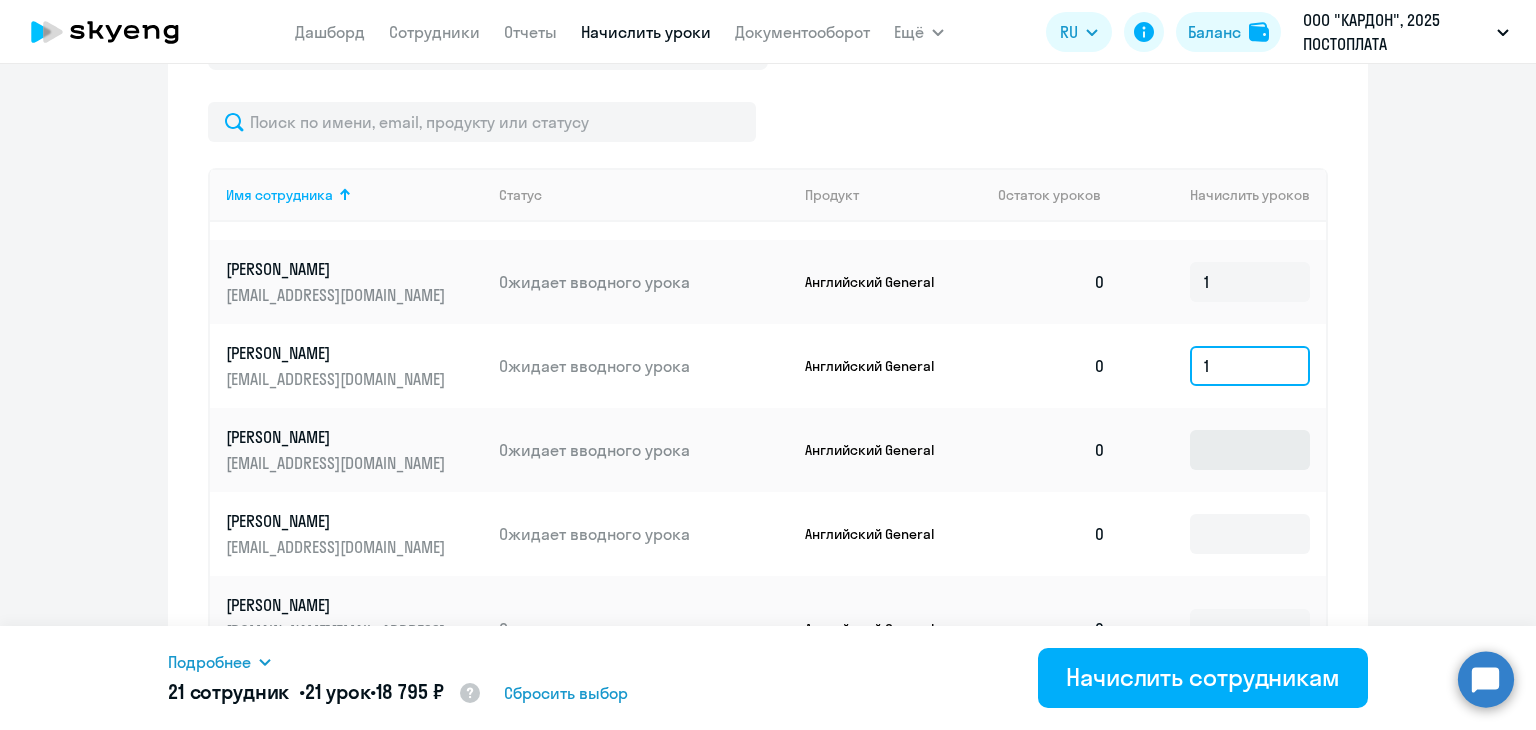 type on "1" 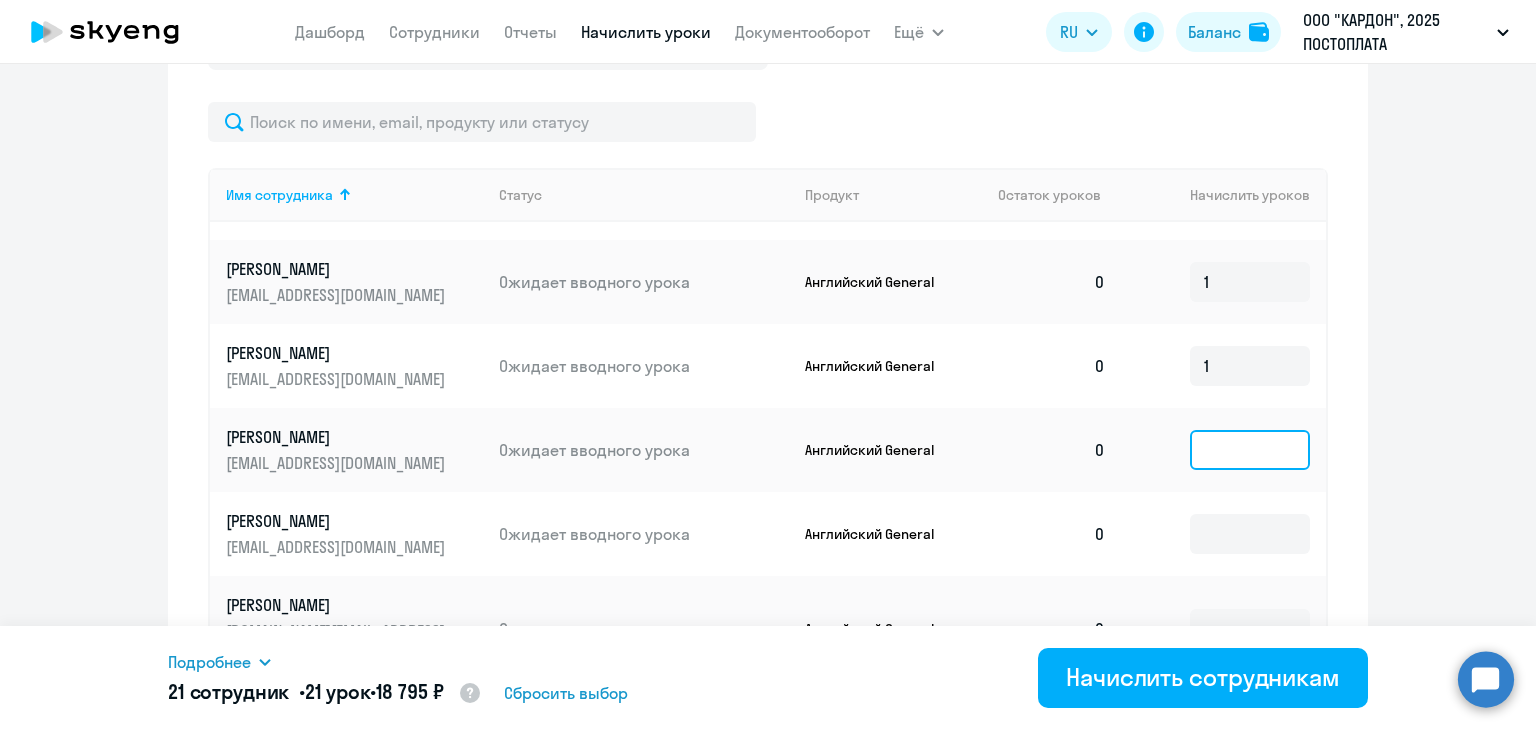 click 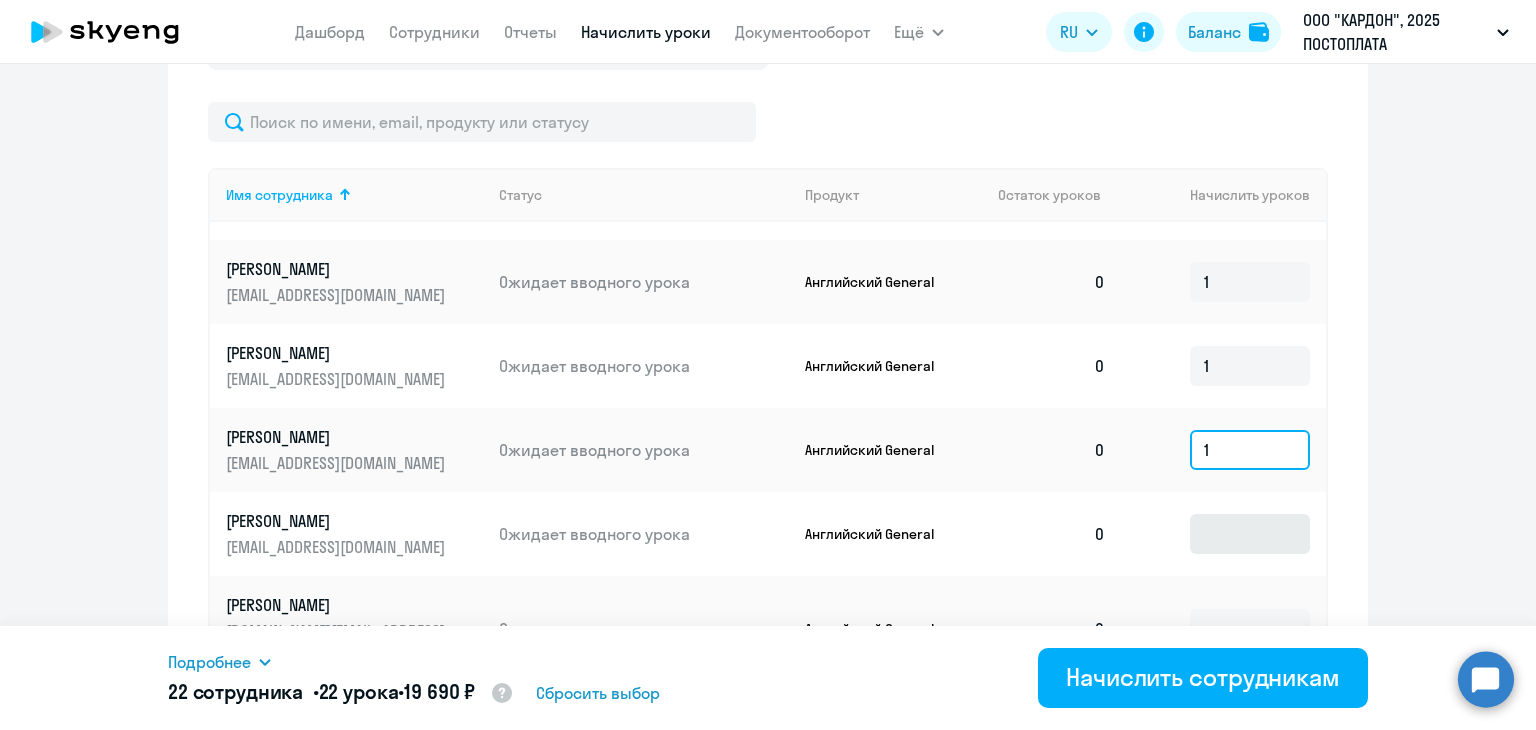 type on "1" 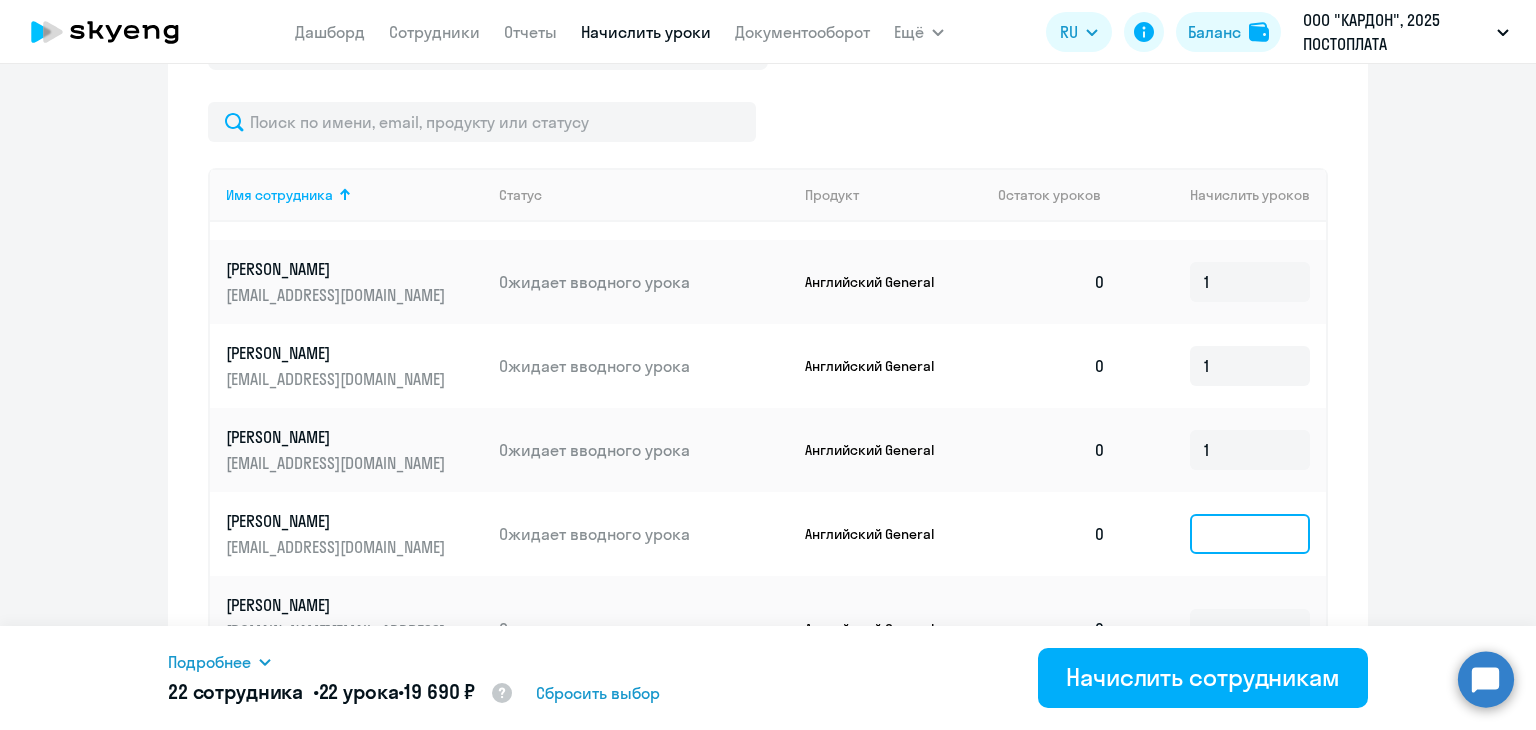 click 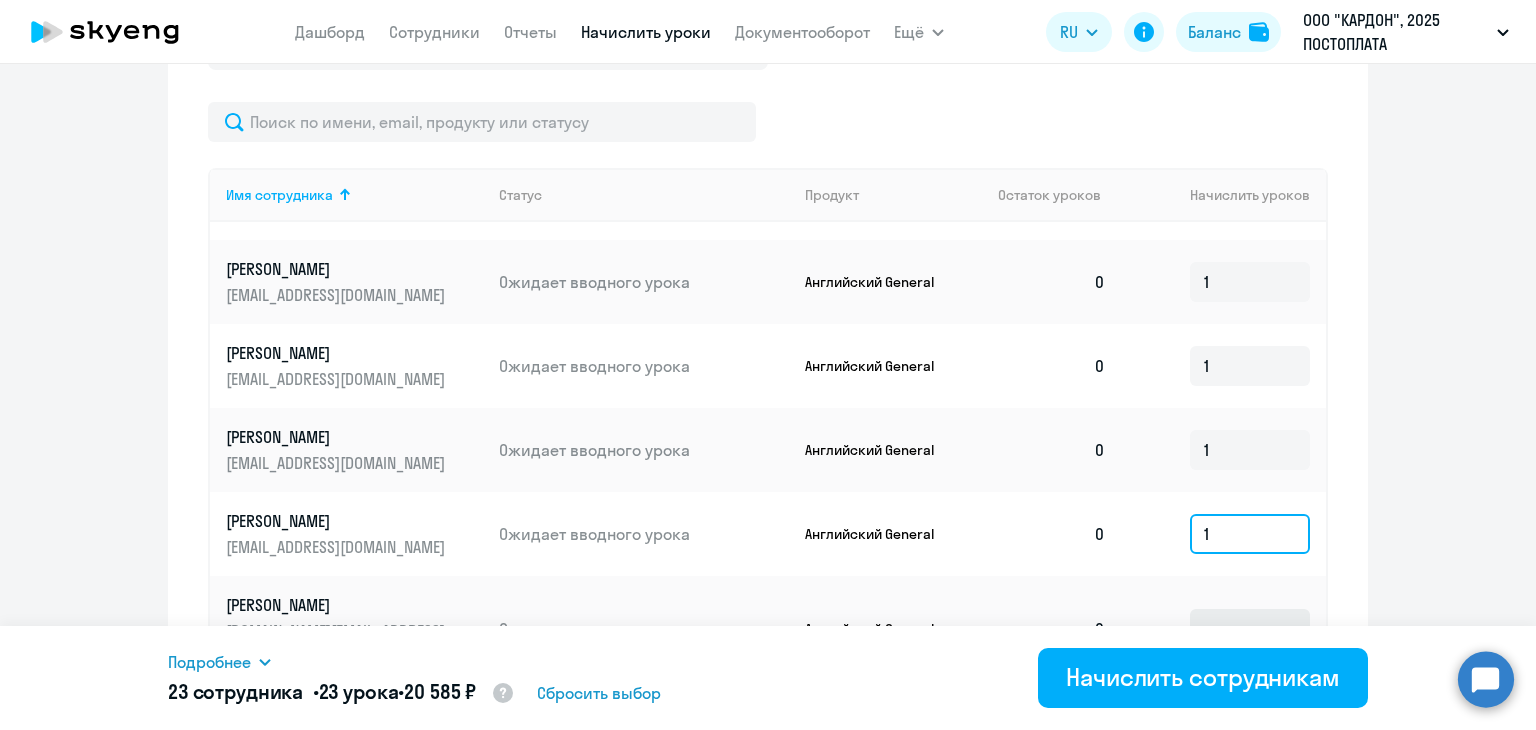 type on "1" 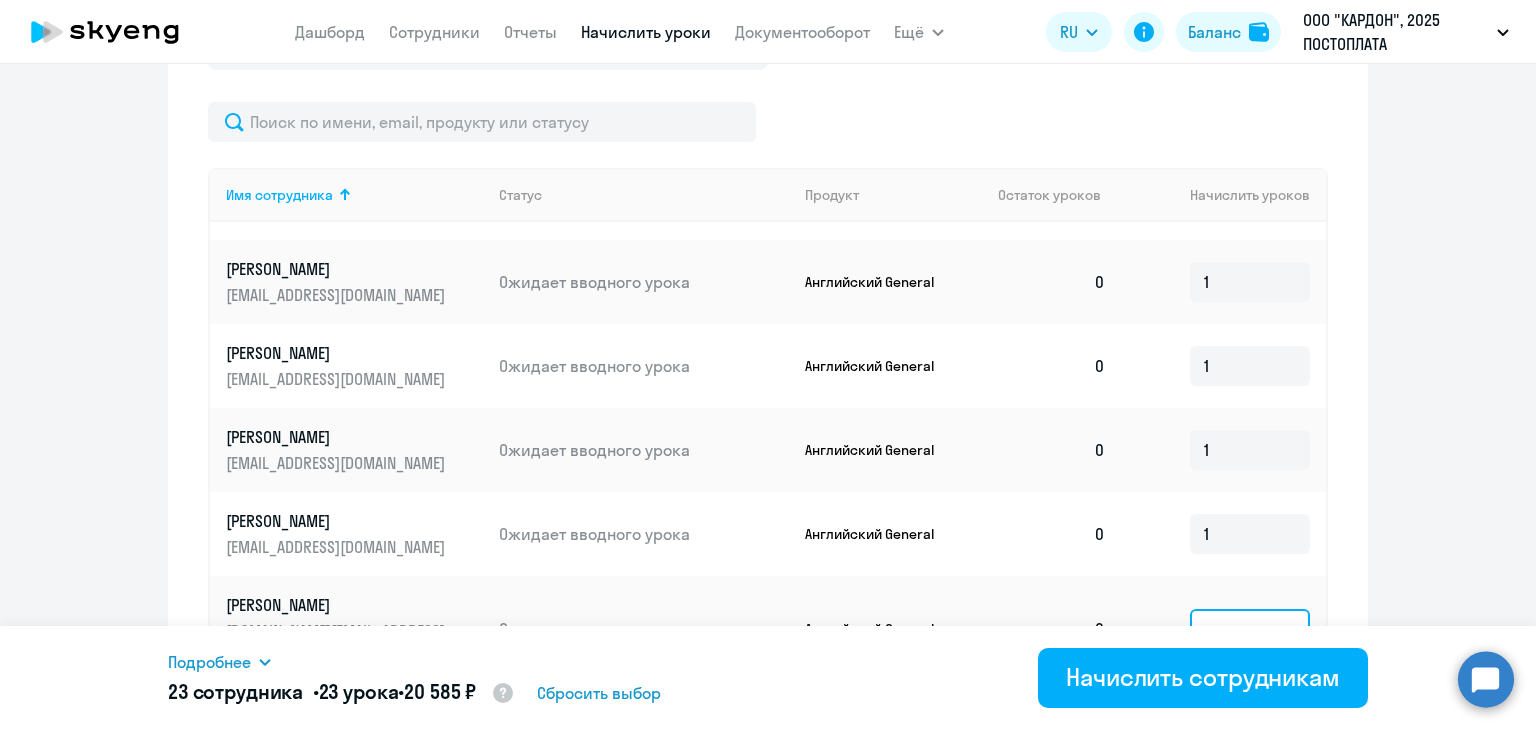 click 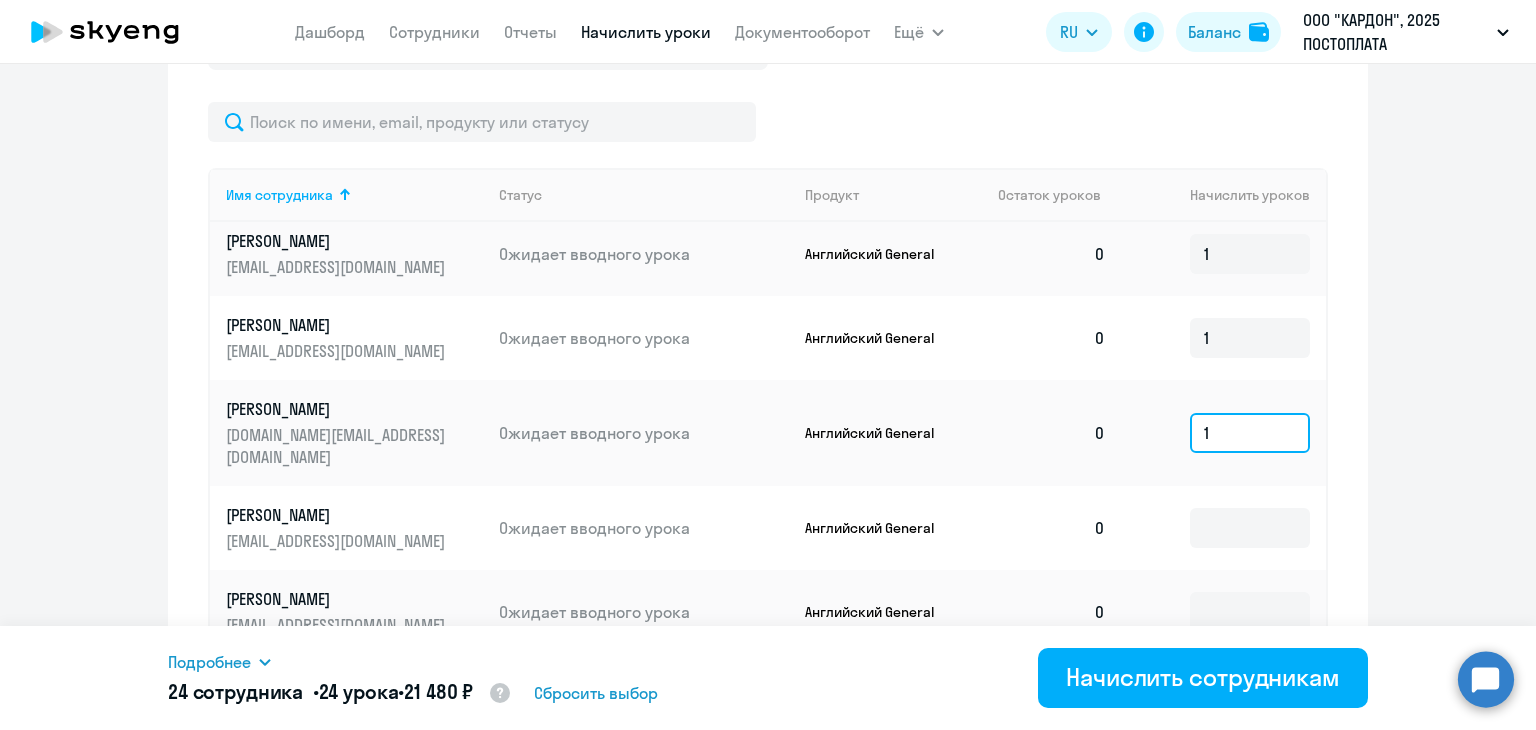 scroll, scrollTop: 1800, scrollLeft: 0, axis: vertical 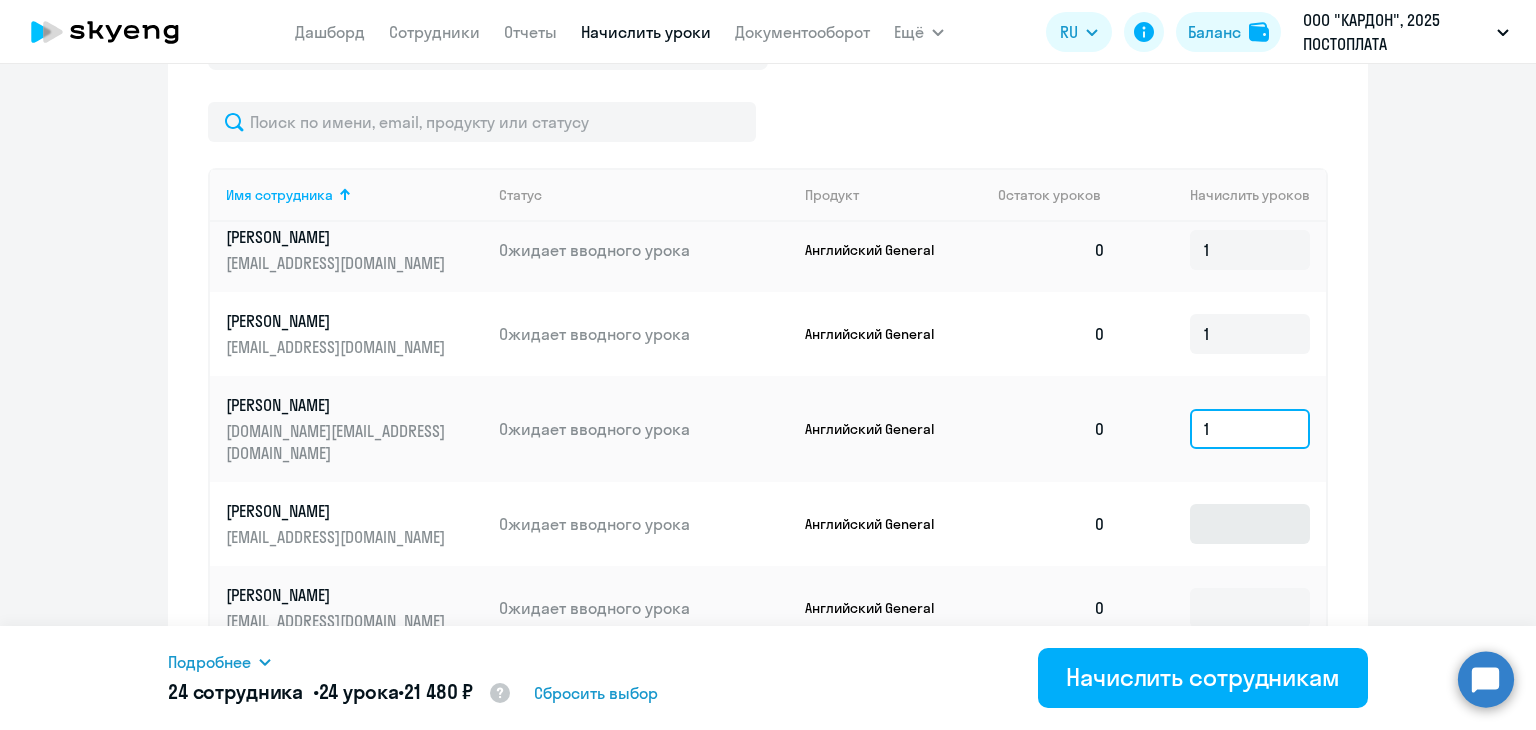 type on "1" 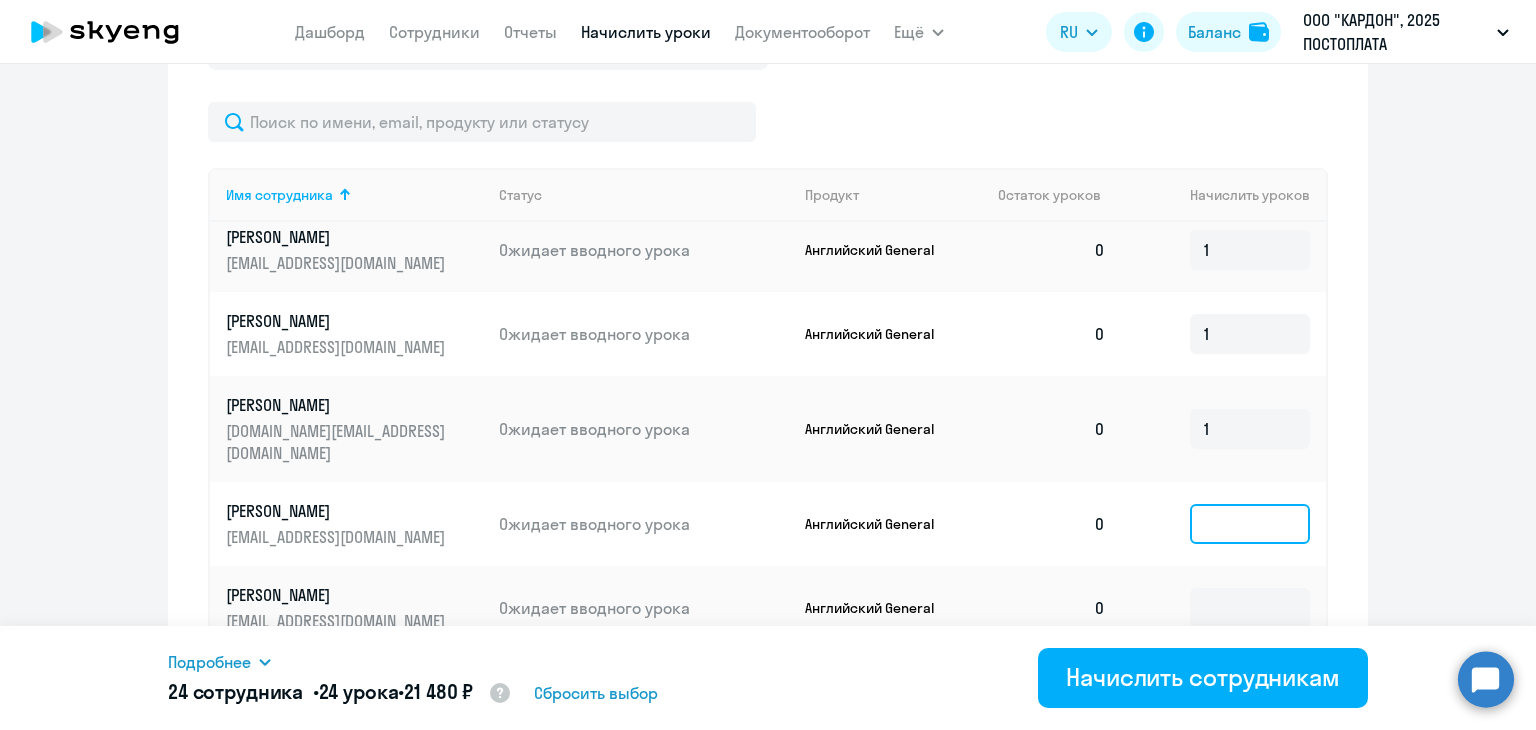 click 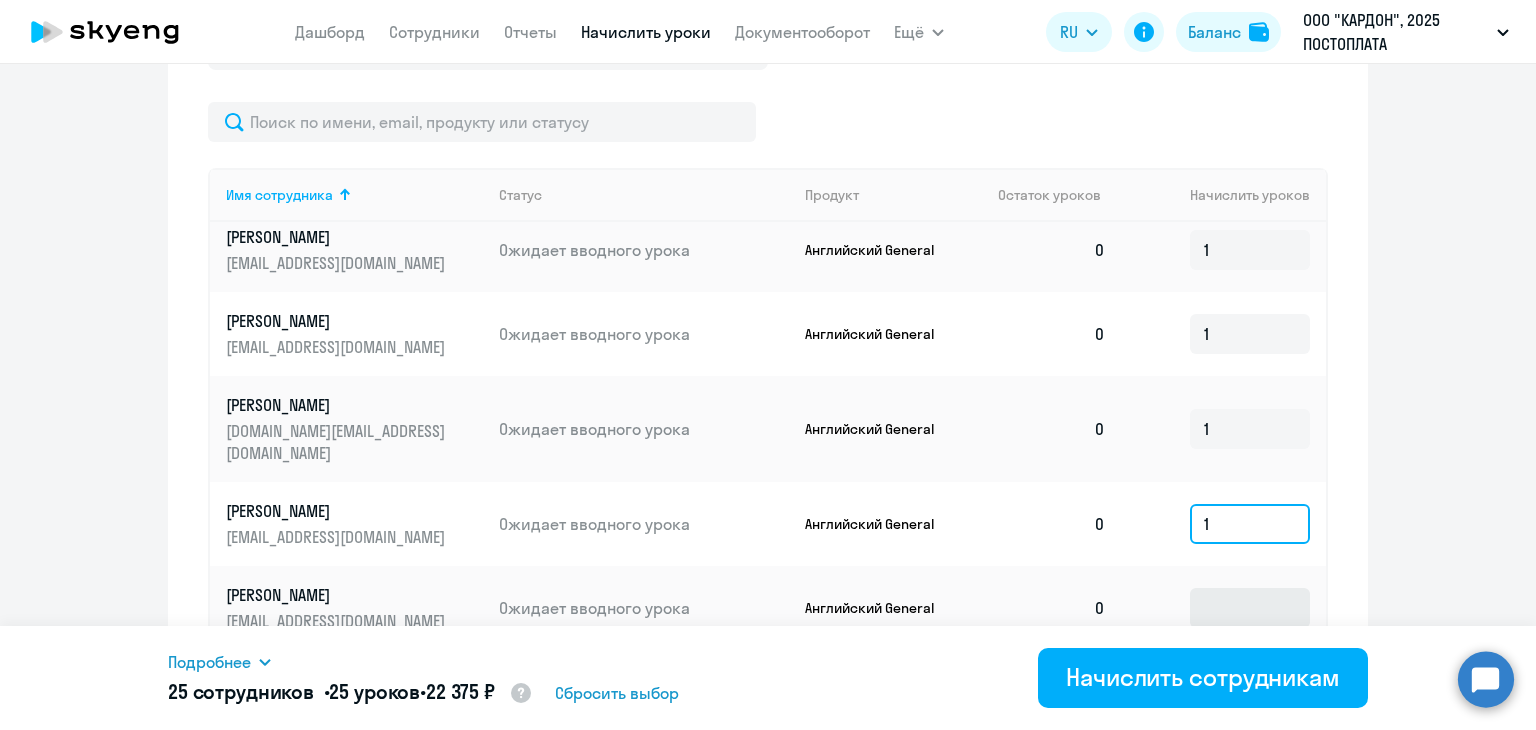 type on "1" 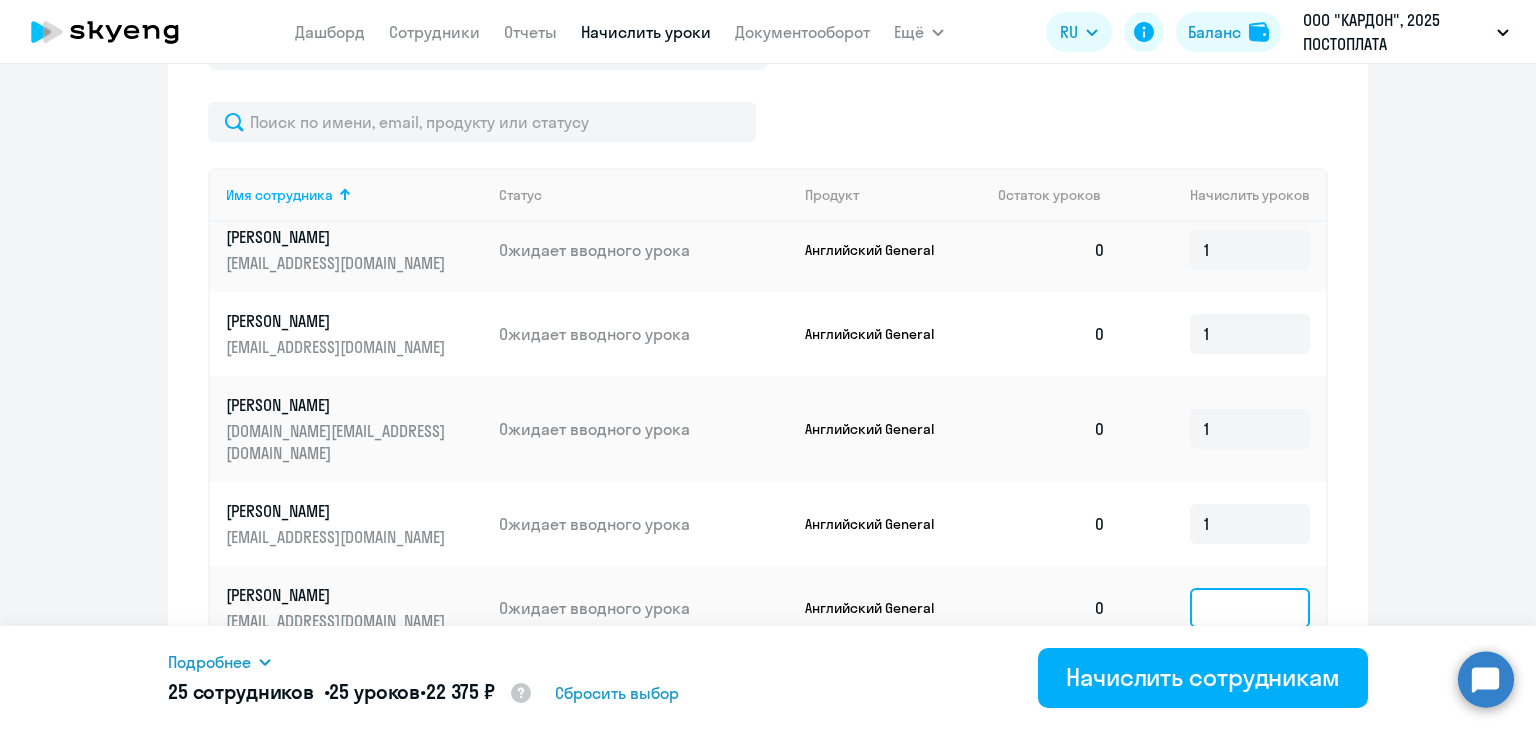 click 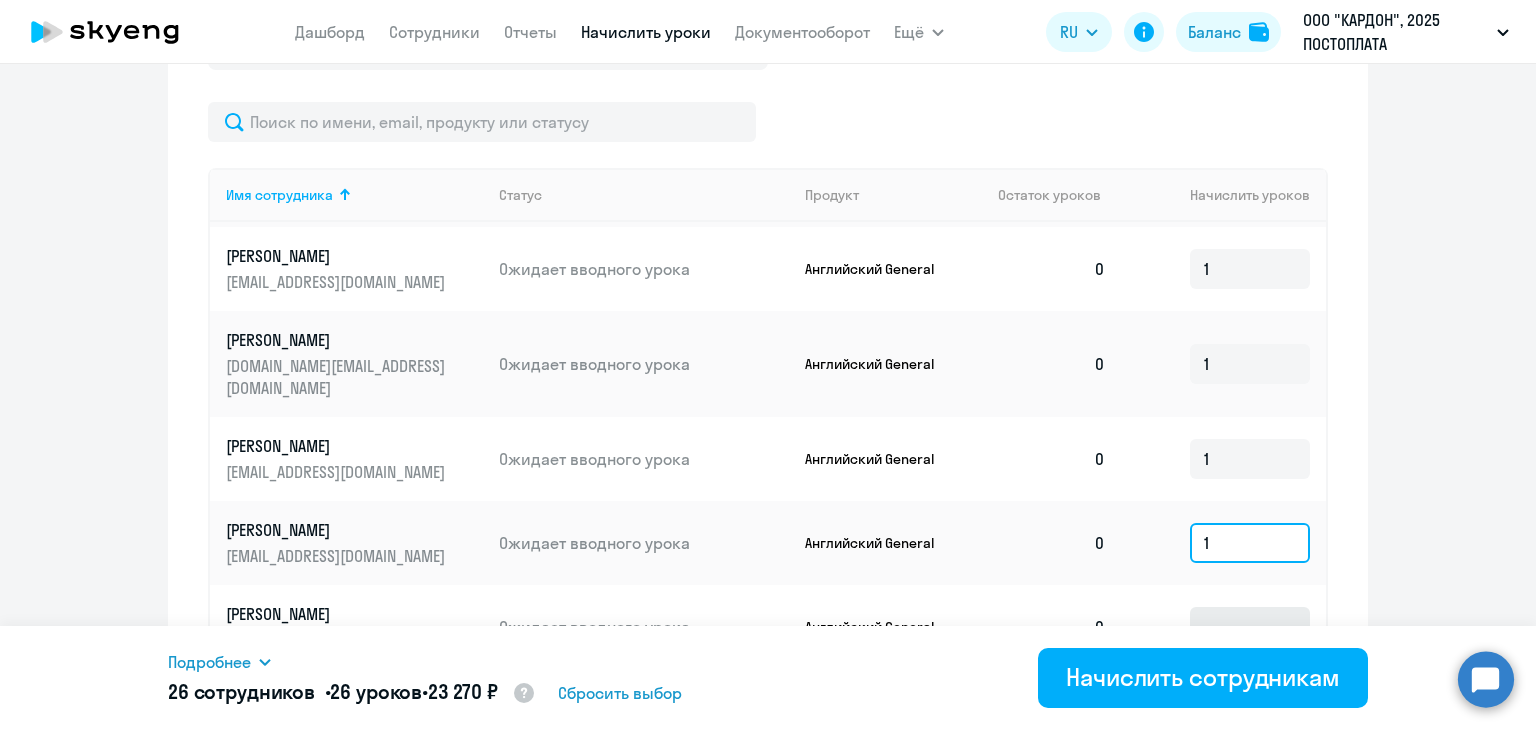 scroll, scrollTop: 2000, scrollLeft: 0, axis: vertical 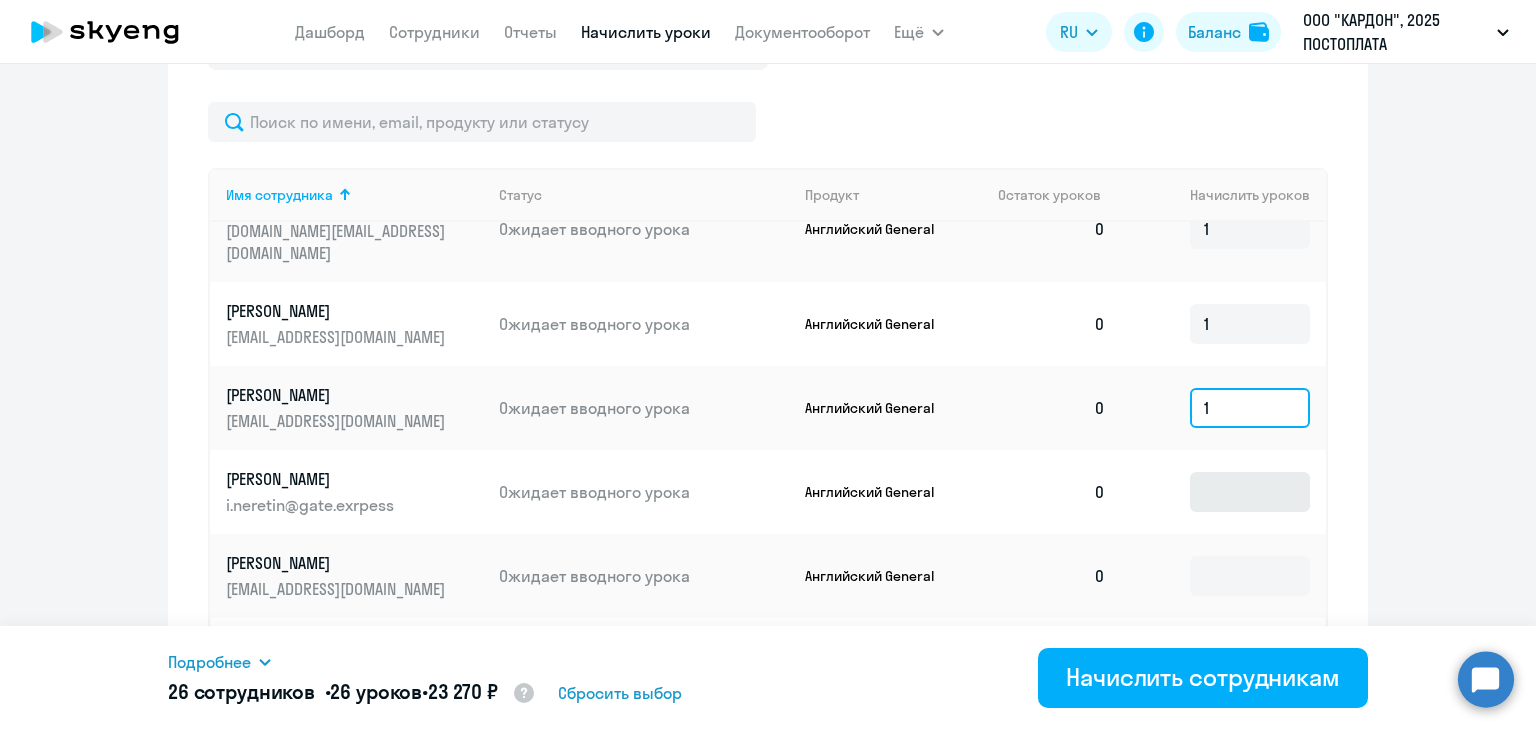 type on "1" 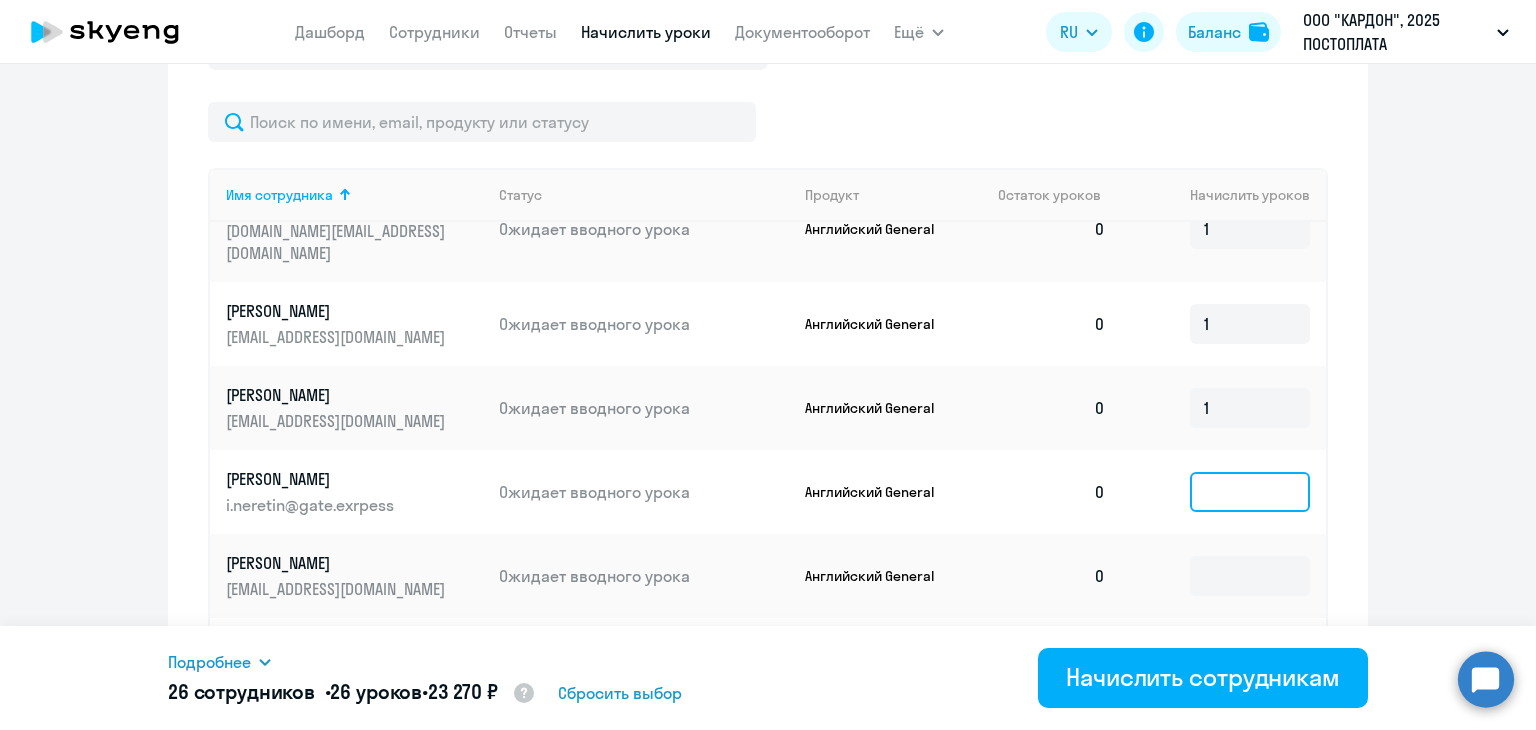 click 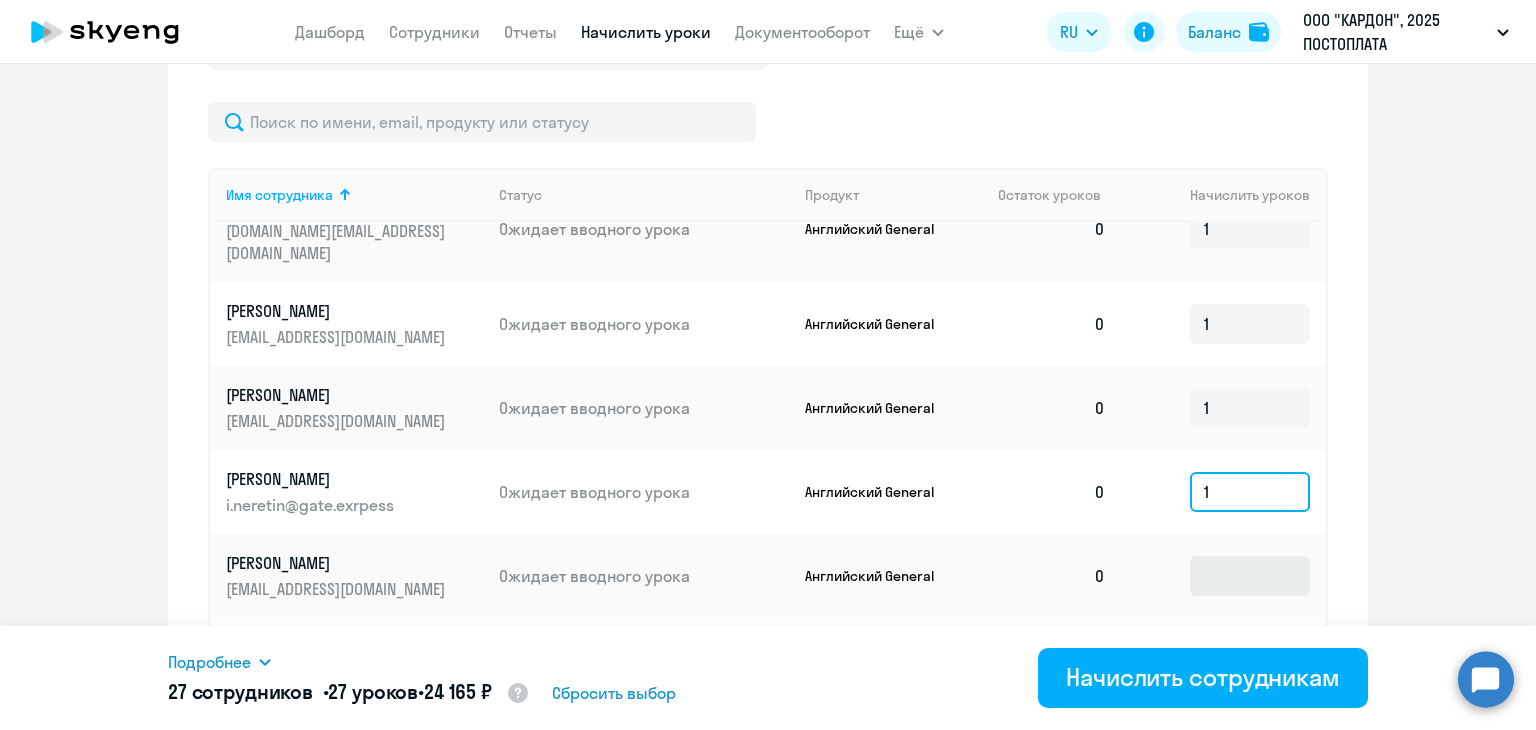 type on "1" 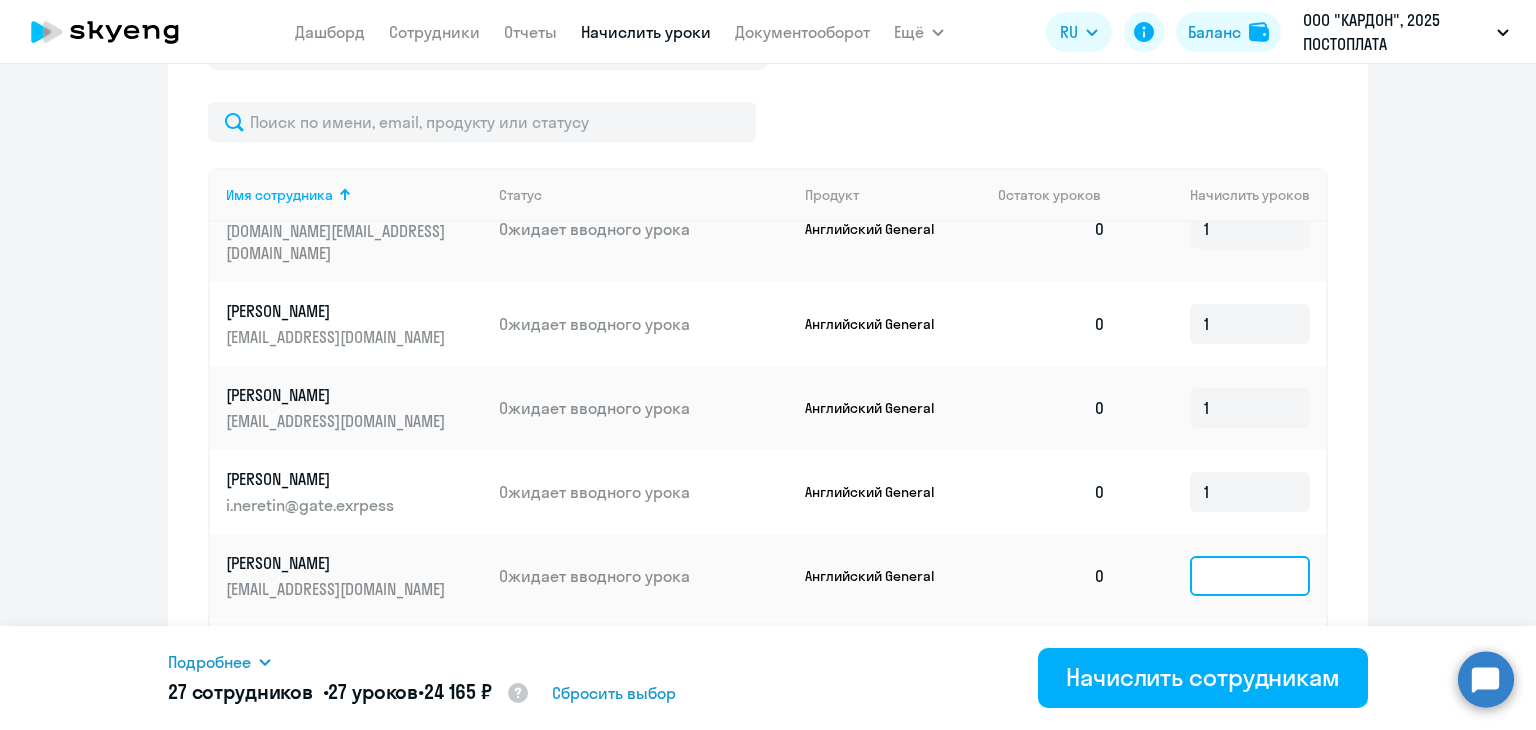 click 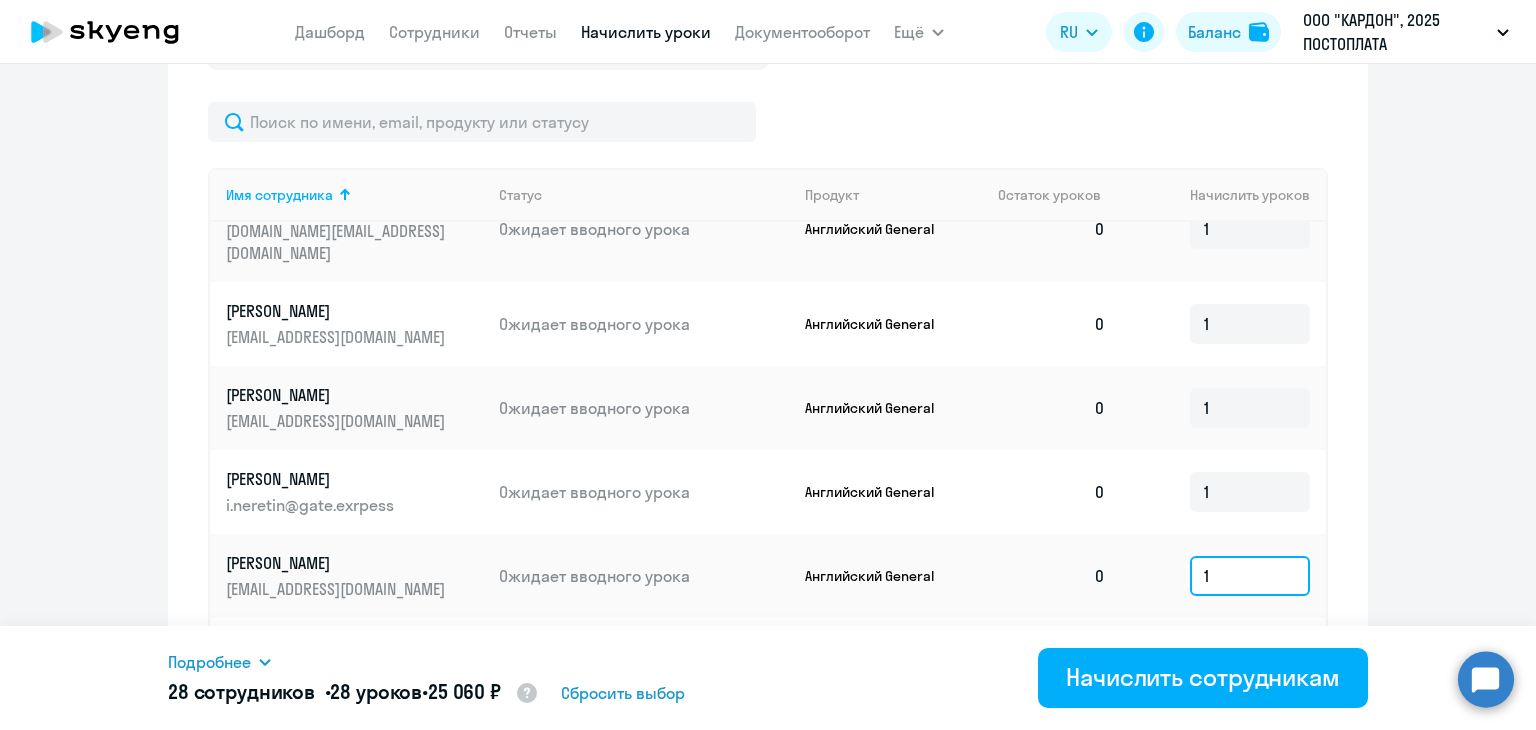 type on "1" 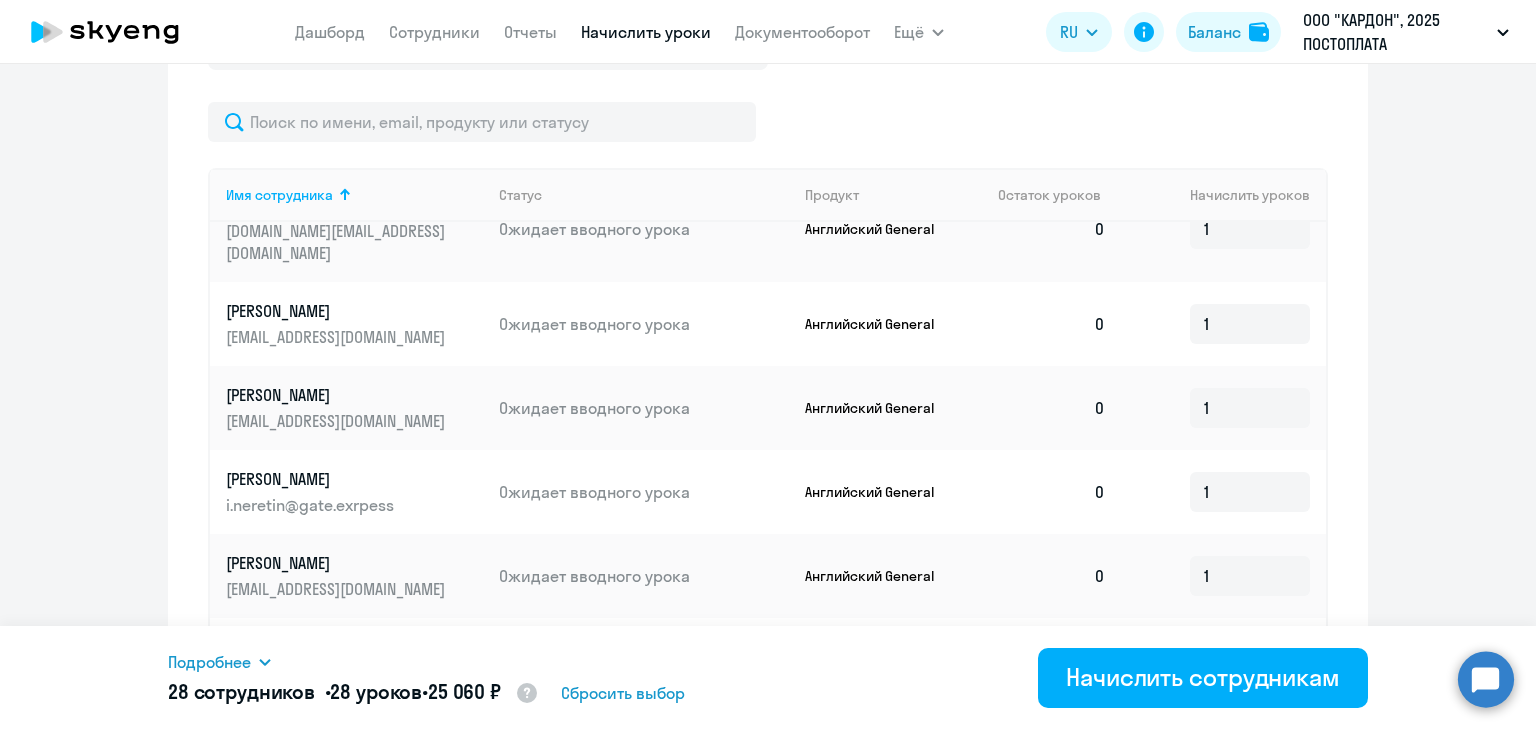 click 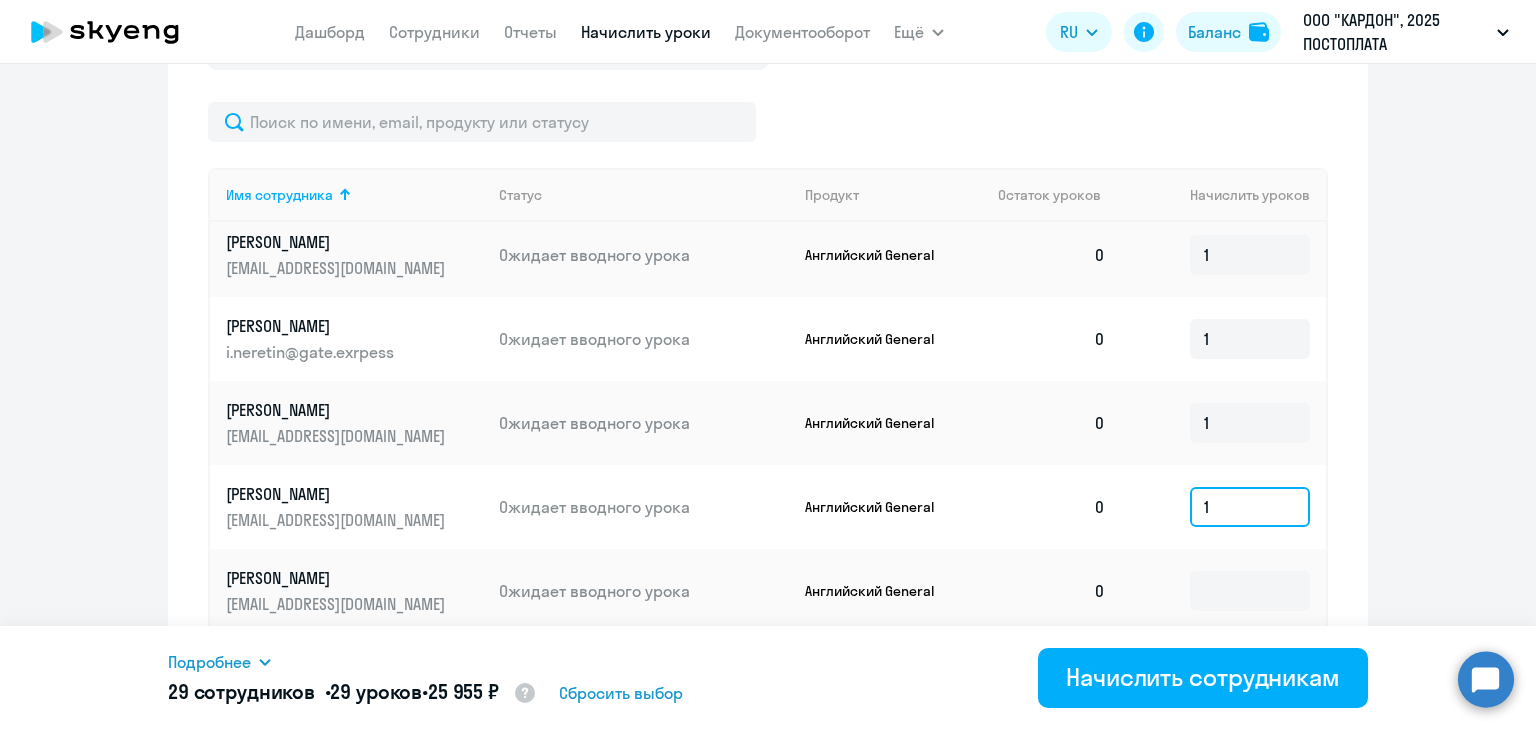 scroll, scrollTop: 2200, scrollLeft: 0, axis: vertical 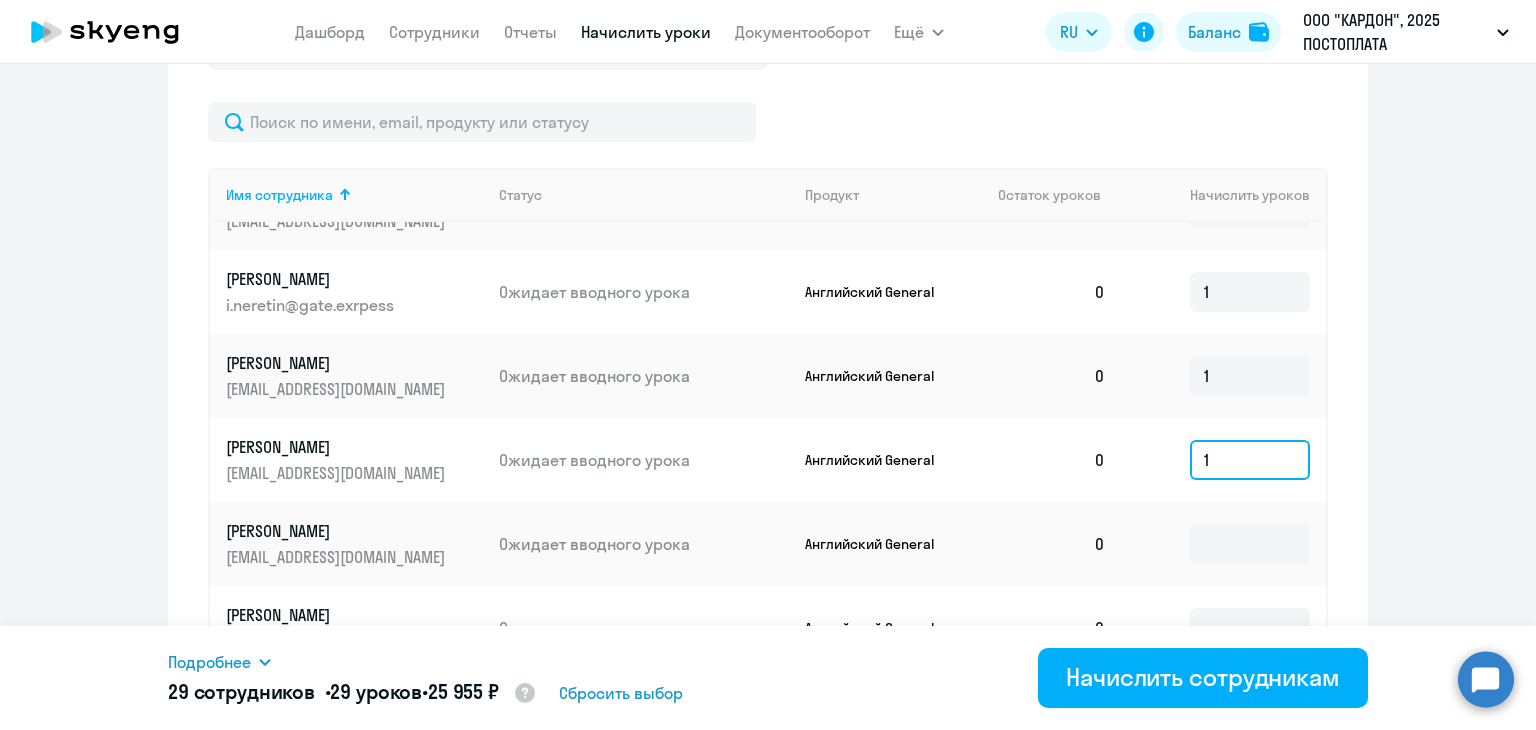 type on "1" 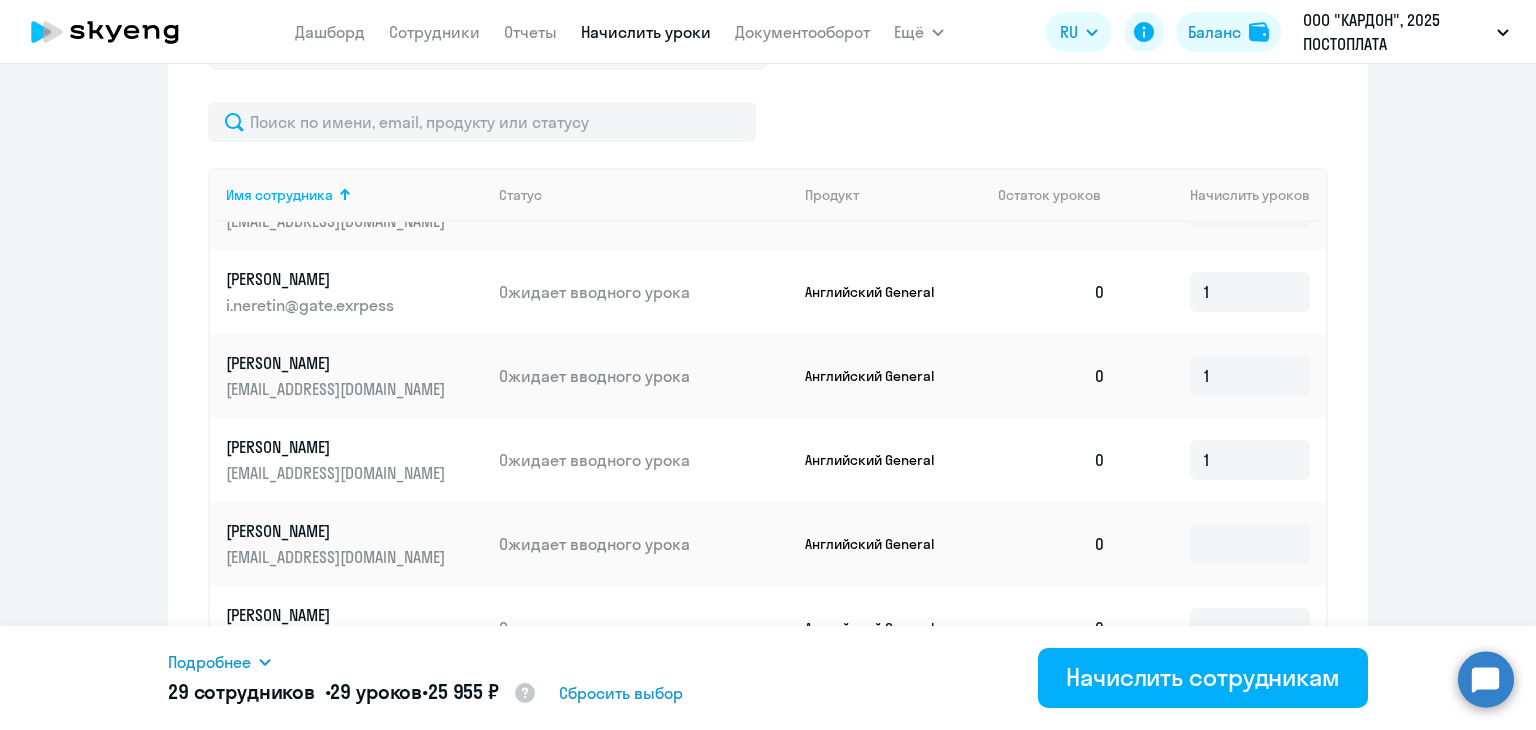 click 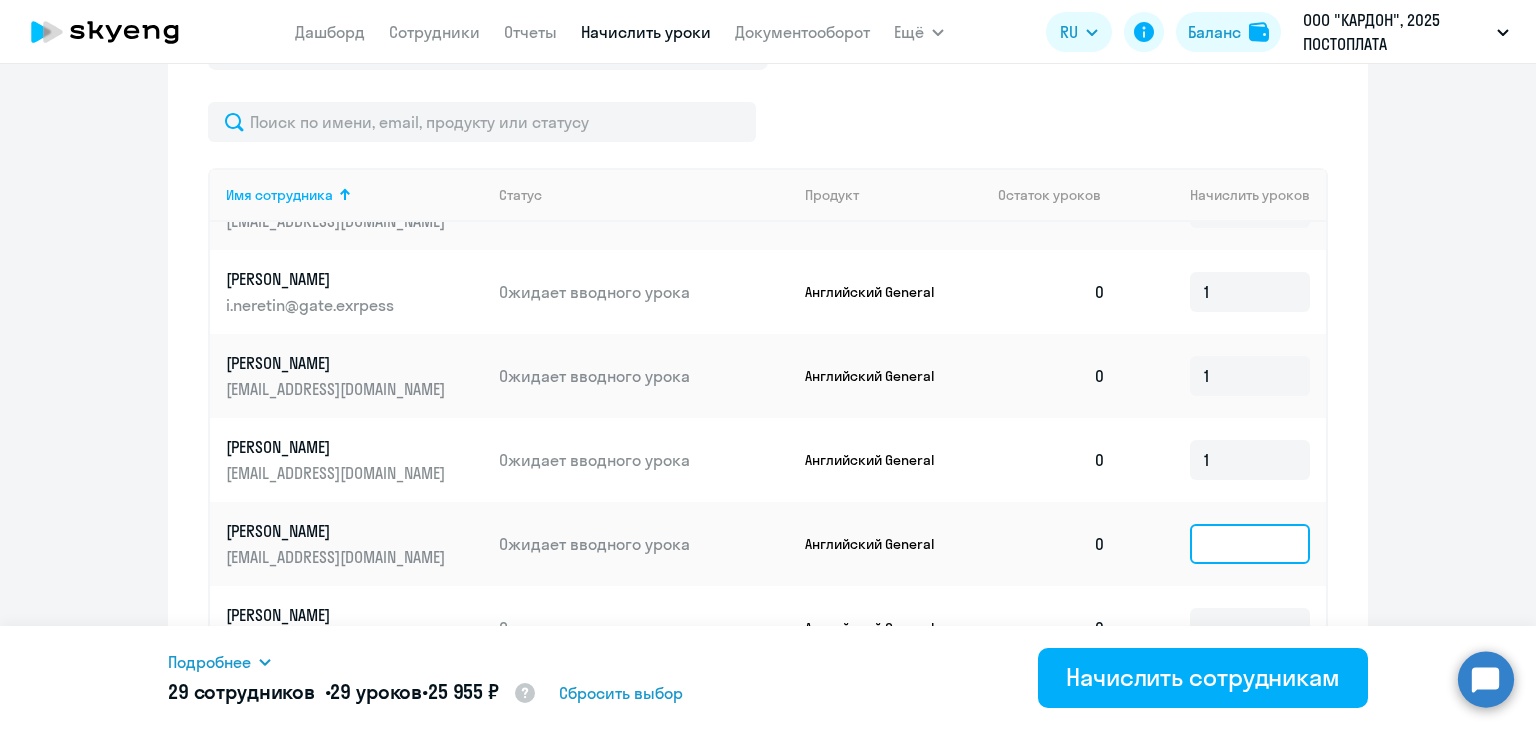 click 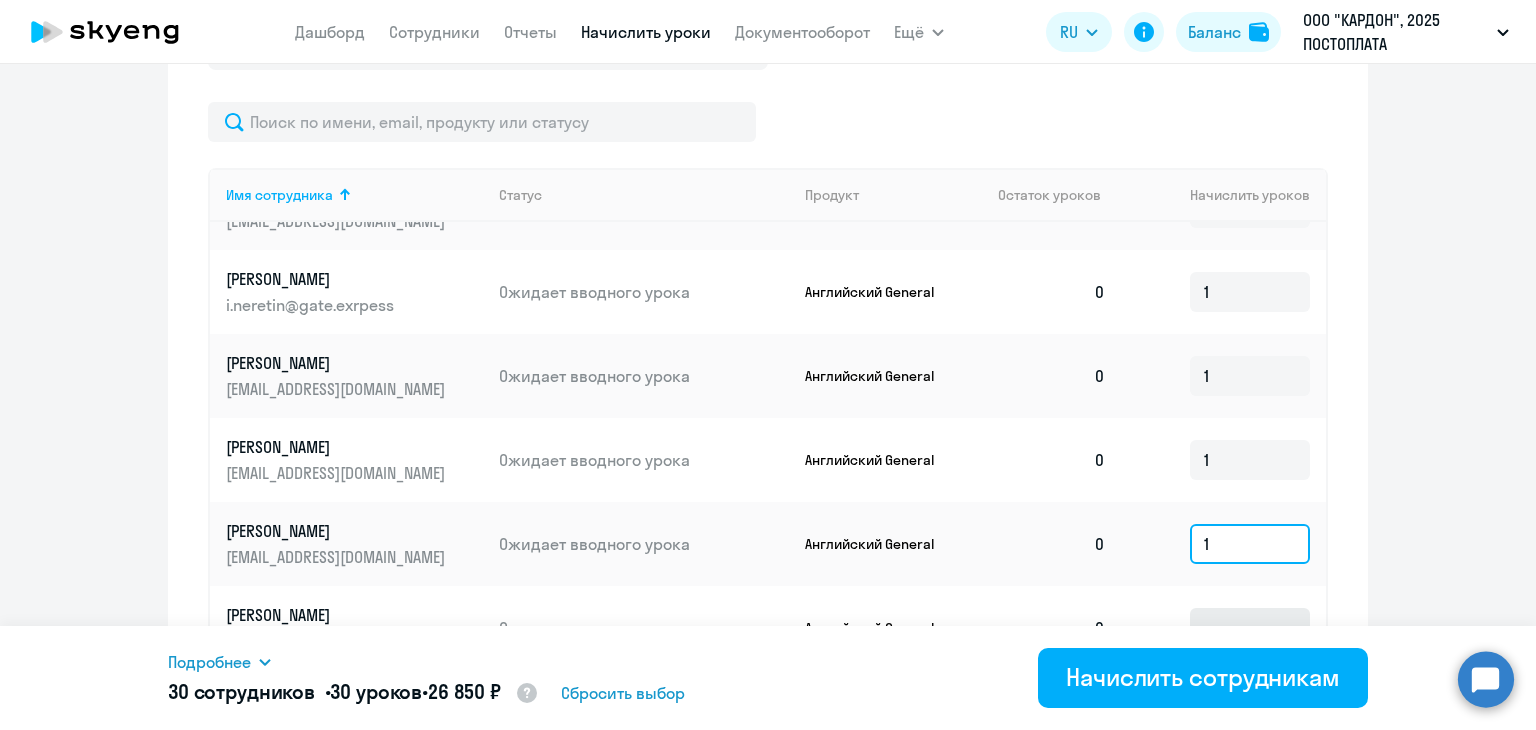 type on "1" 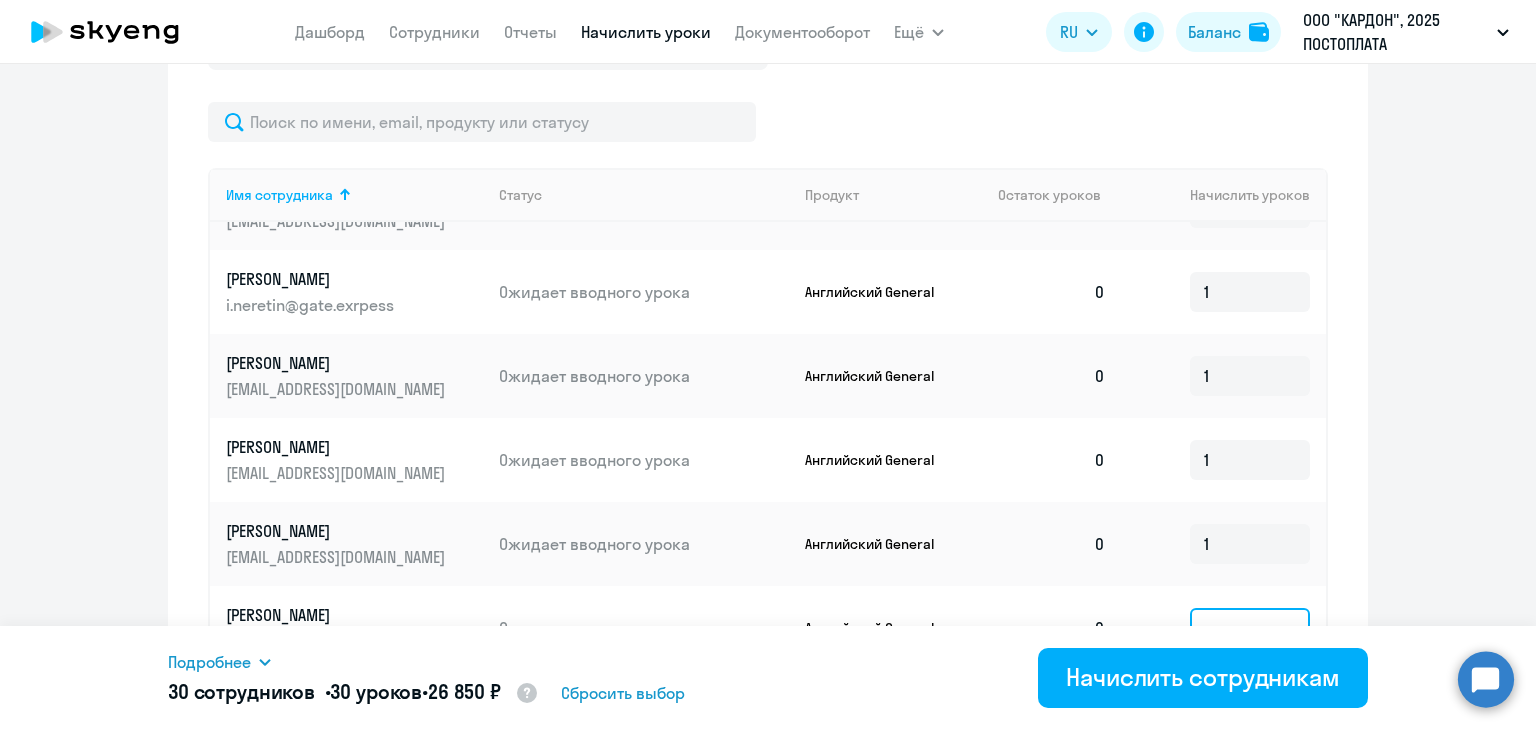 click 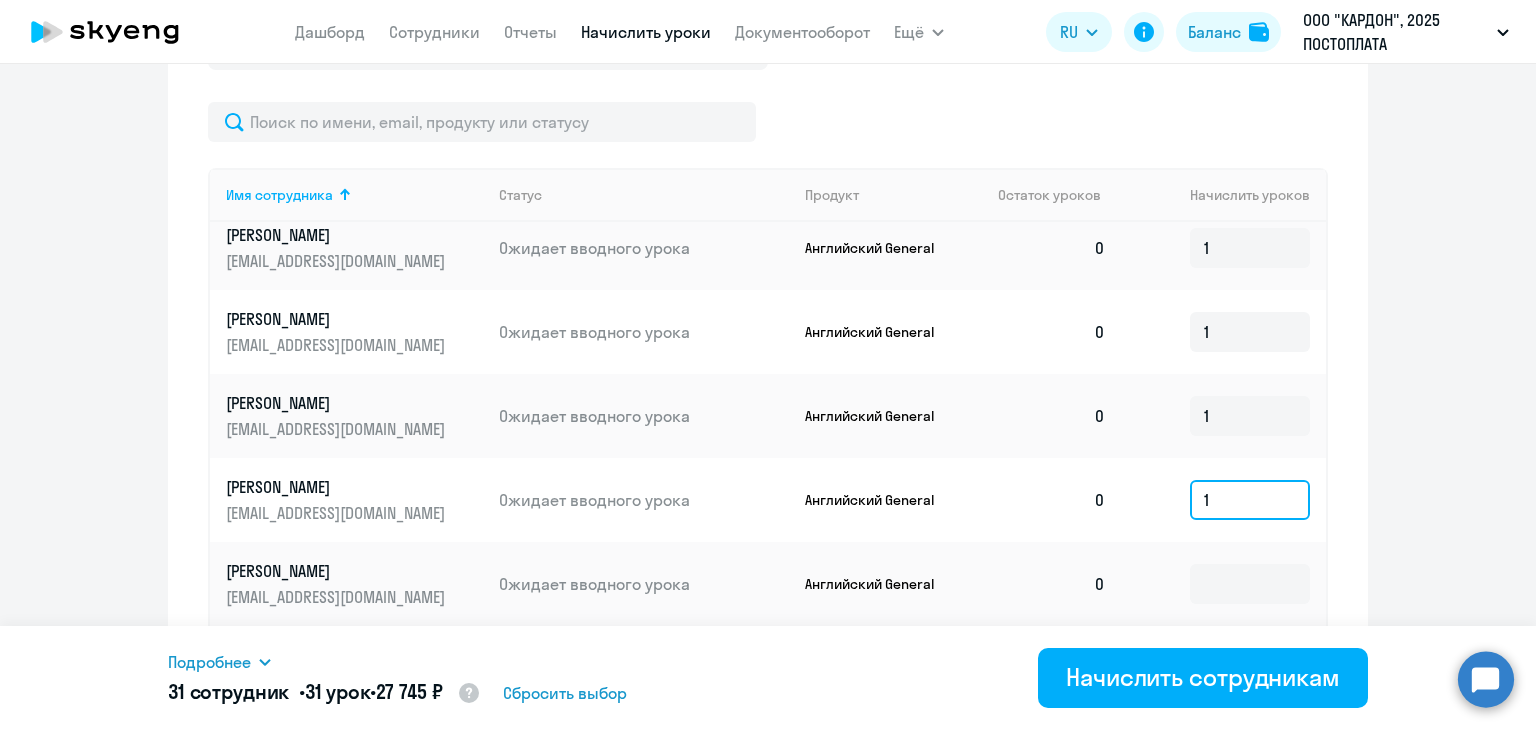scroll, scrollTop: 2333, scrollLeft: 0, axis: vertical 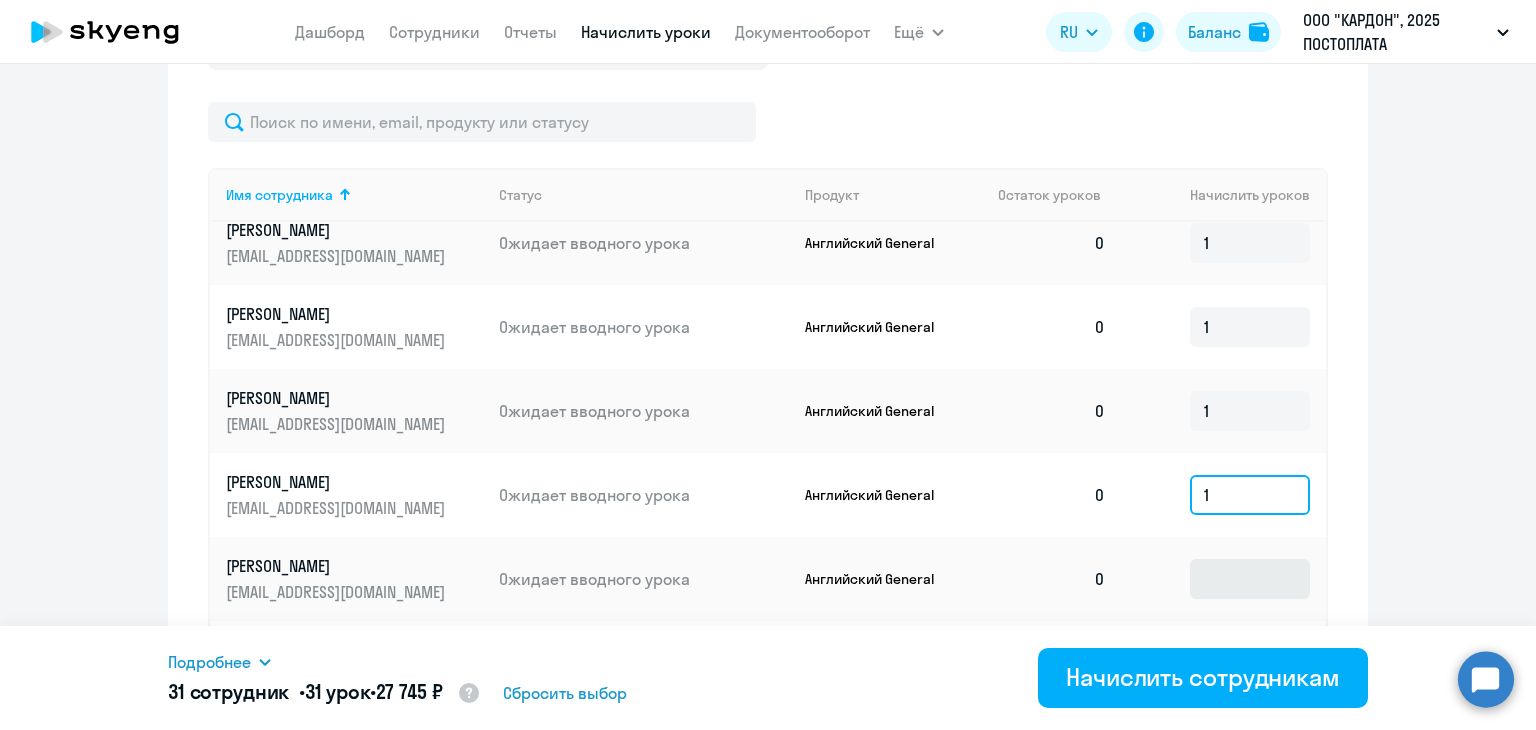 type on "1" 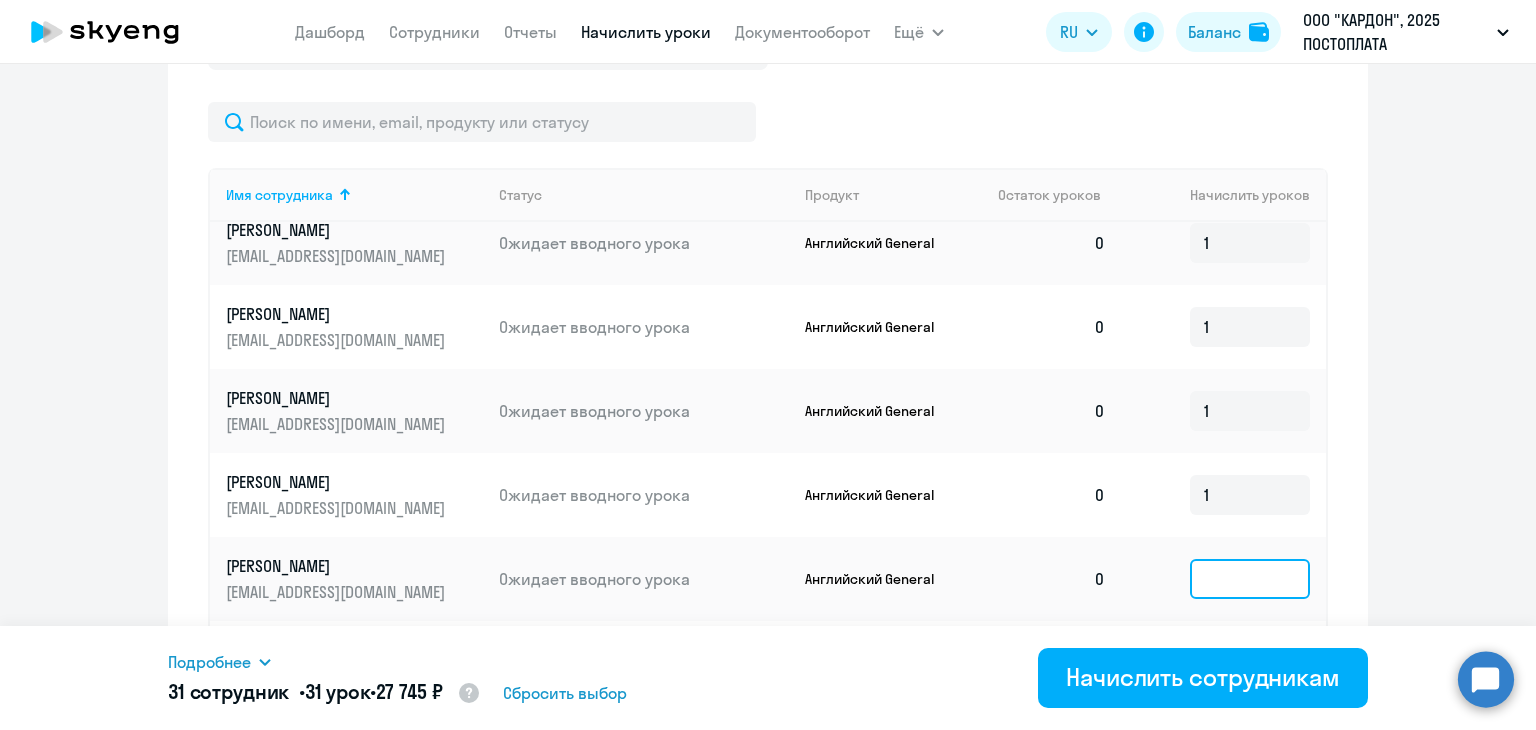 click 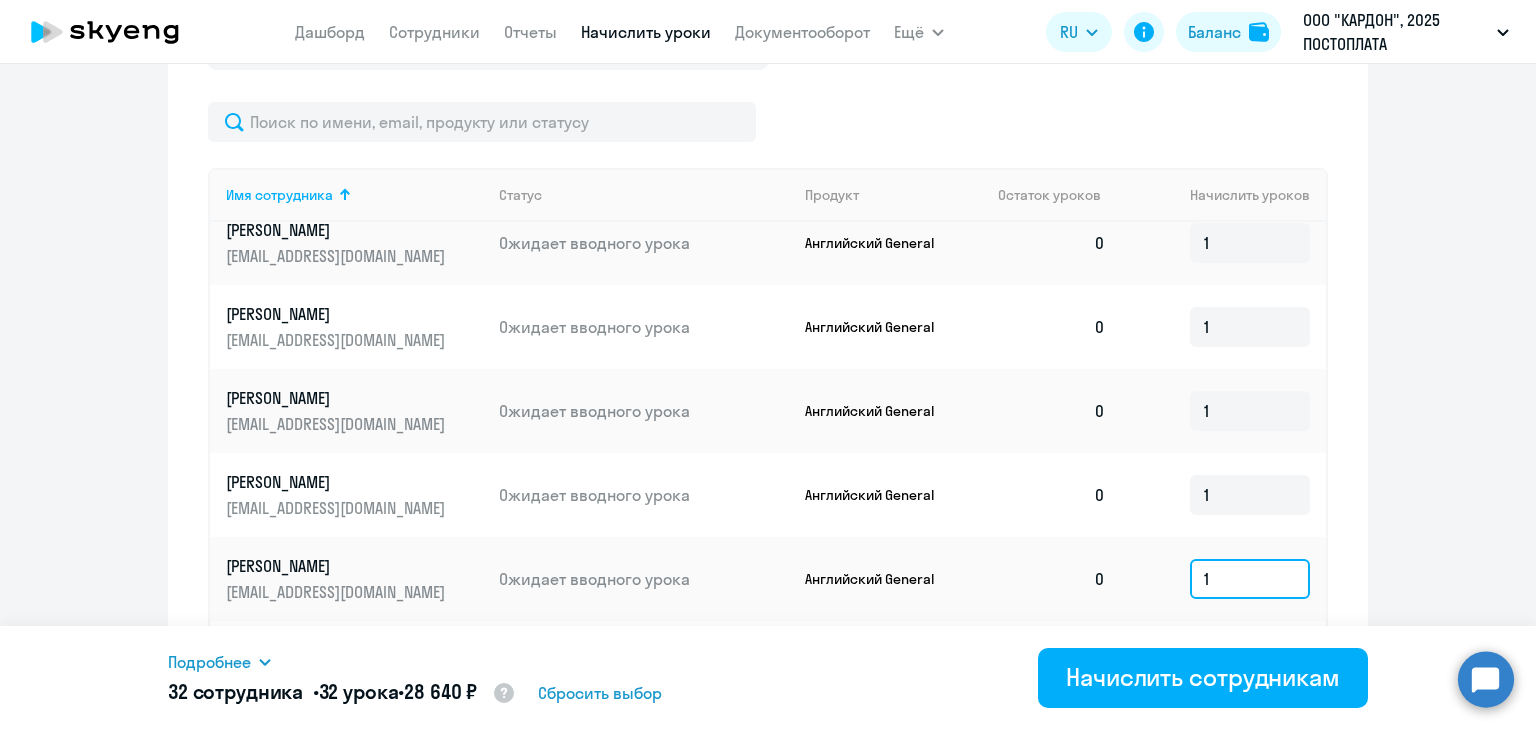 scroll, scrollTop: 1034, scrollLeft: 0, axis: vertical 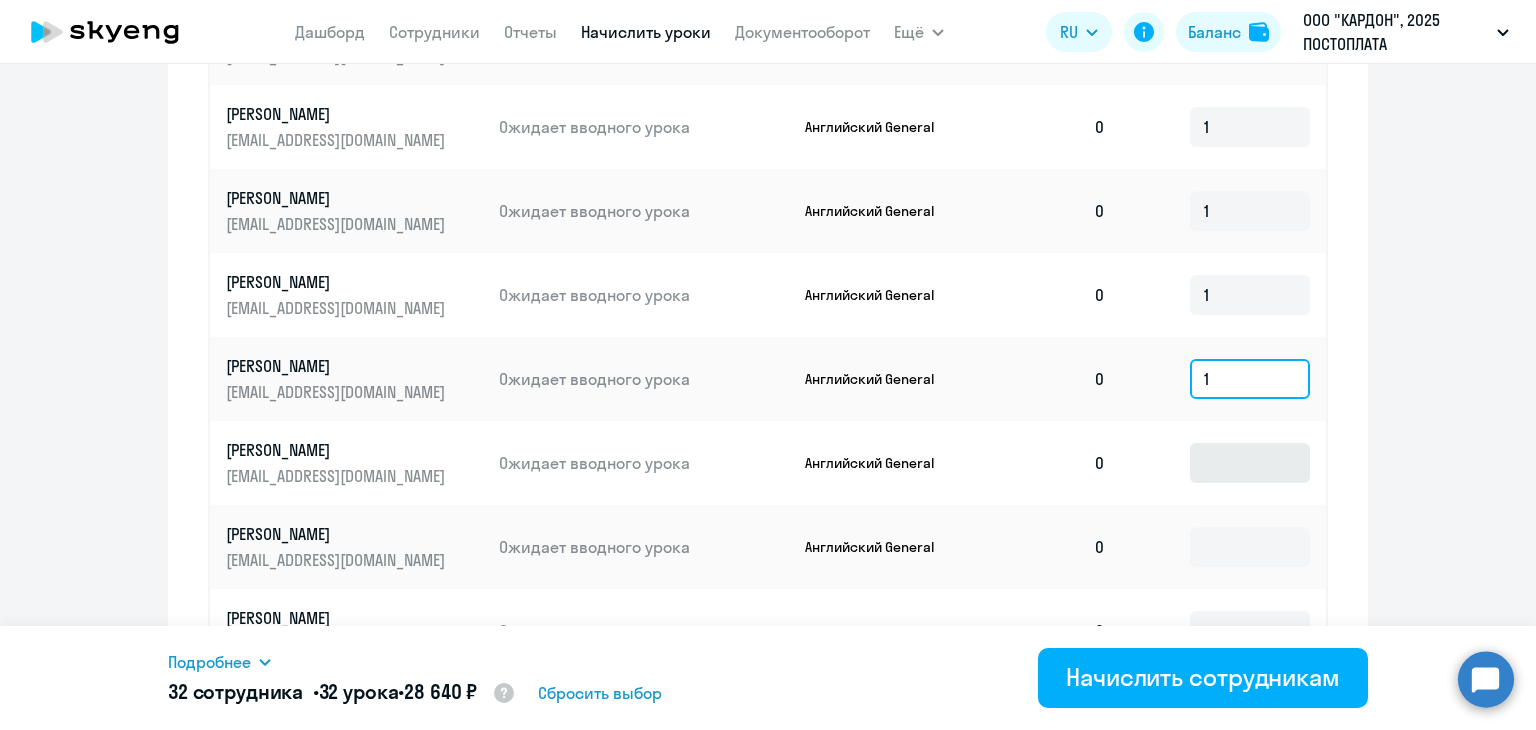 type on "1" 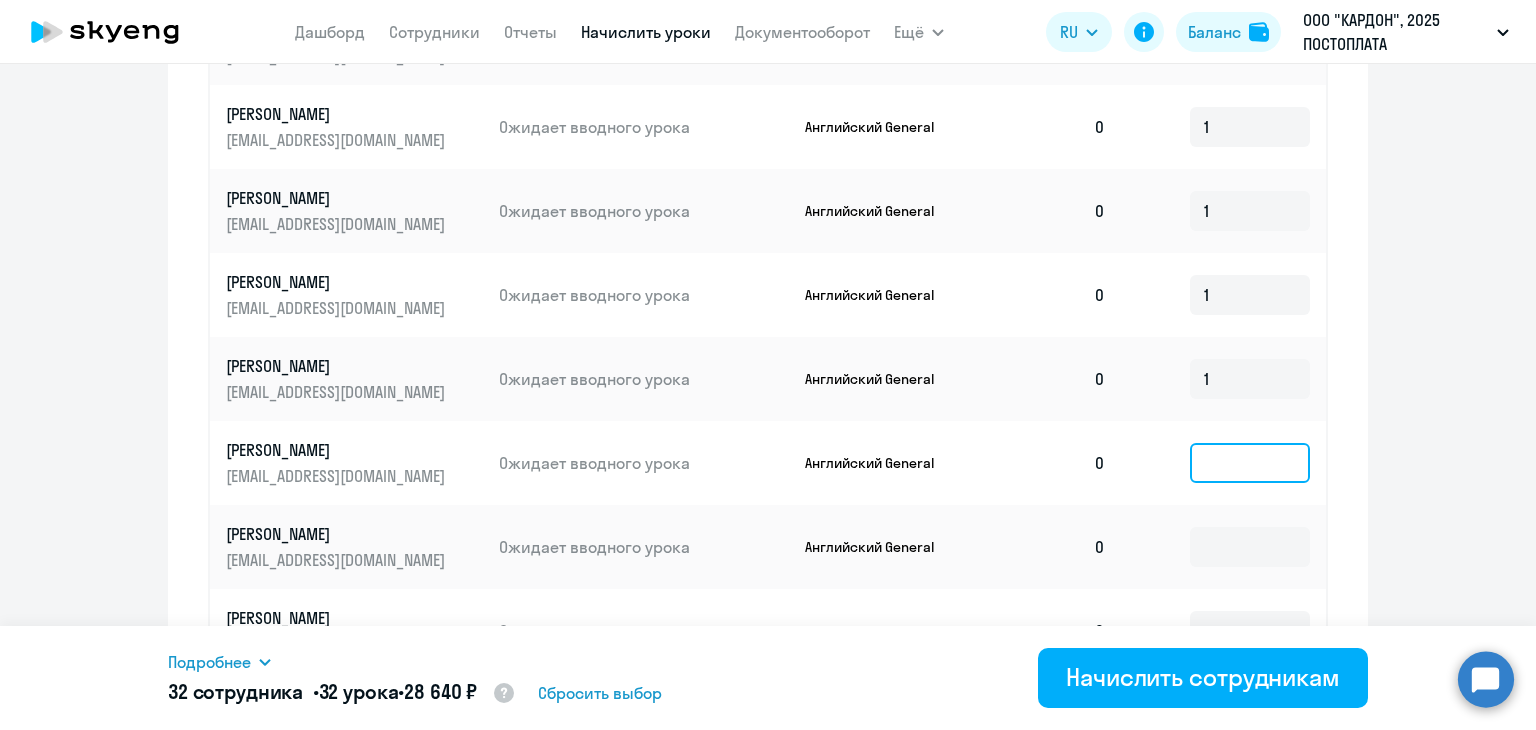 click 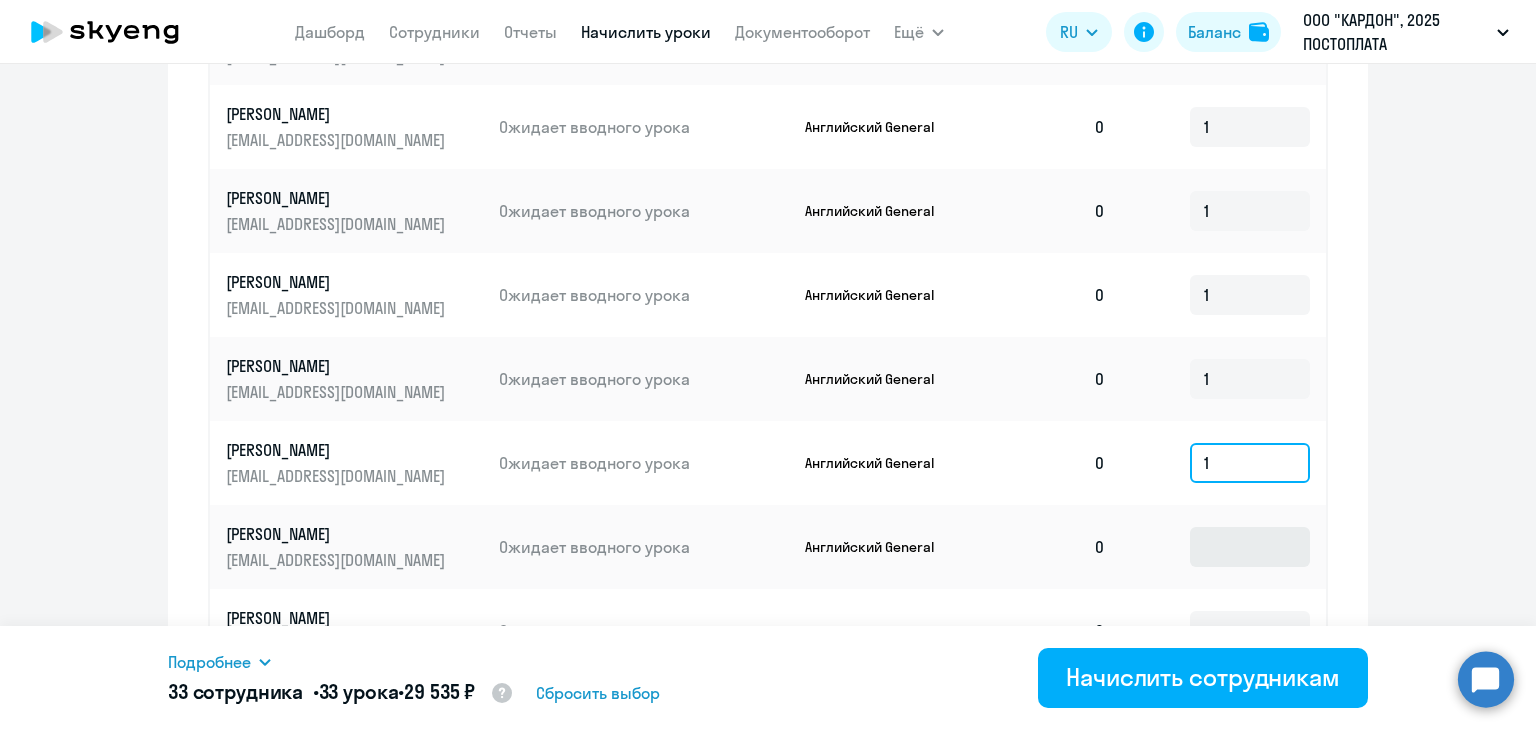 type on "1" 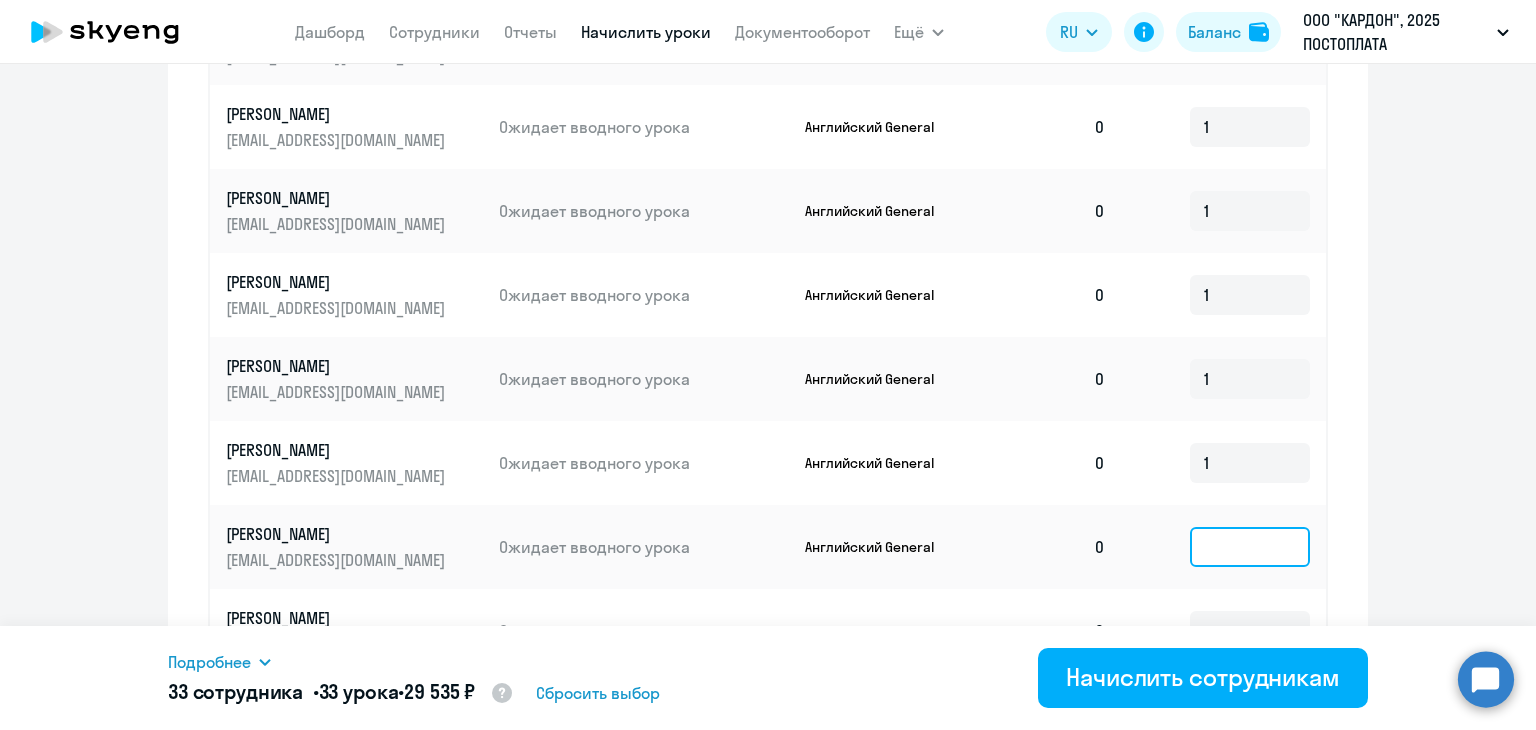 click 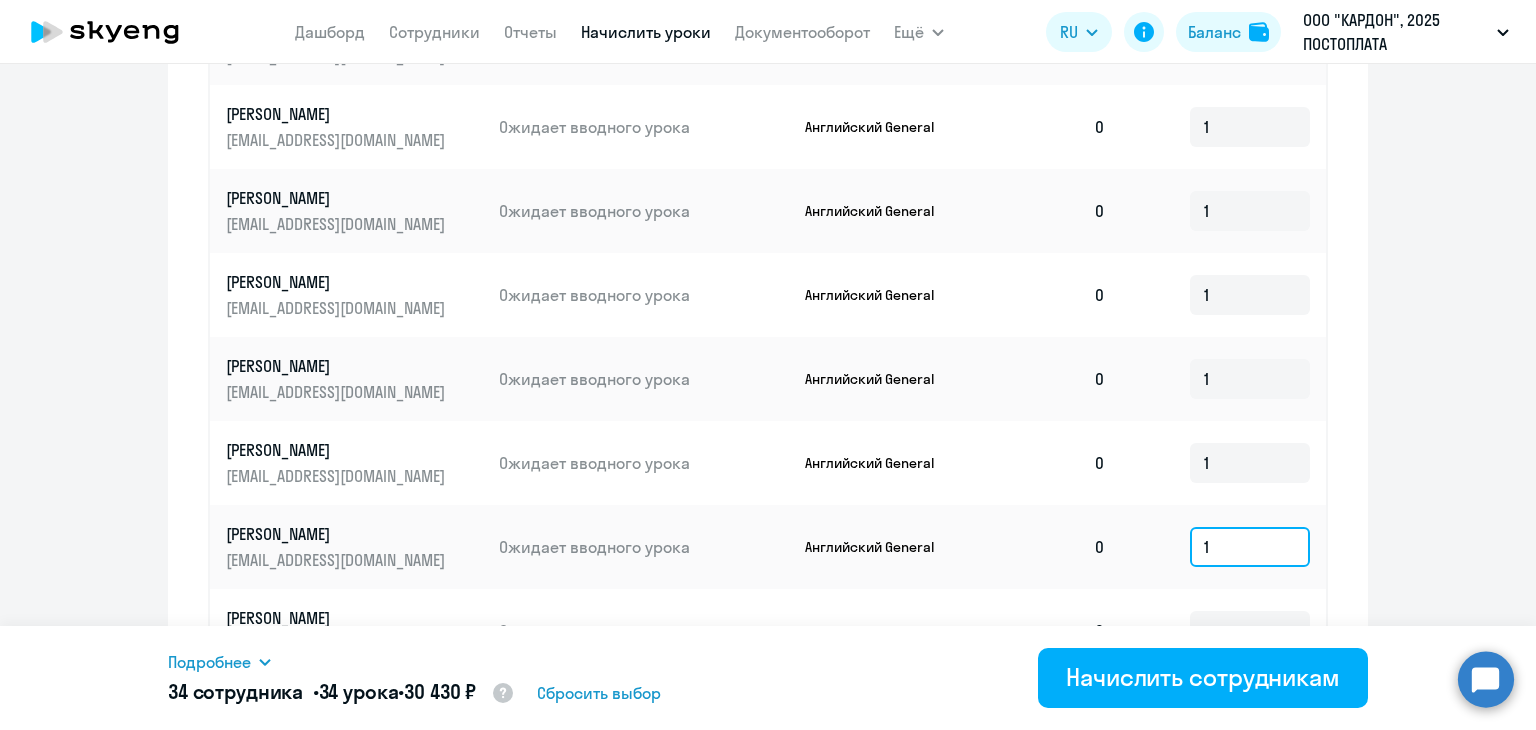 scroll, scrollTop: 1234, scrollLeft: 0, axis: vertical 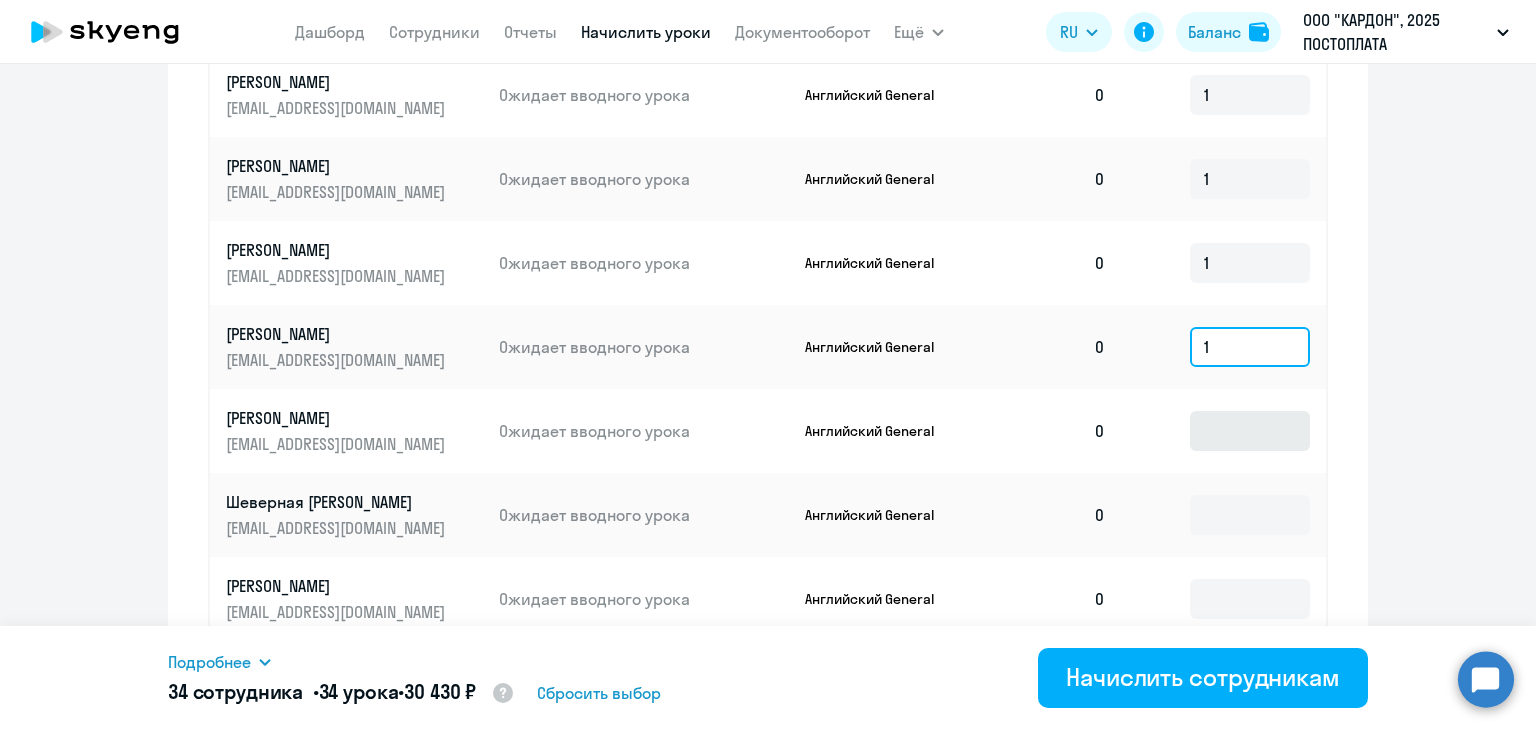 type on "1" 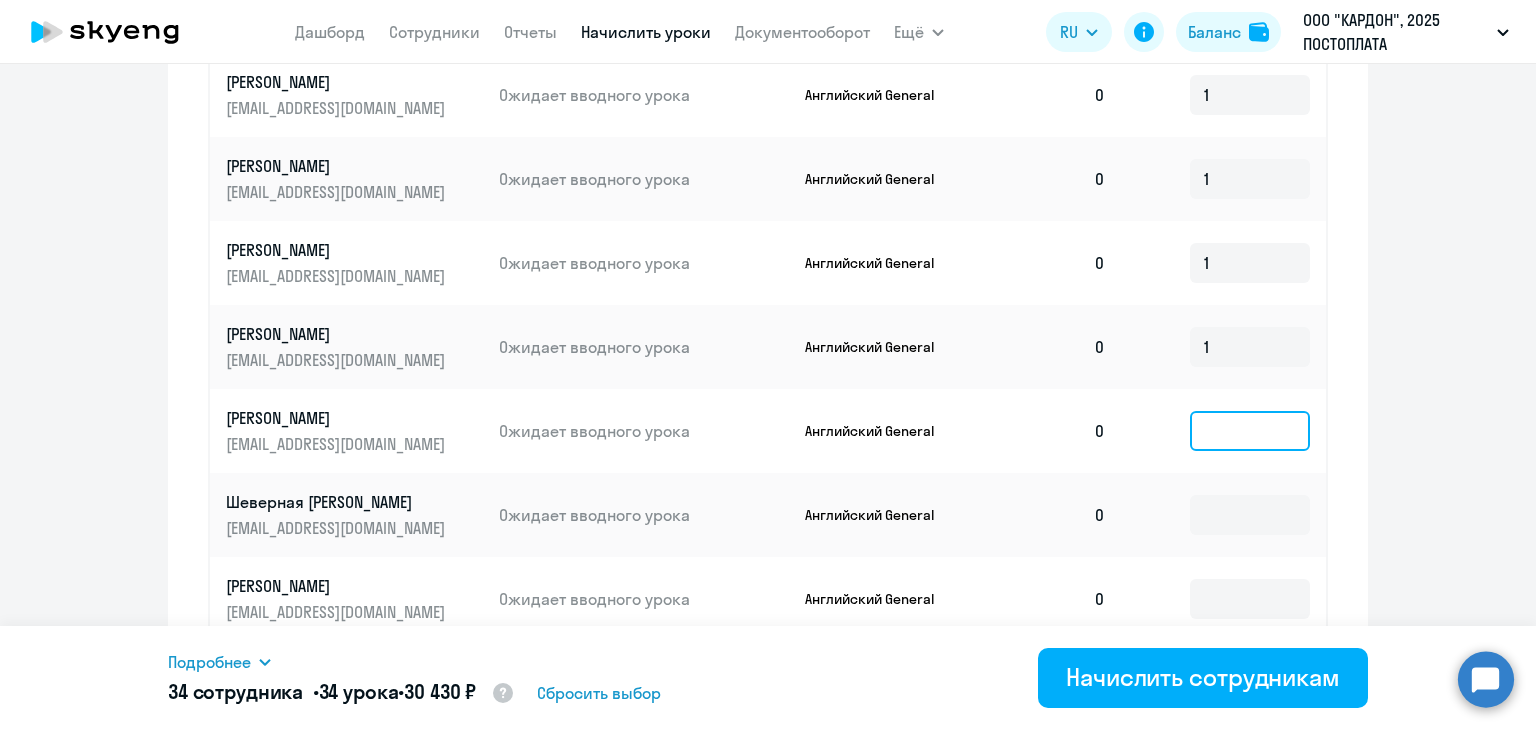 click 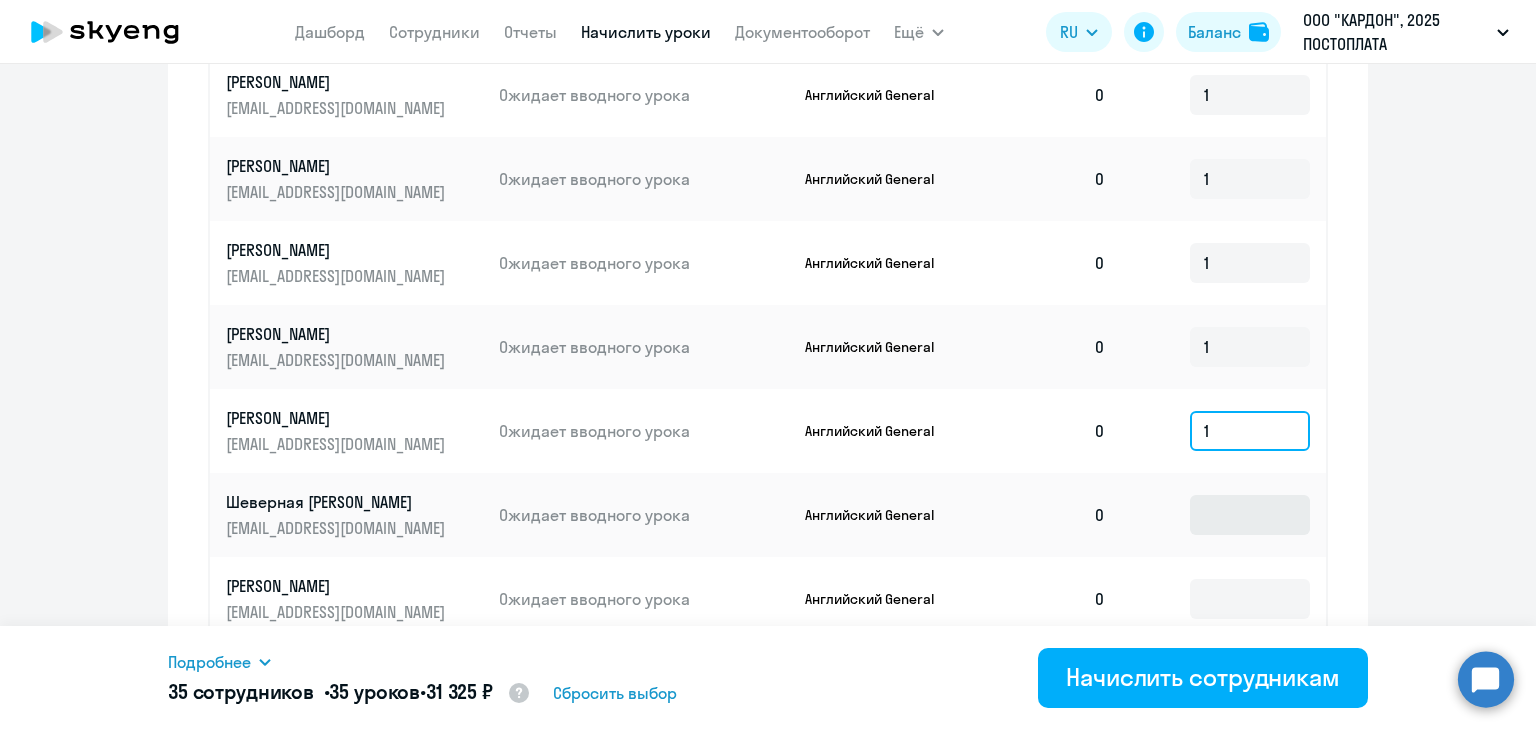 type on "1" 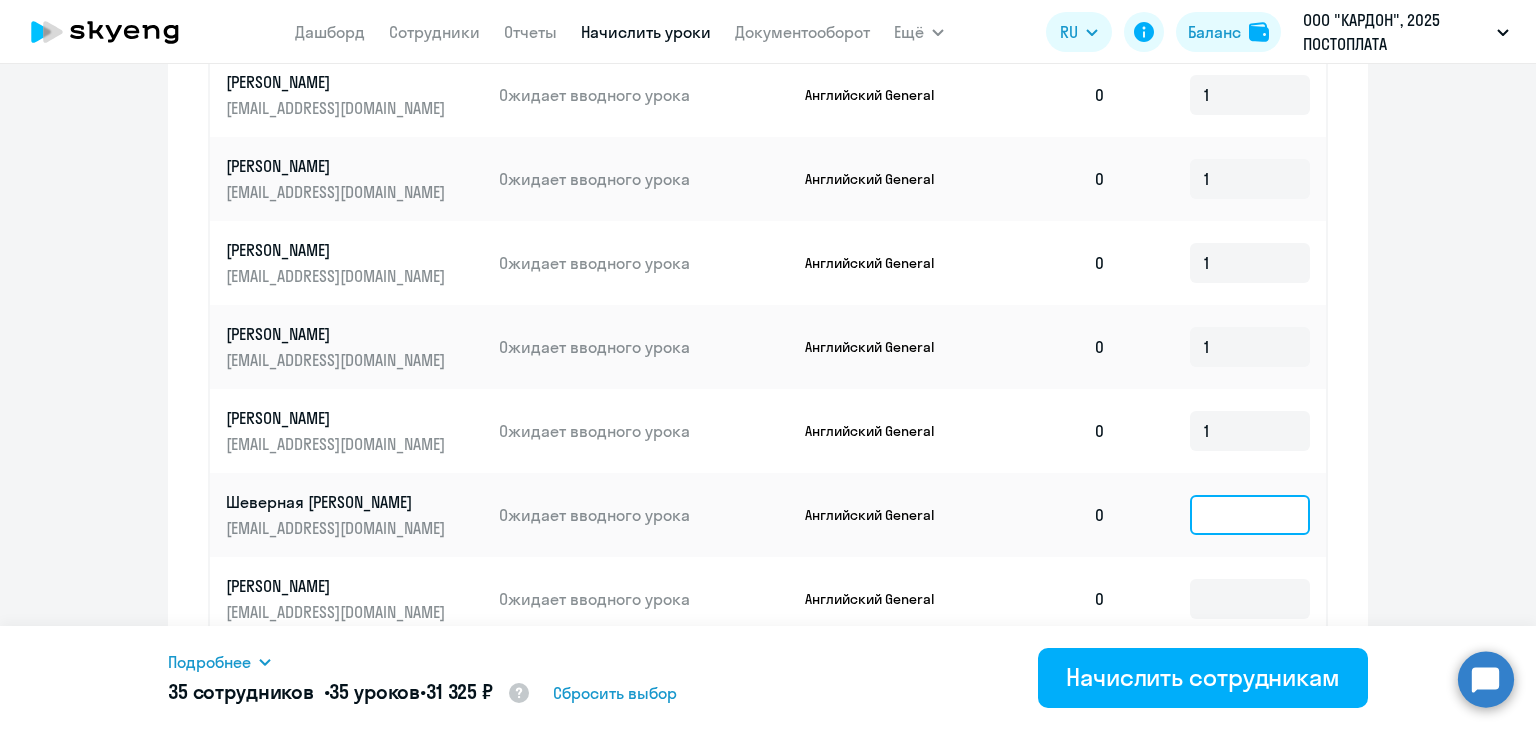click 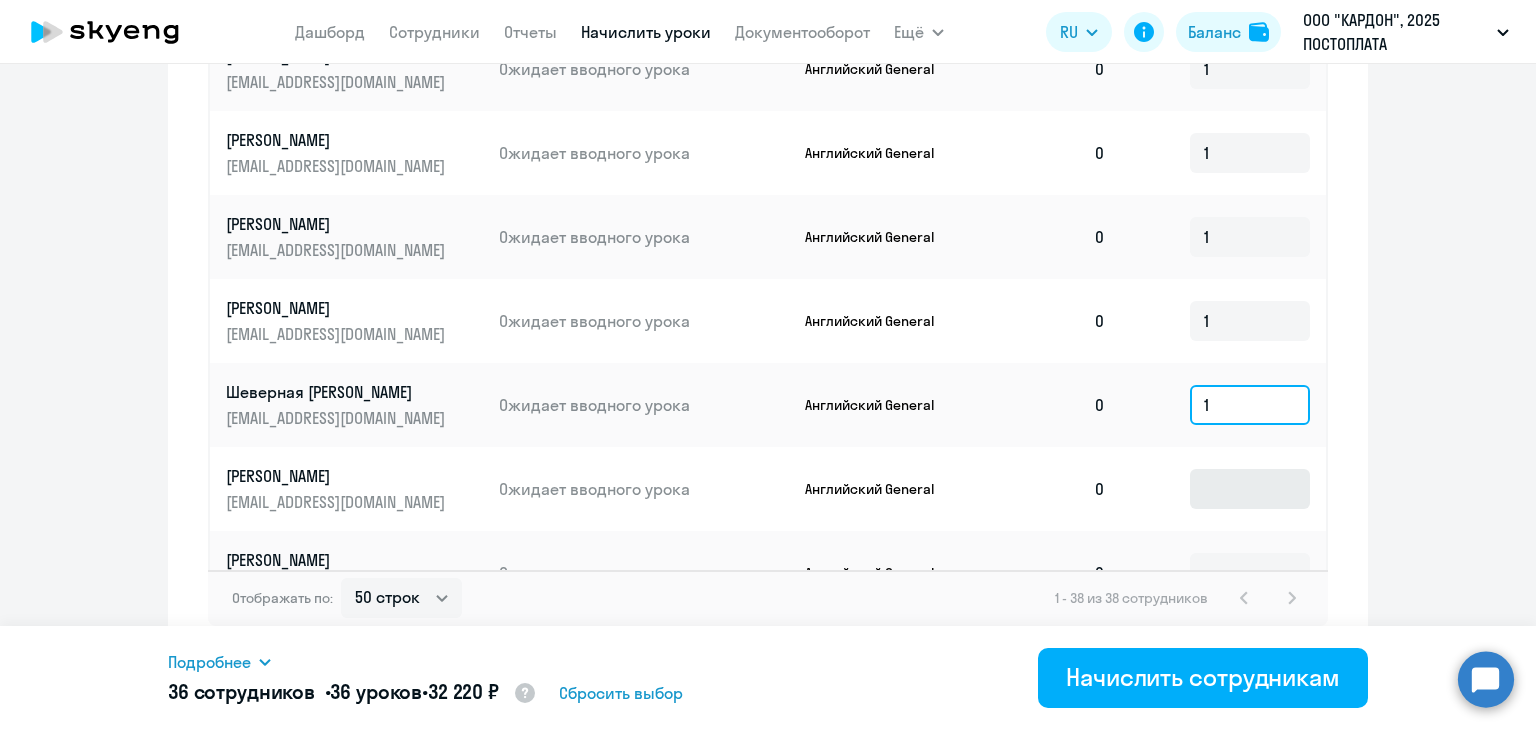 scroll, scrollTop: 1352, scrollLeft: 0, axis: vertical 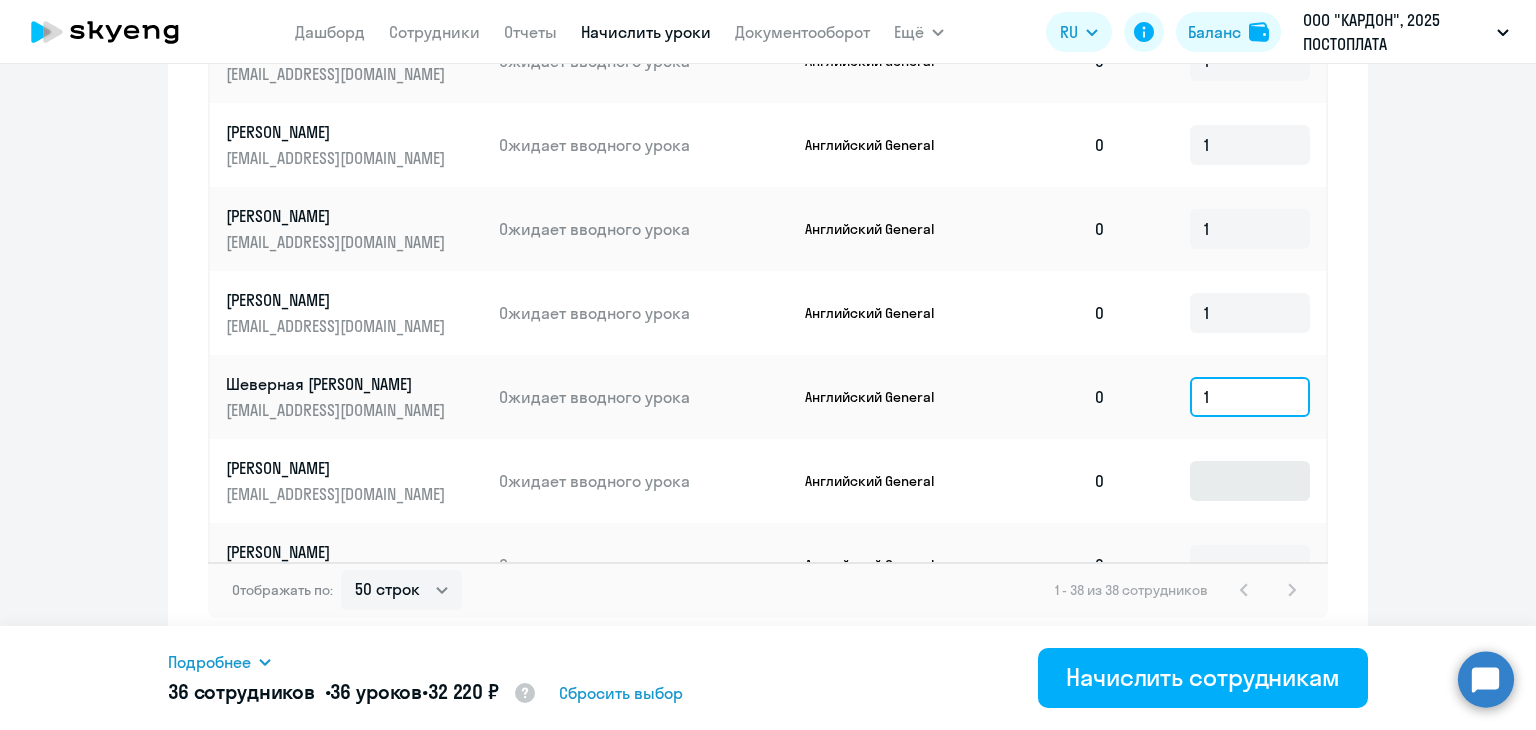 type on "1" 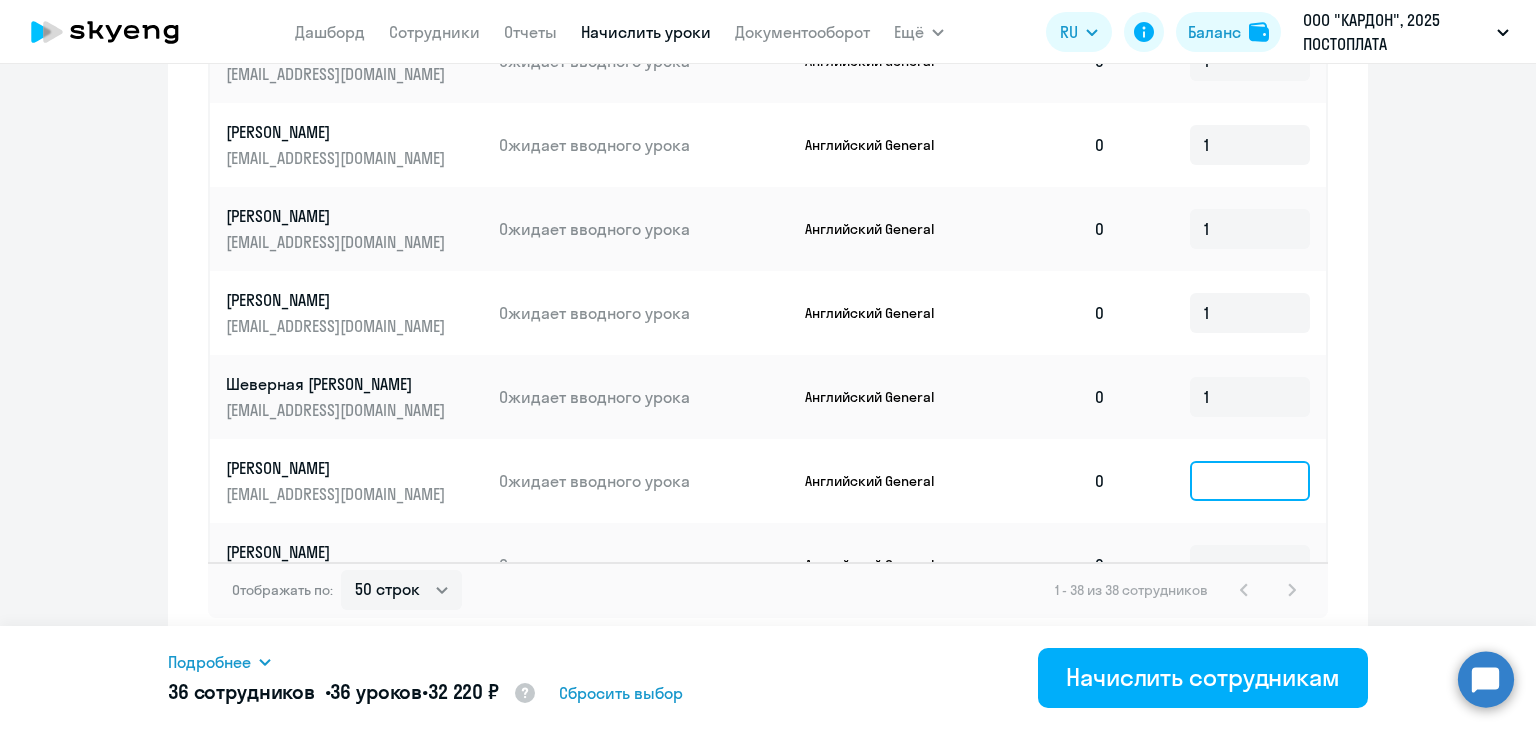 click 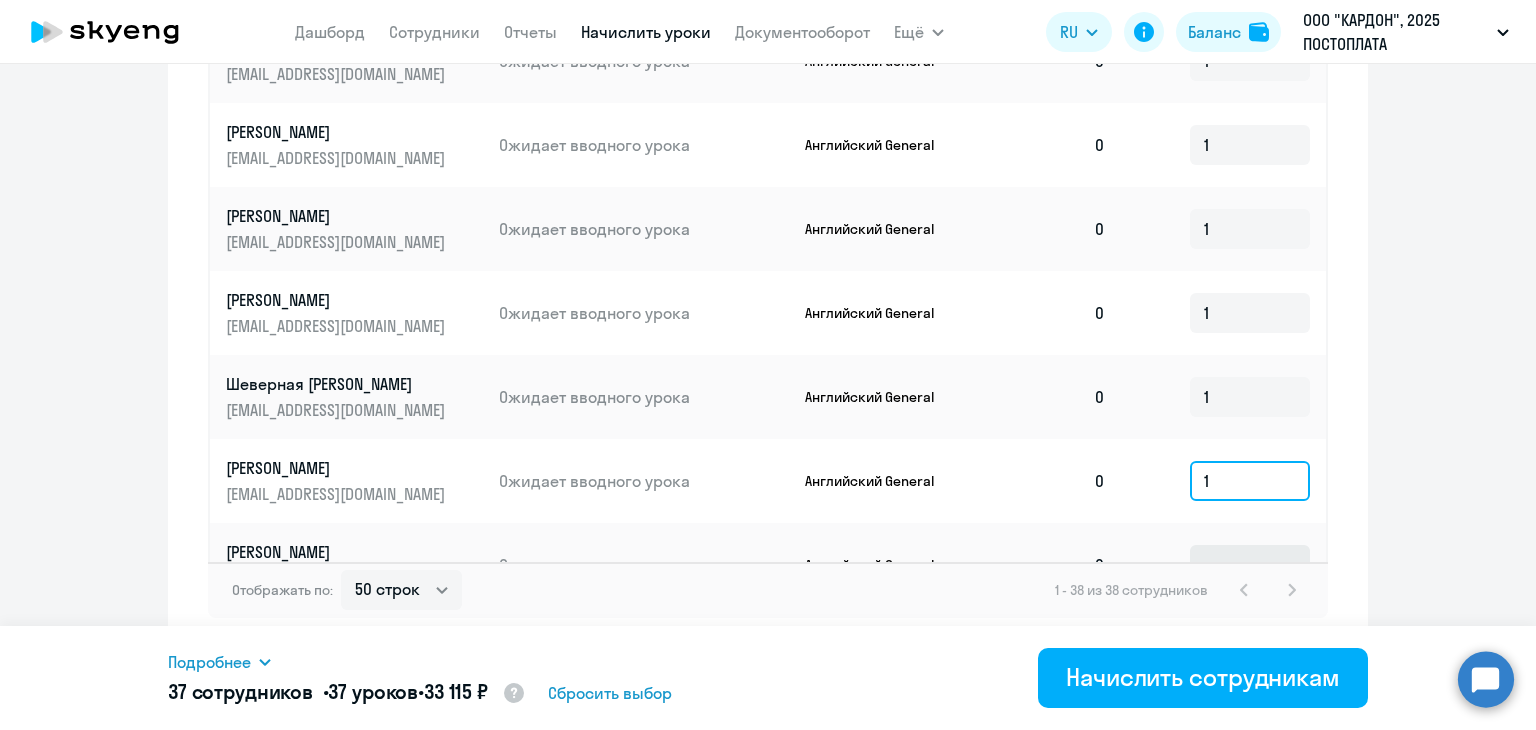 type on "1" 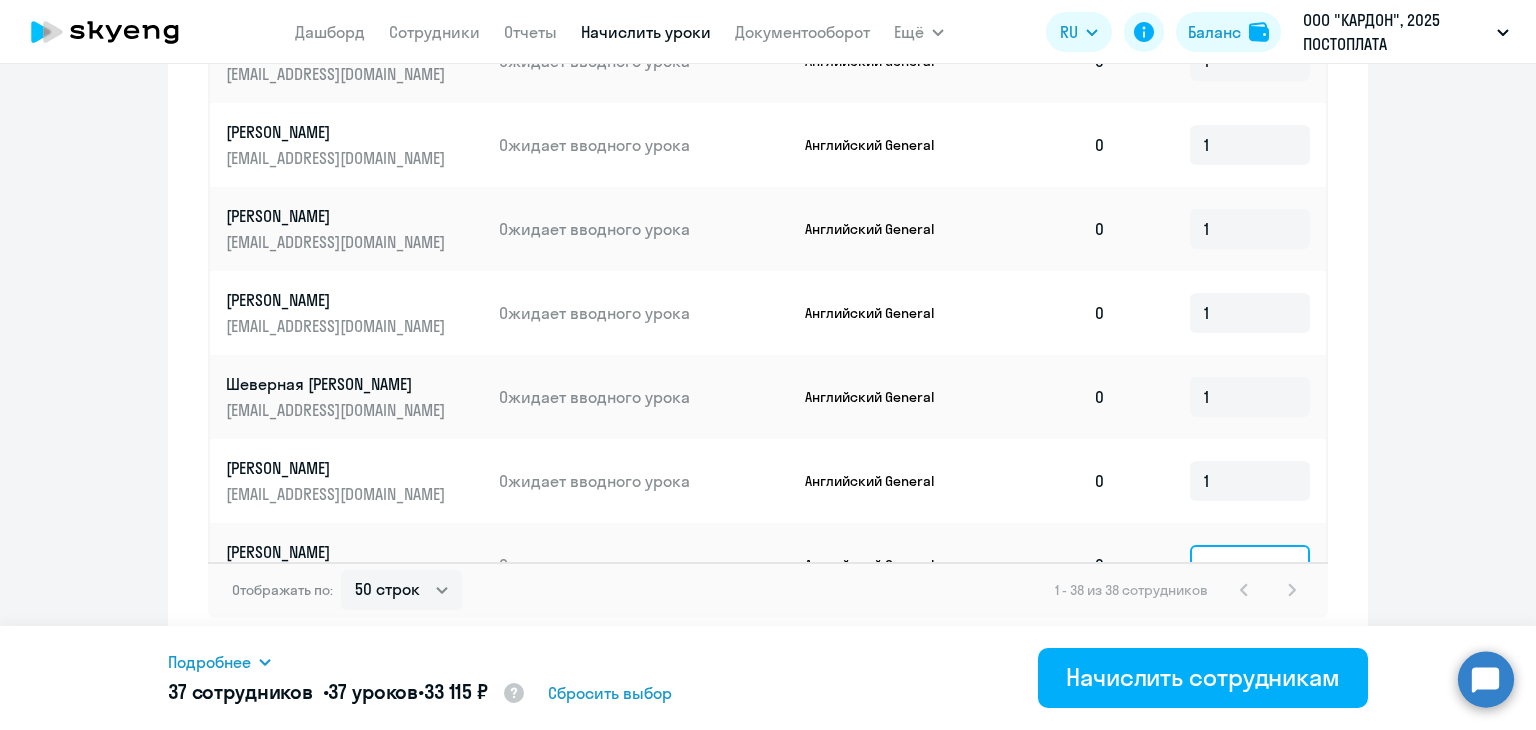 click 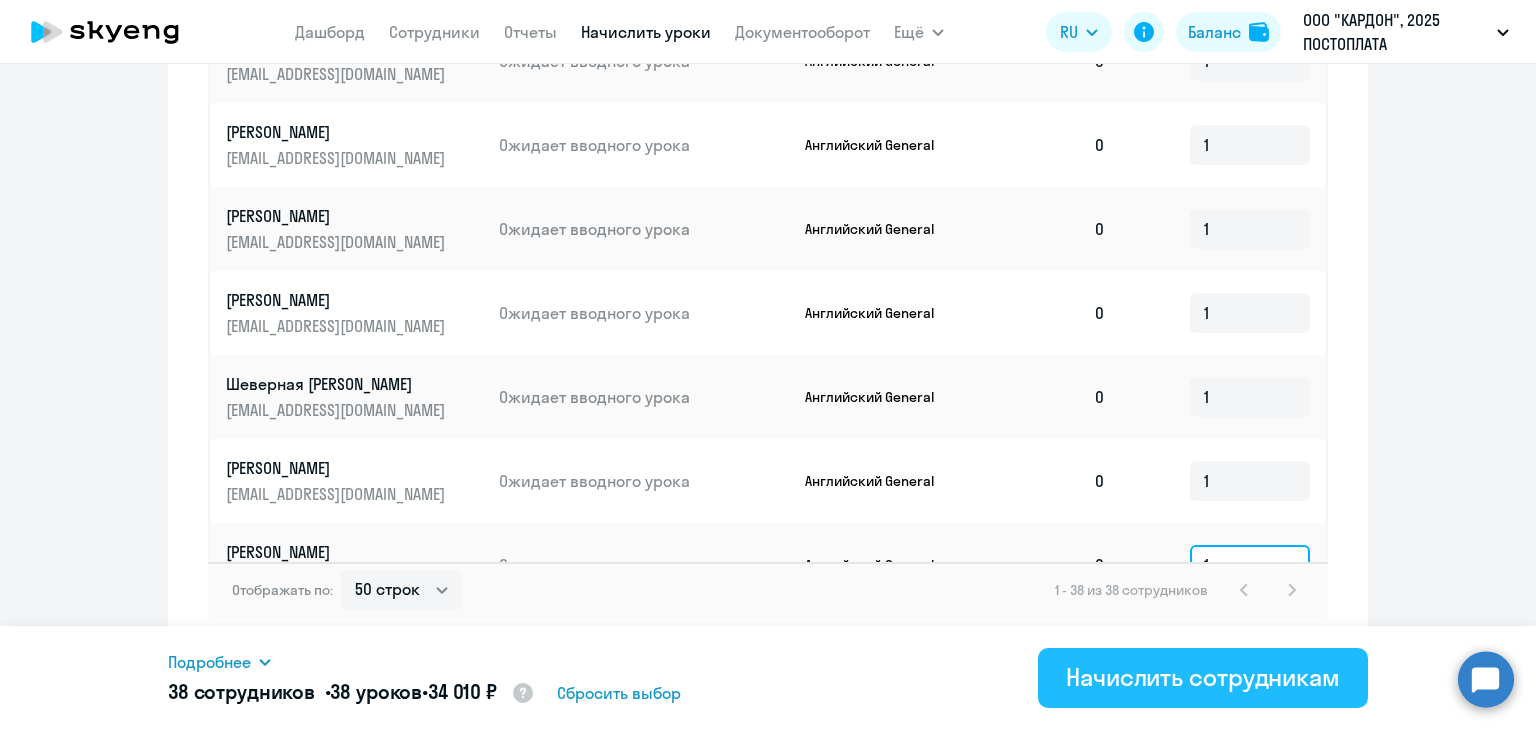 type on "1" 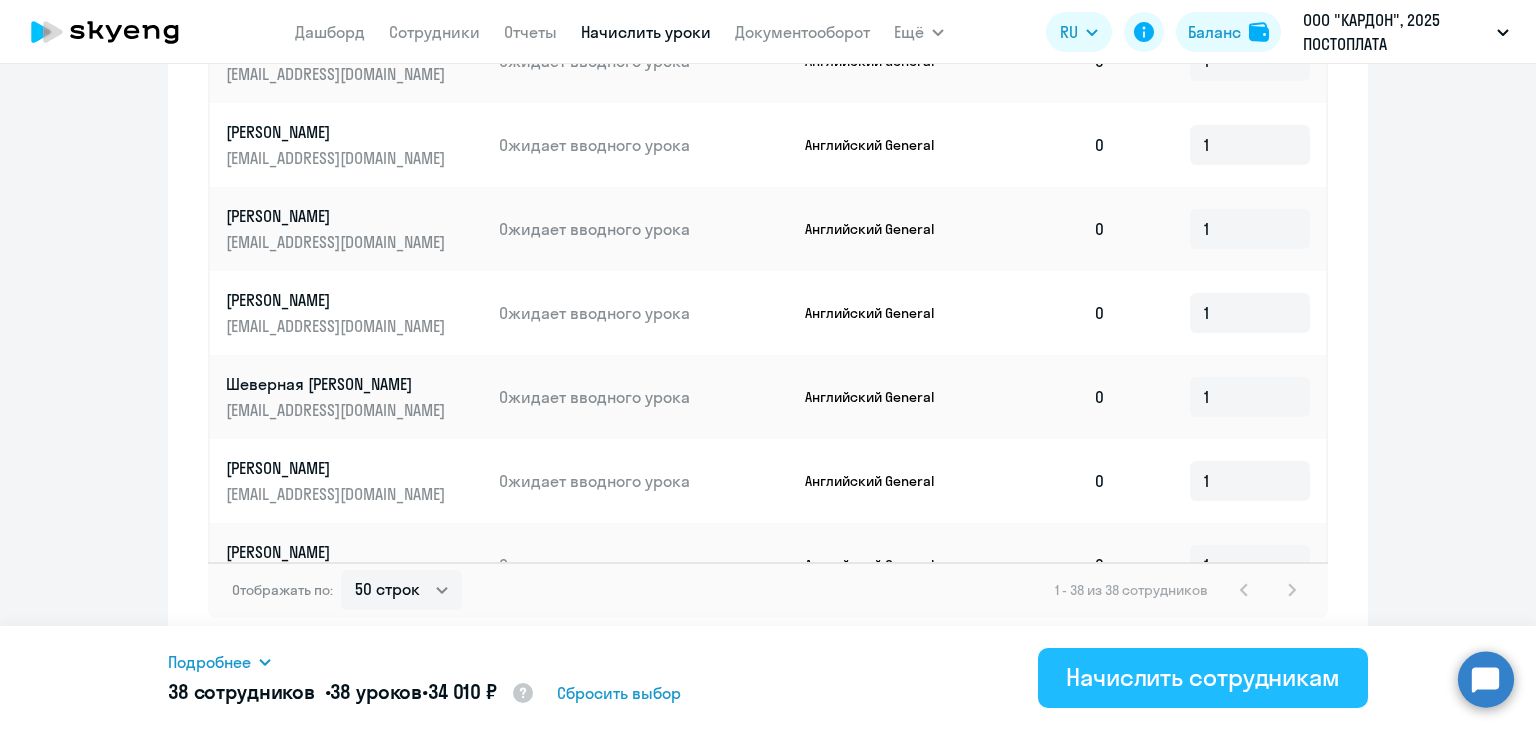 click on "Начислить сотрудникам" at bounding box center [1203, 677] 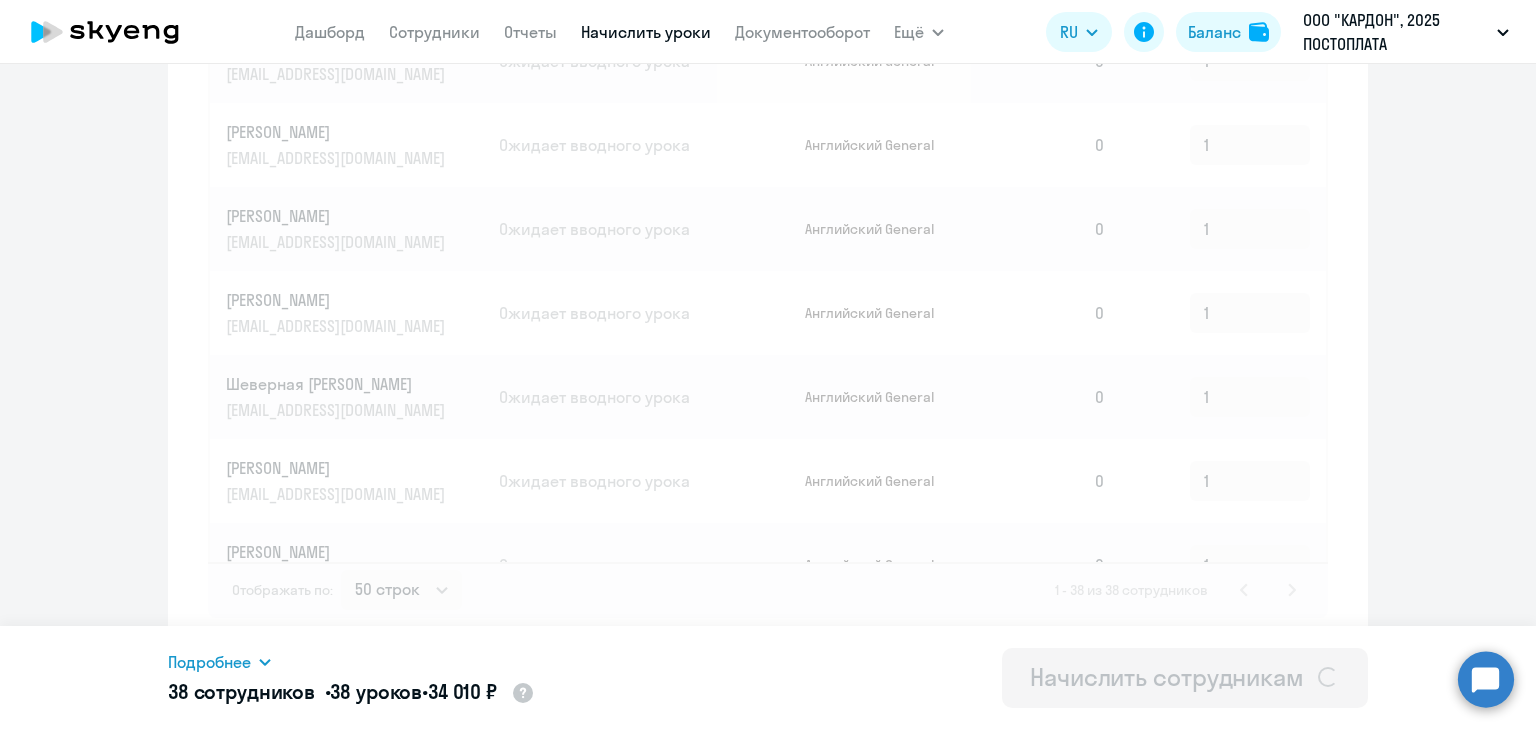 type 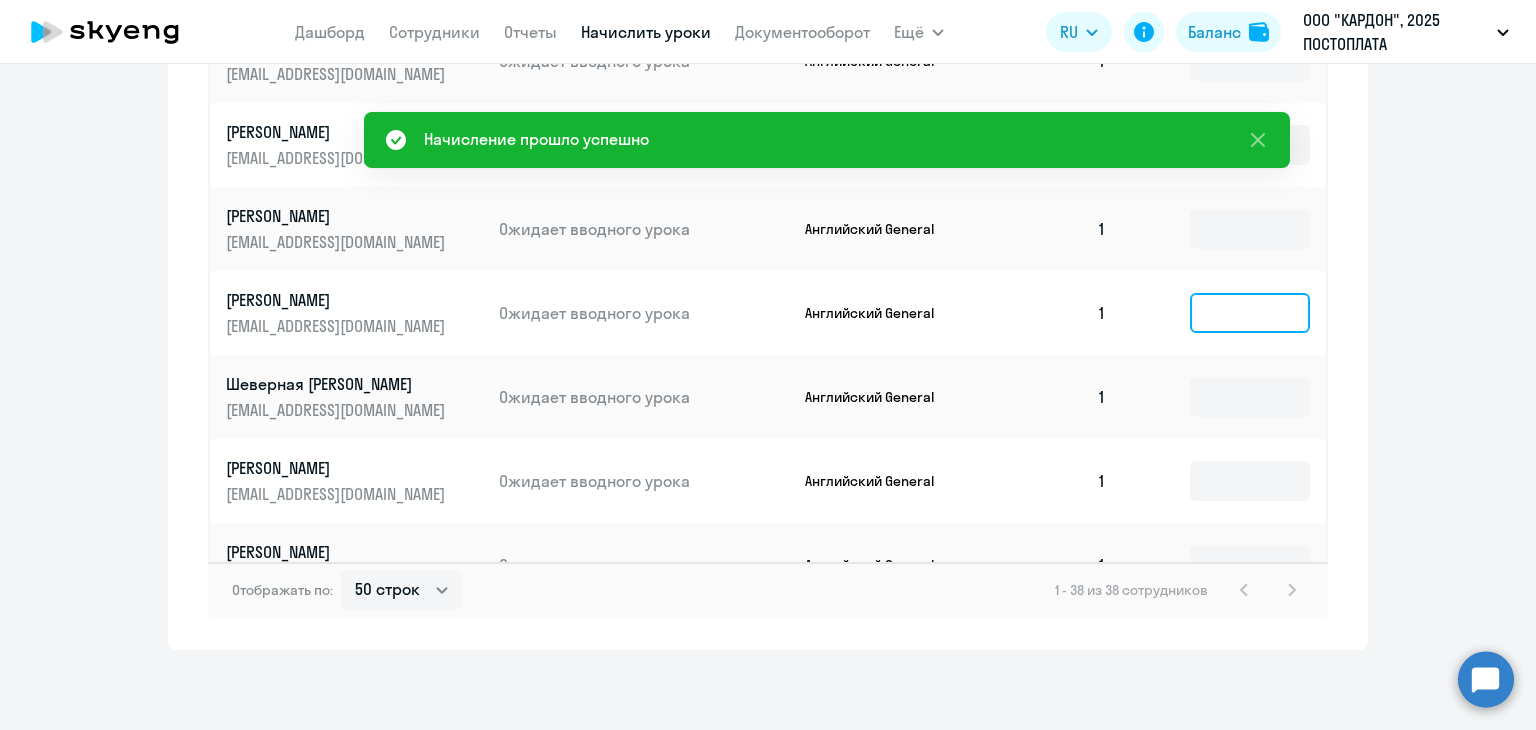click 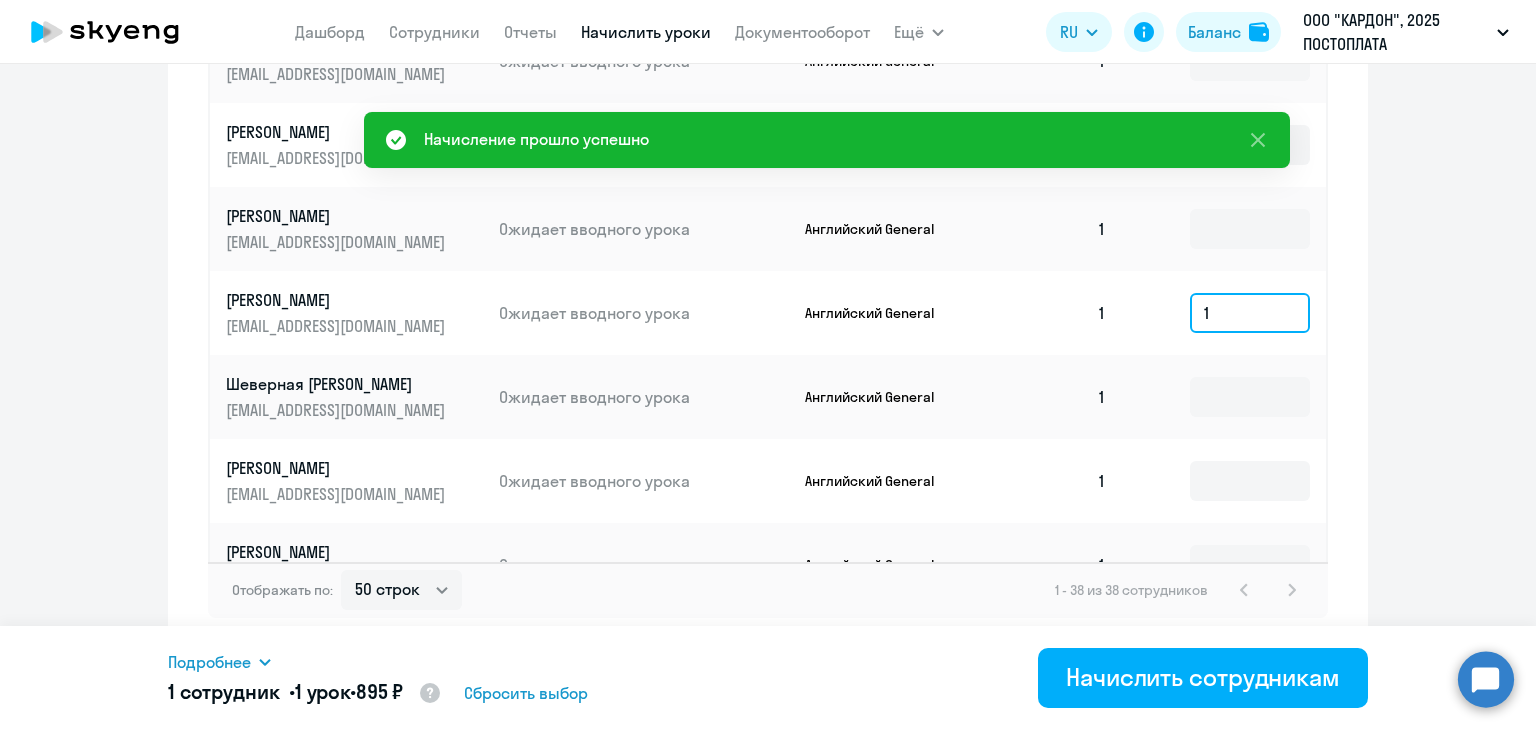 type 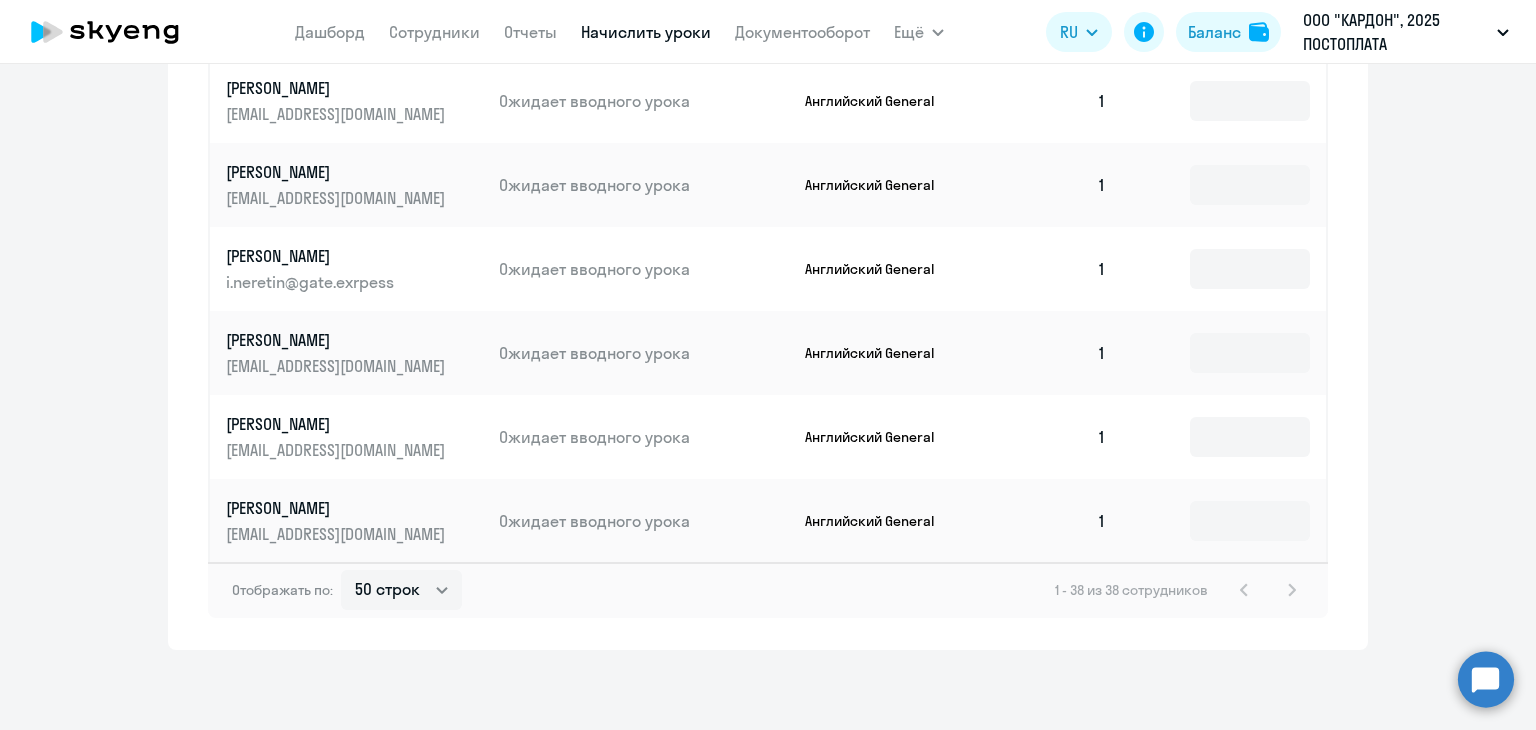 scroll, scrollTop: 1633, scrollLeft: 0, axis: vertical 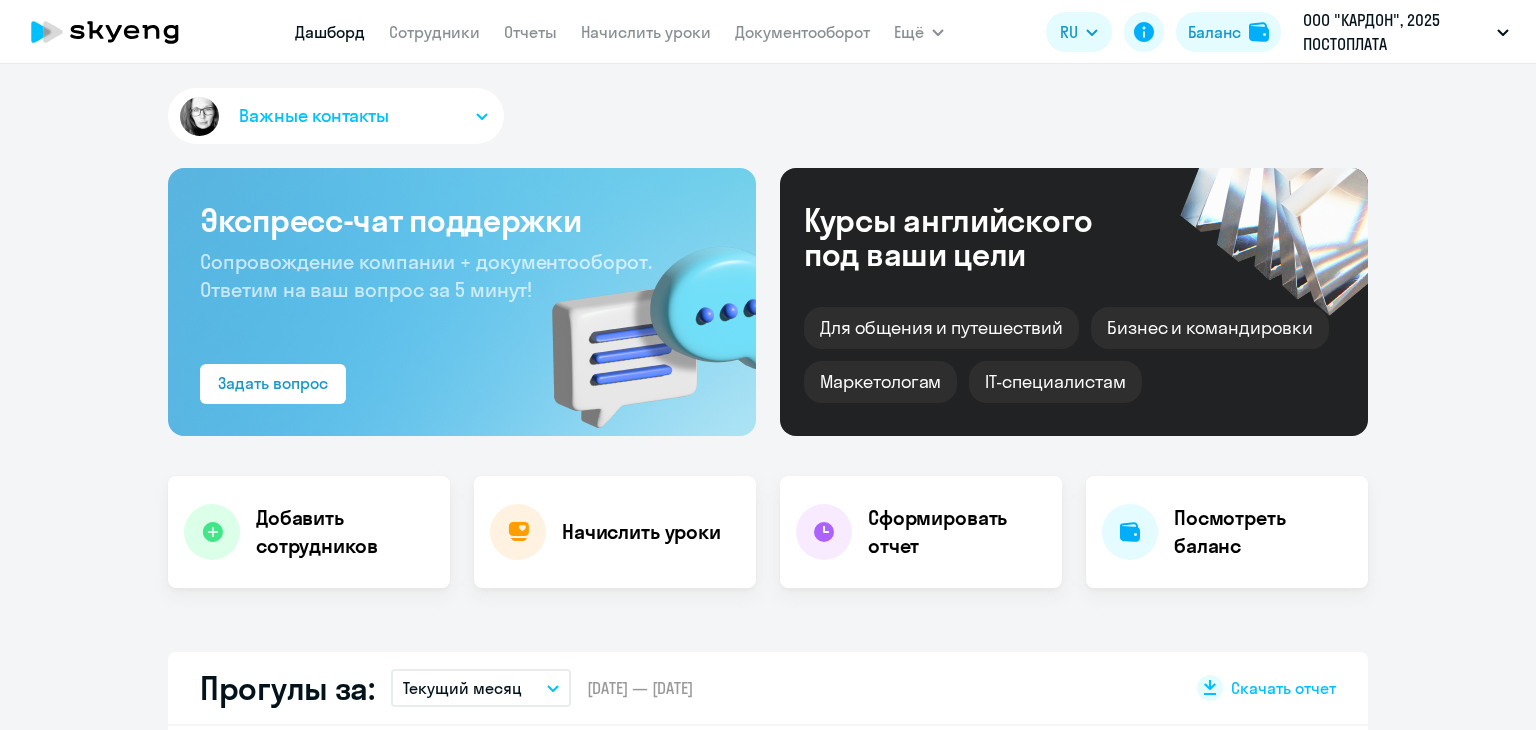 select on "30" 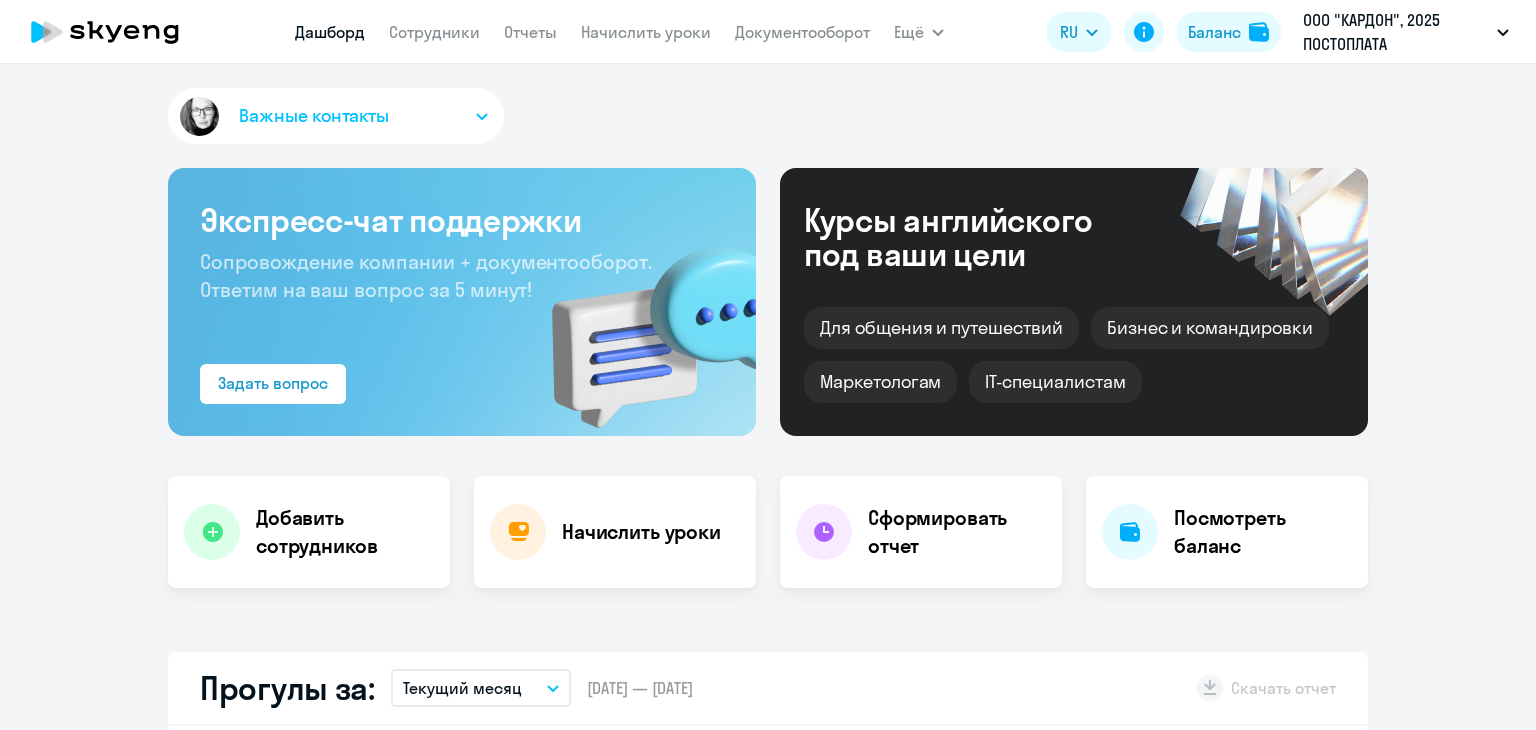 scroll, scrollTop: 0, scrollLeft: 0, axis: both 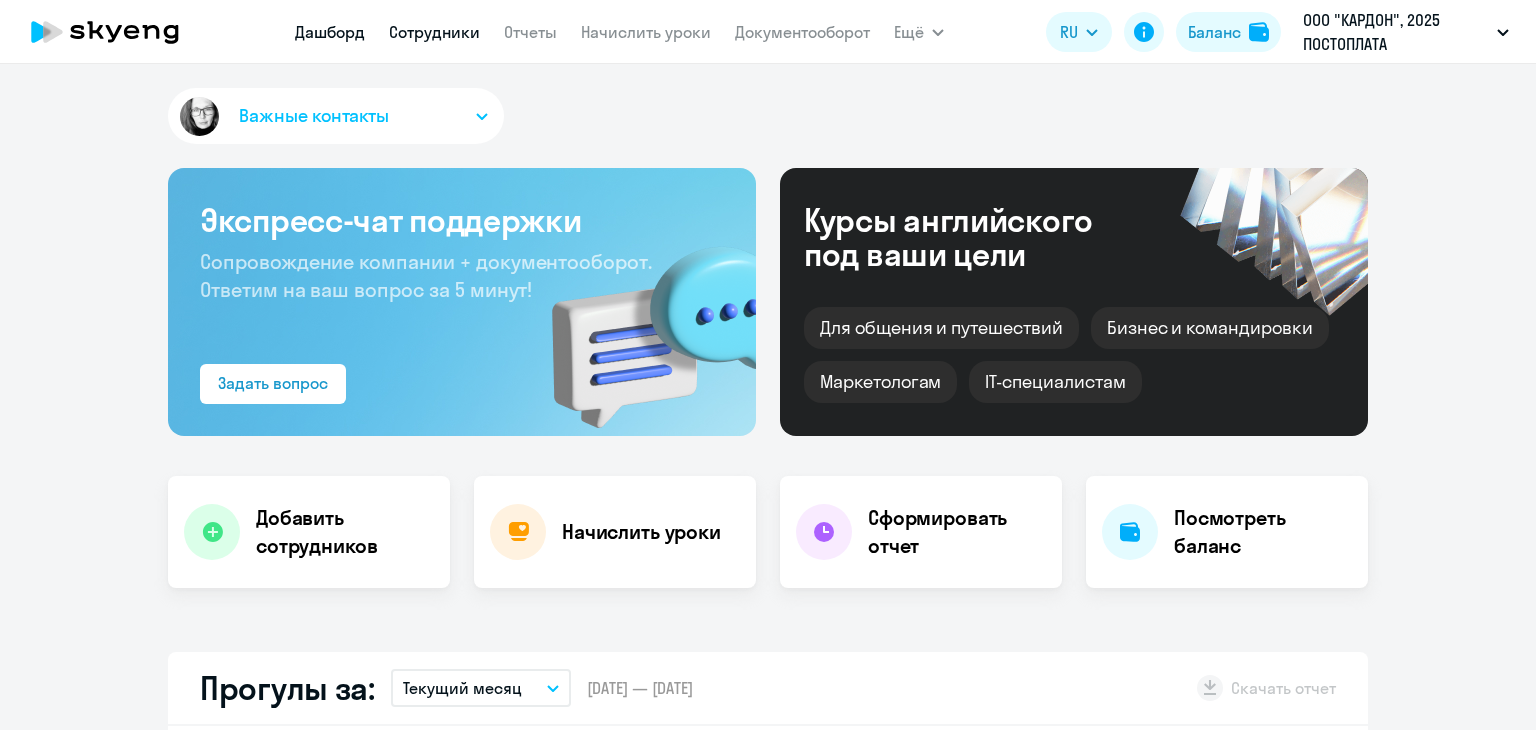 click on "Сотрудники" at bounding box center (434, 32) 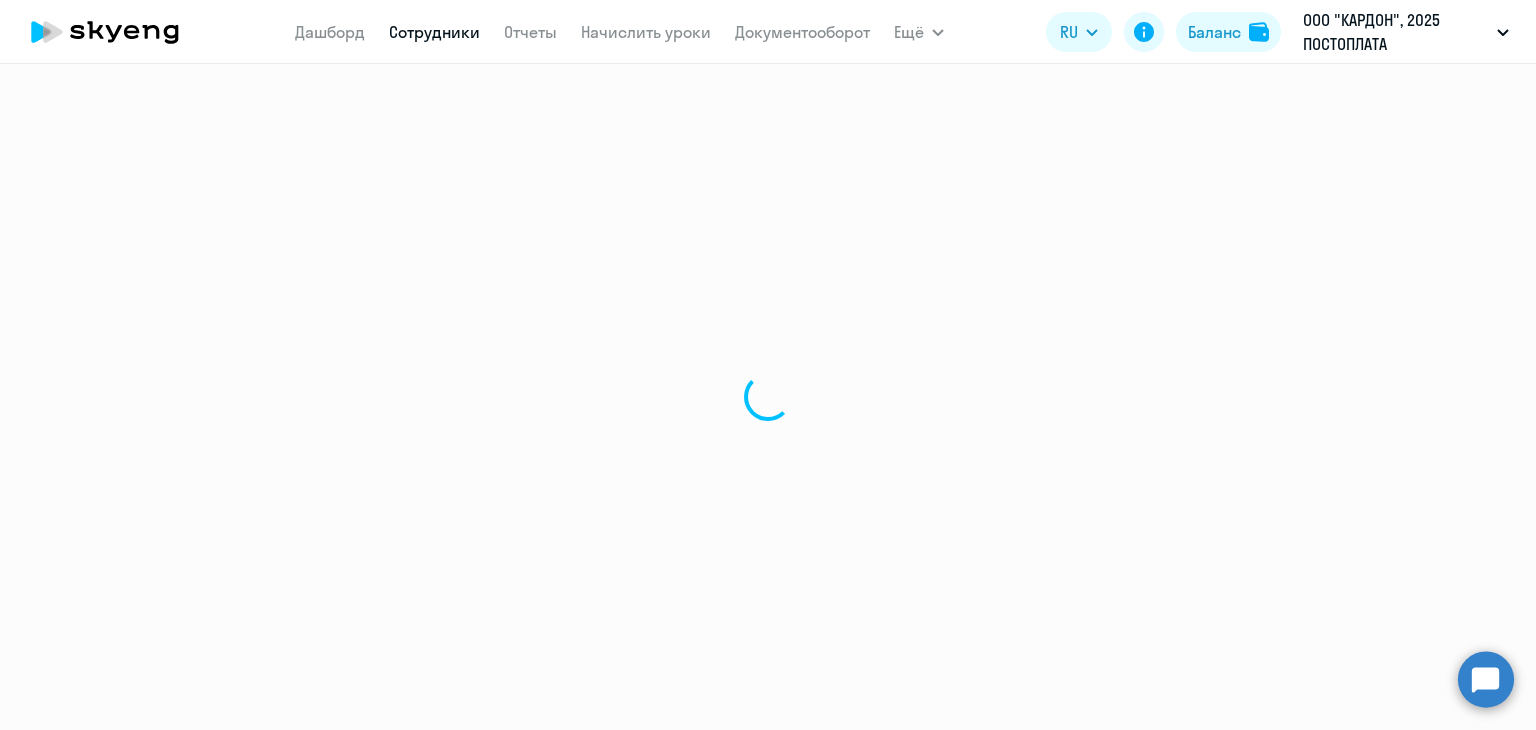 select on "30" 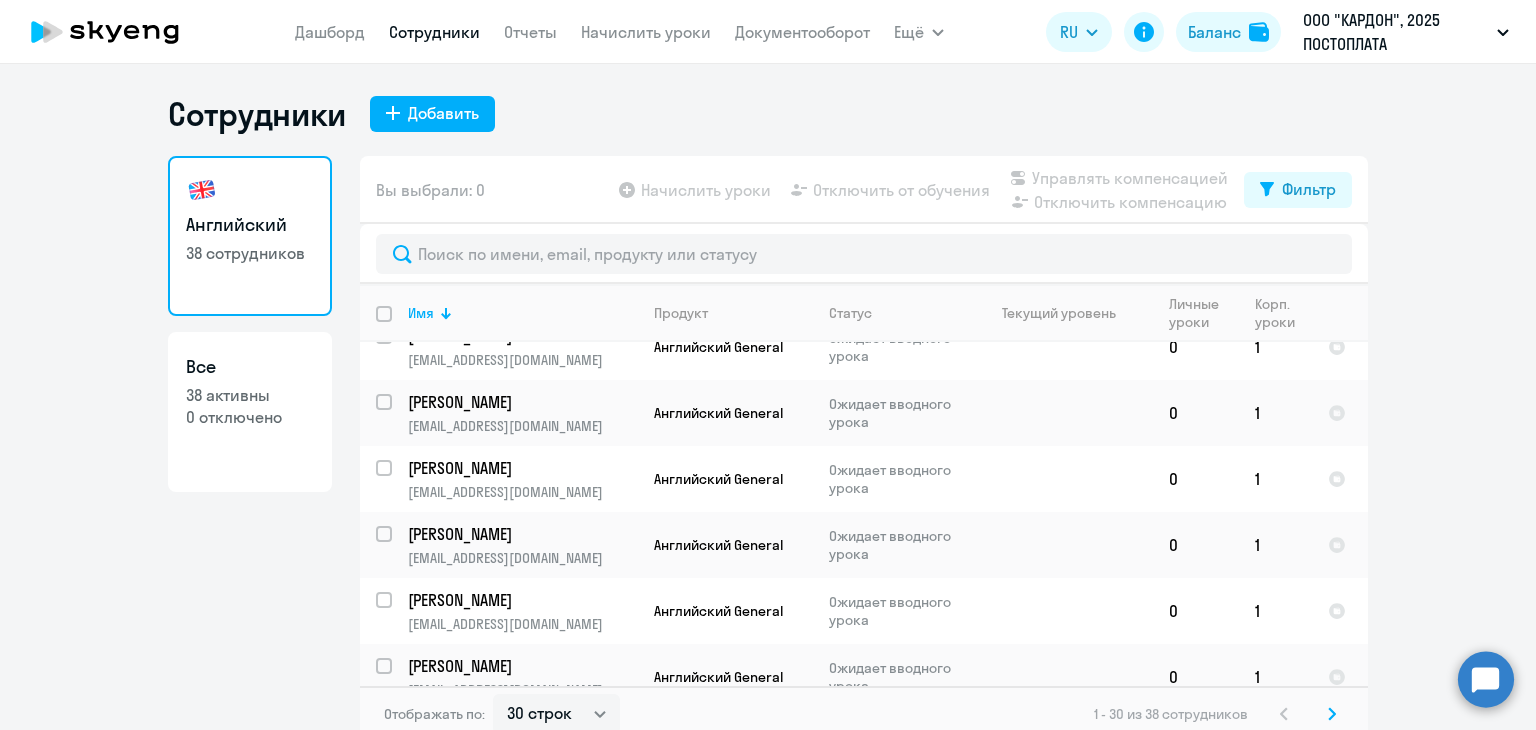 scroll, scrollTop: 1648, scrollLeft: 0, axis: vertical 